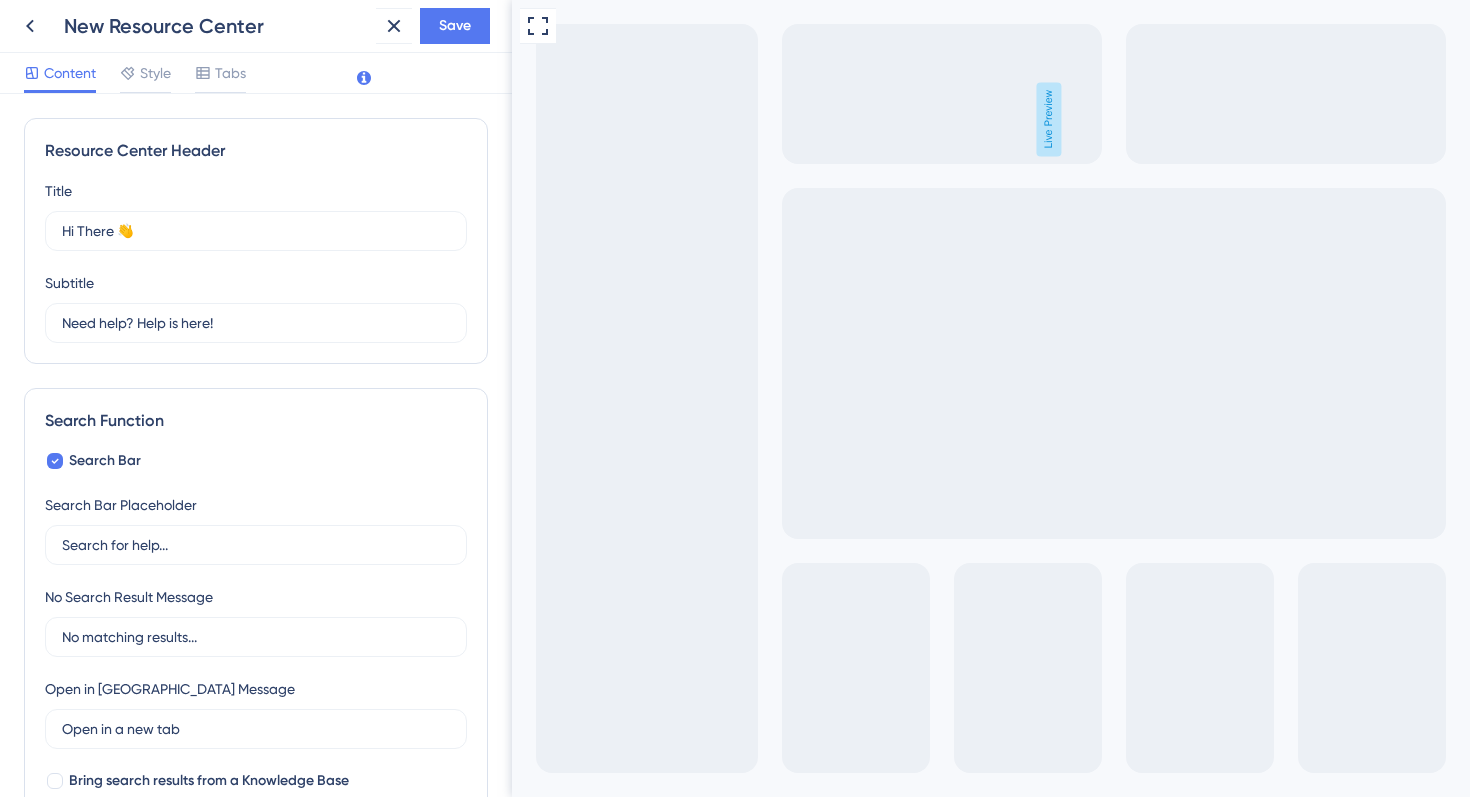 scroll, scrollTop: 0, scrollLeft: 0, axis: both 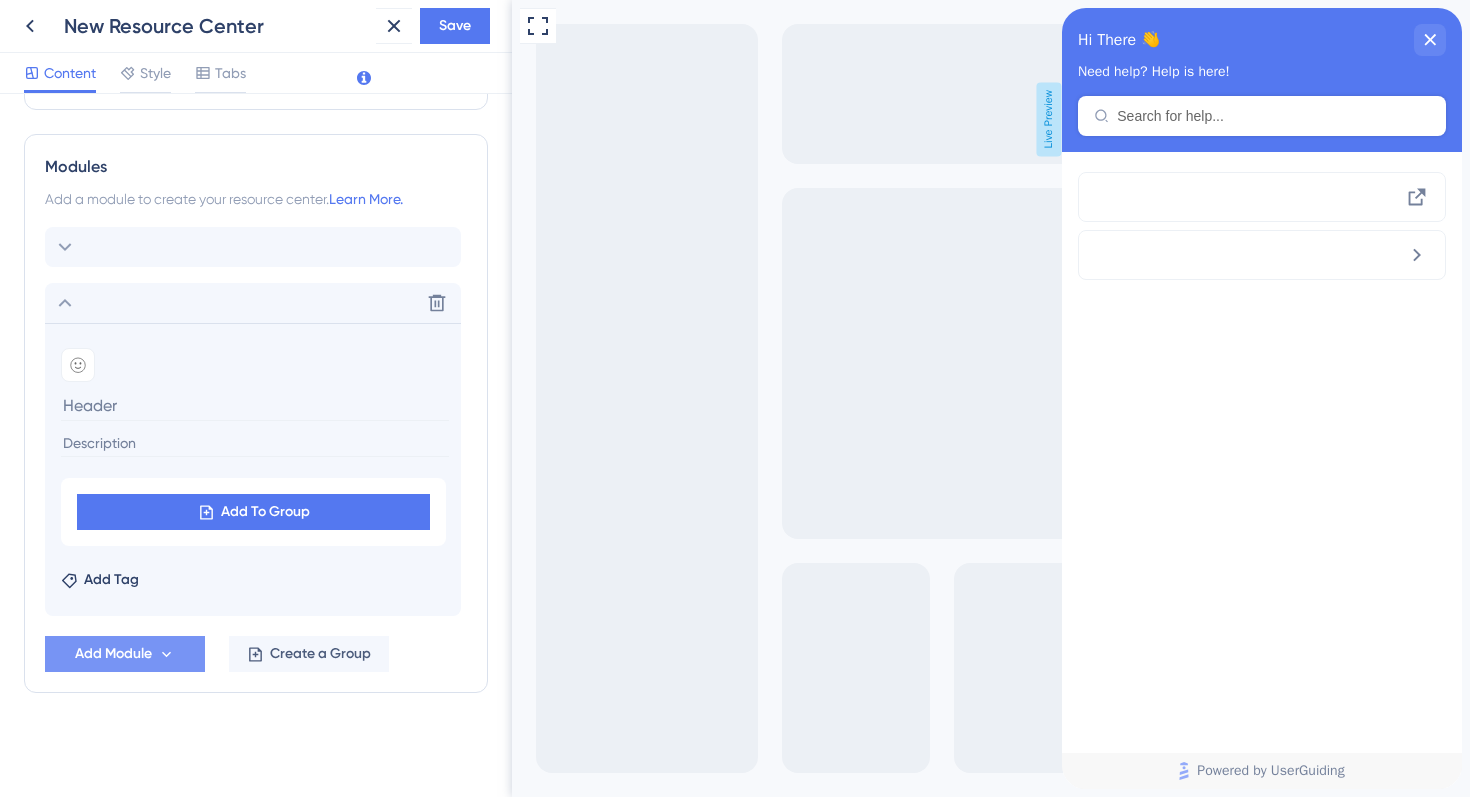 click on "Add Module" at bounding box center (113, 654) 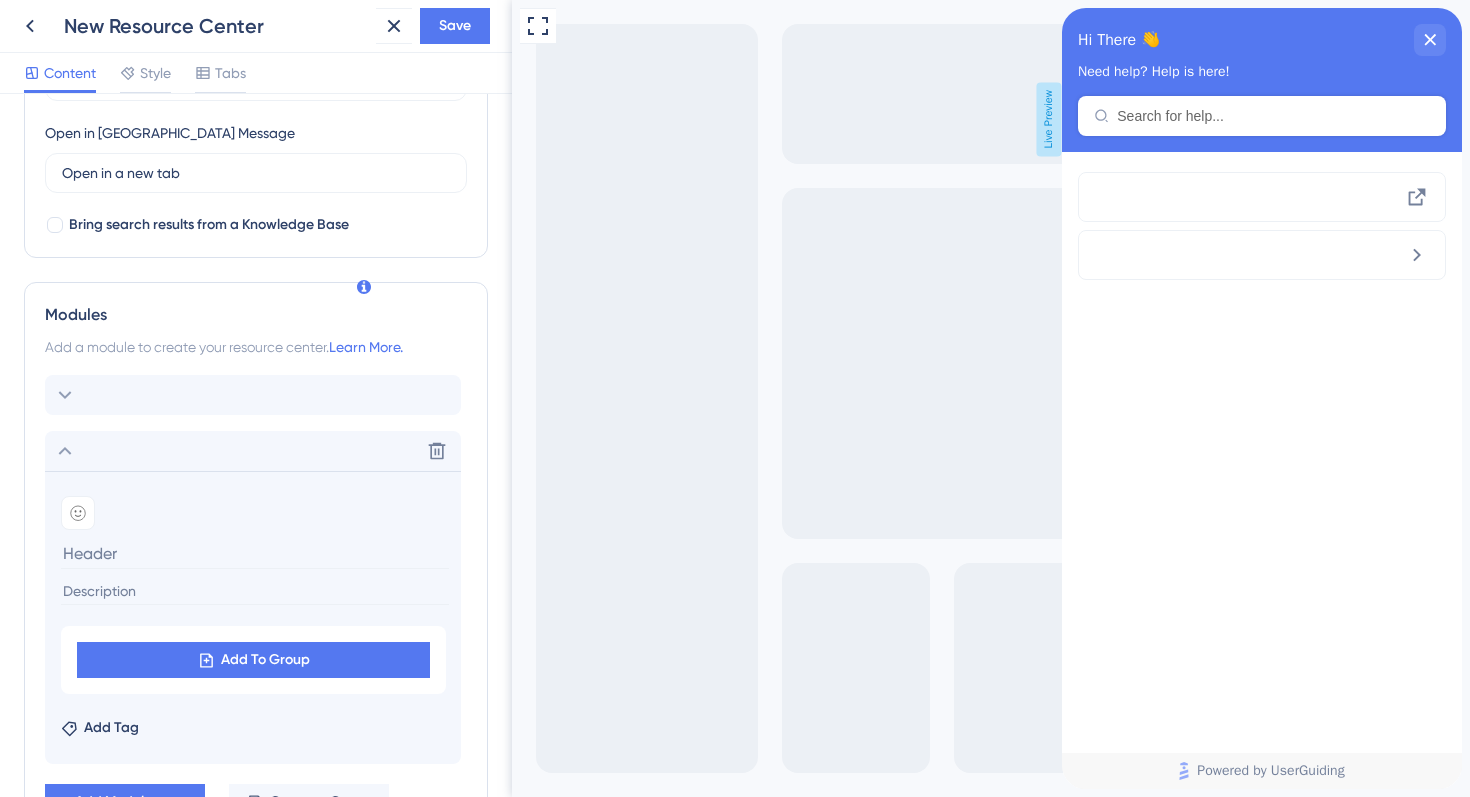 scroll, scrollTop: 495, scrollLeft: 0, axis: vertical 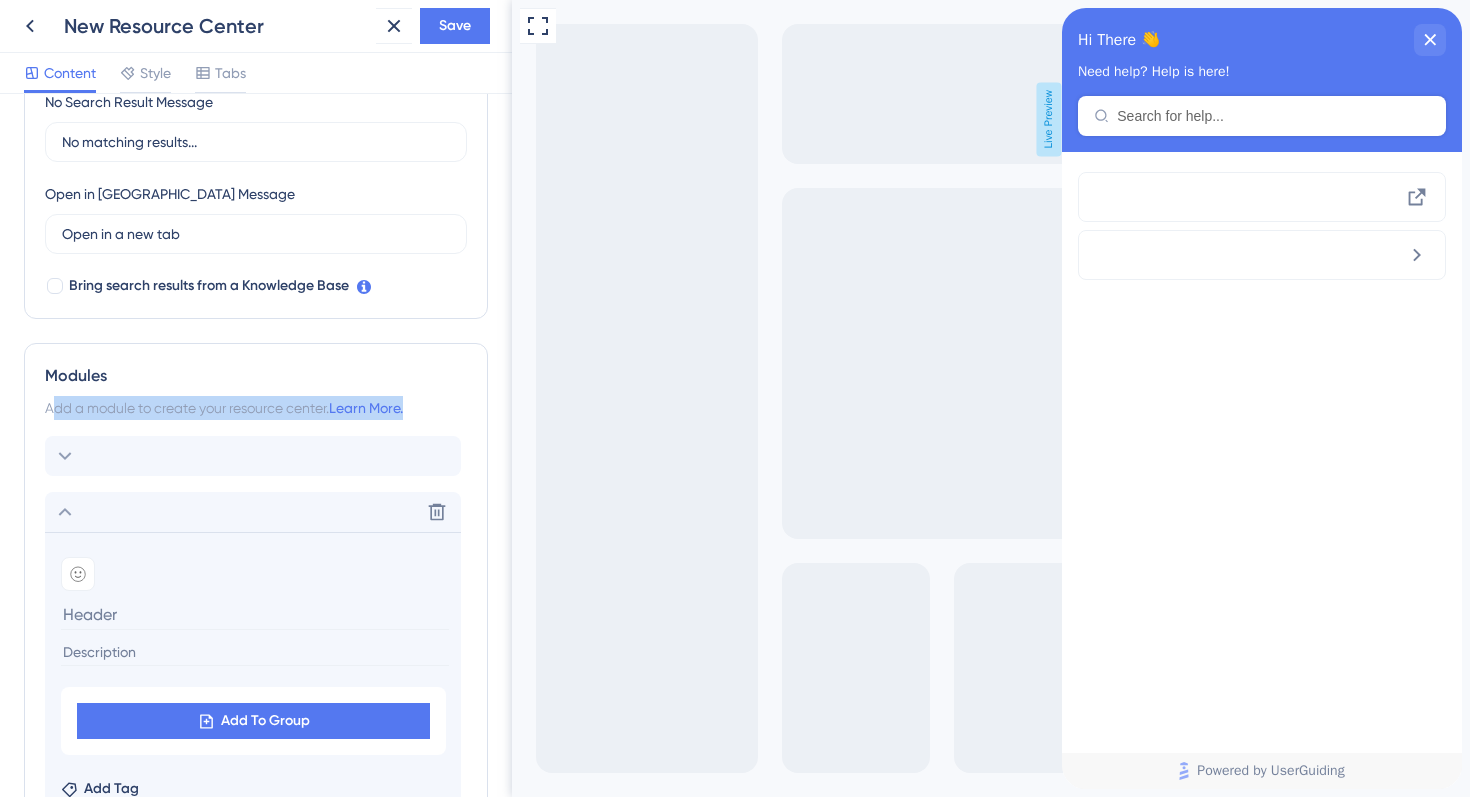 drag, startPoint x: 49, startPoint y: 410, endPoint x: 484, endPoint y: 398, distance: 435.1655 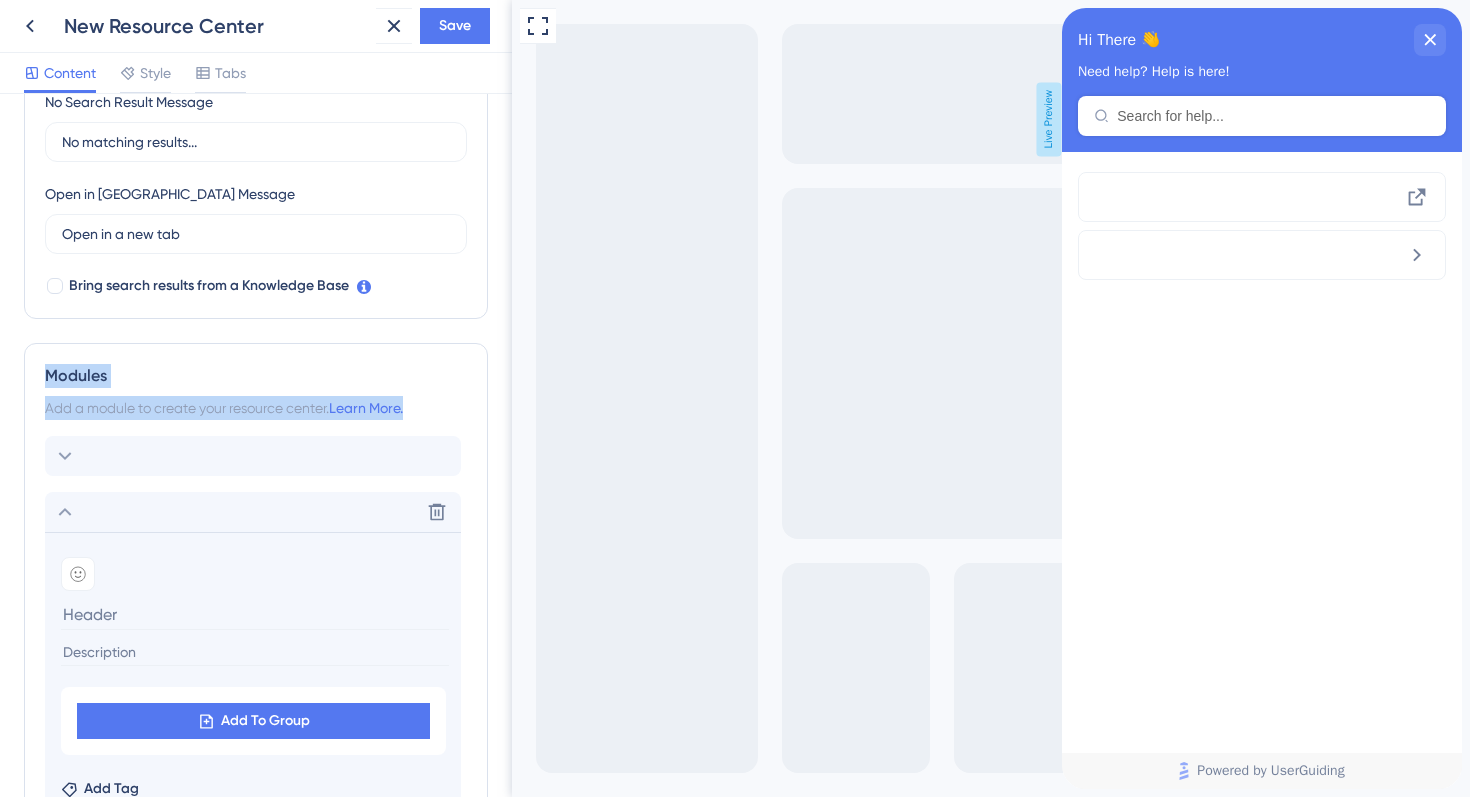 drag, startPoint x: 47, startPoint y: 367, endPoint x: 467, endPoint y: 421, distance: 423.4572 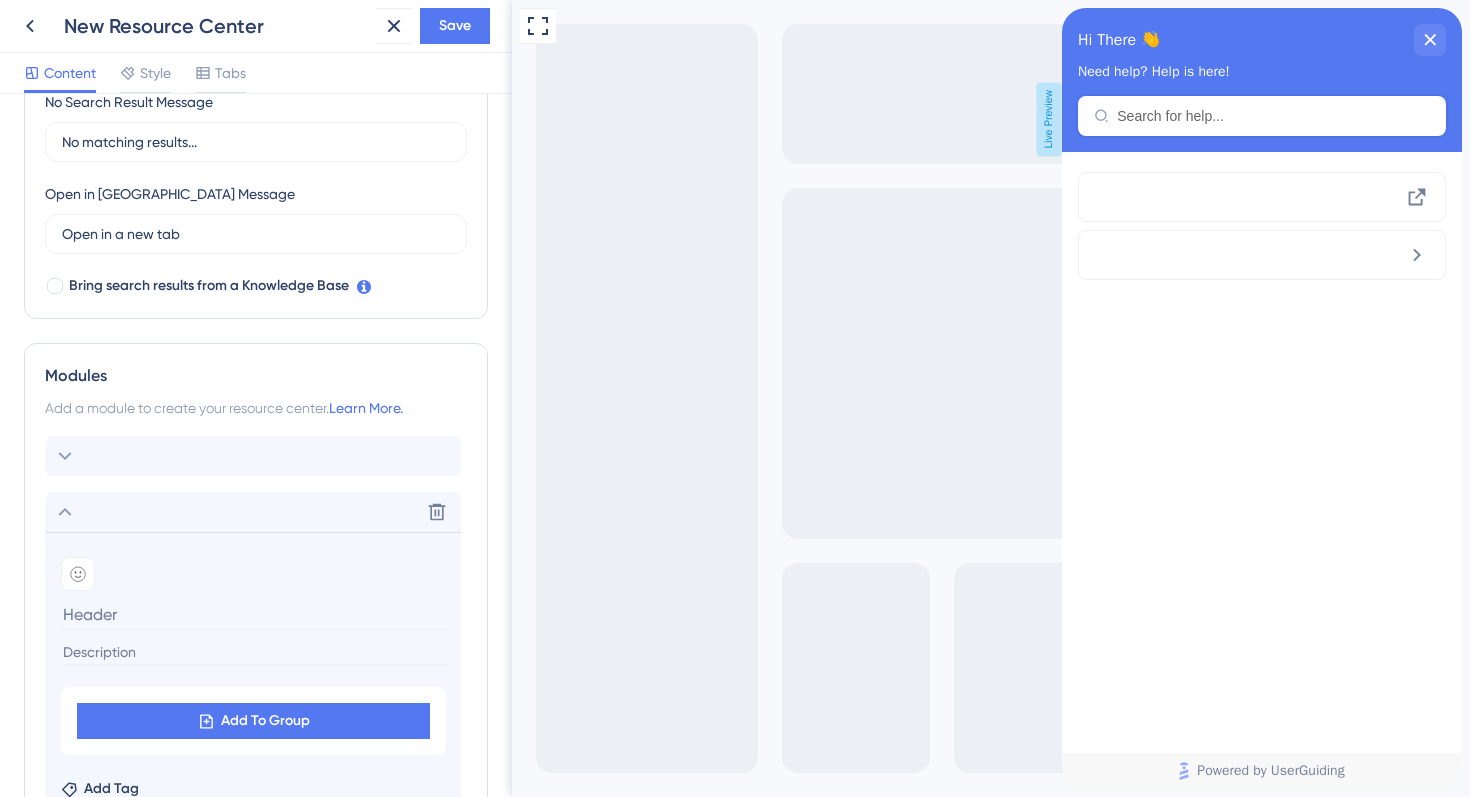 click on "Resource Center Header Title Hi There 👋 17 Hi There 👋 Subtitle Need help? Help is here! 12 Search Function Search Bar Search Bar Placeholder Search for help... No Search Result Message No matching results... Open in New Tab Message Open in a new tab 3 Bring search results from a Knowledge Base Modules Add a module to create your resource center.  Learn More. Delete Add emoji Add To Group Add Tag Add Module Create a Group" at bounding box center [256, 445] 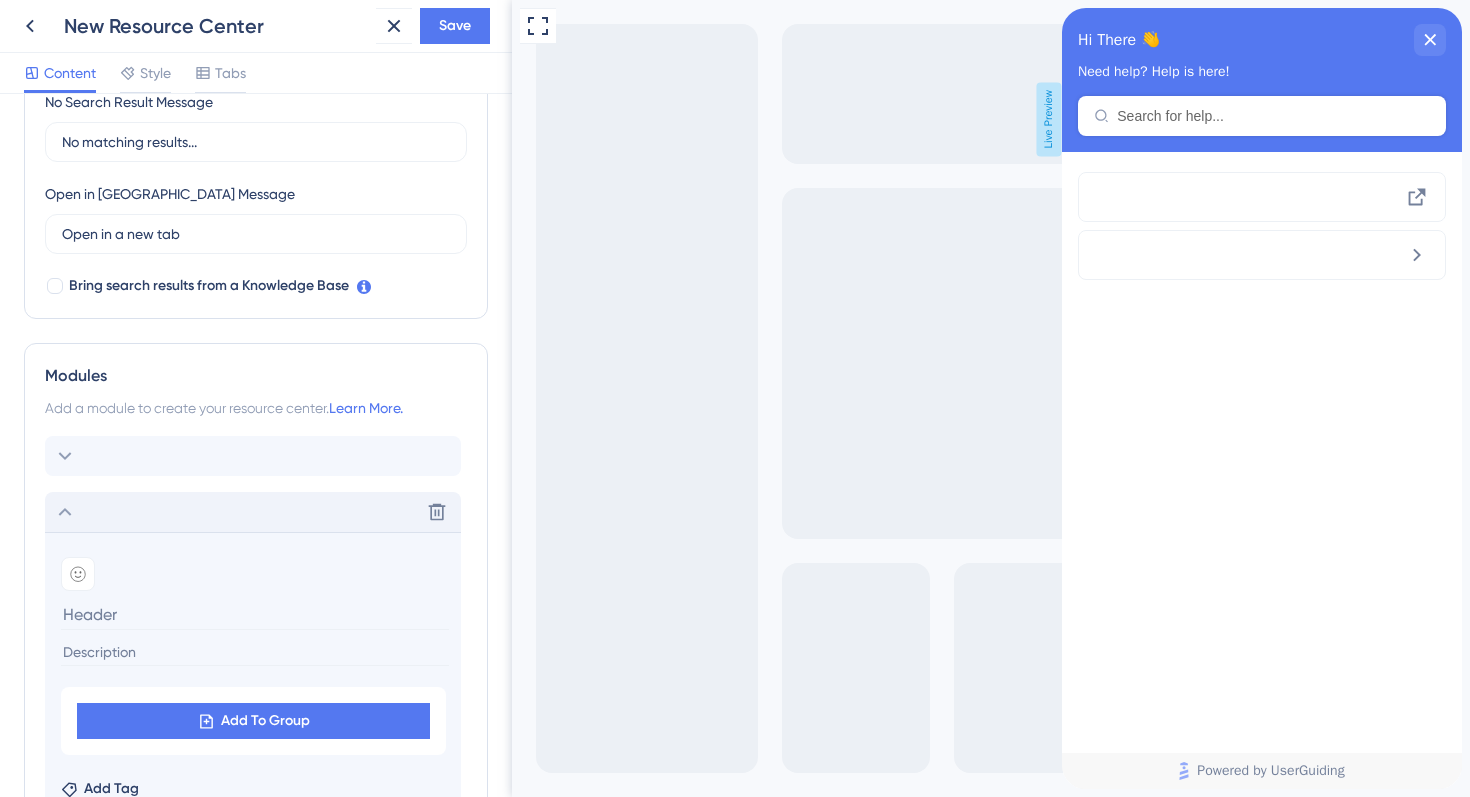 scroll, scrollTop: 686, scrollLeft: 0, axis: vertical 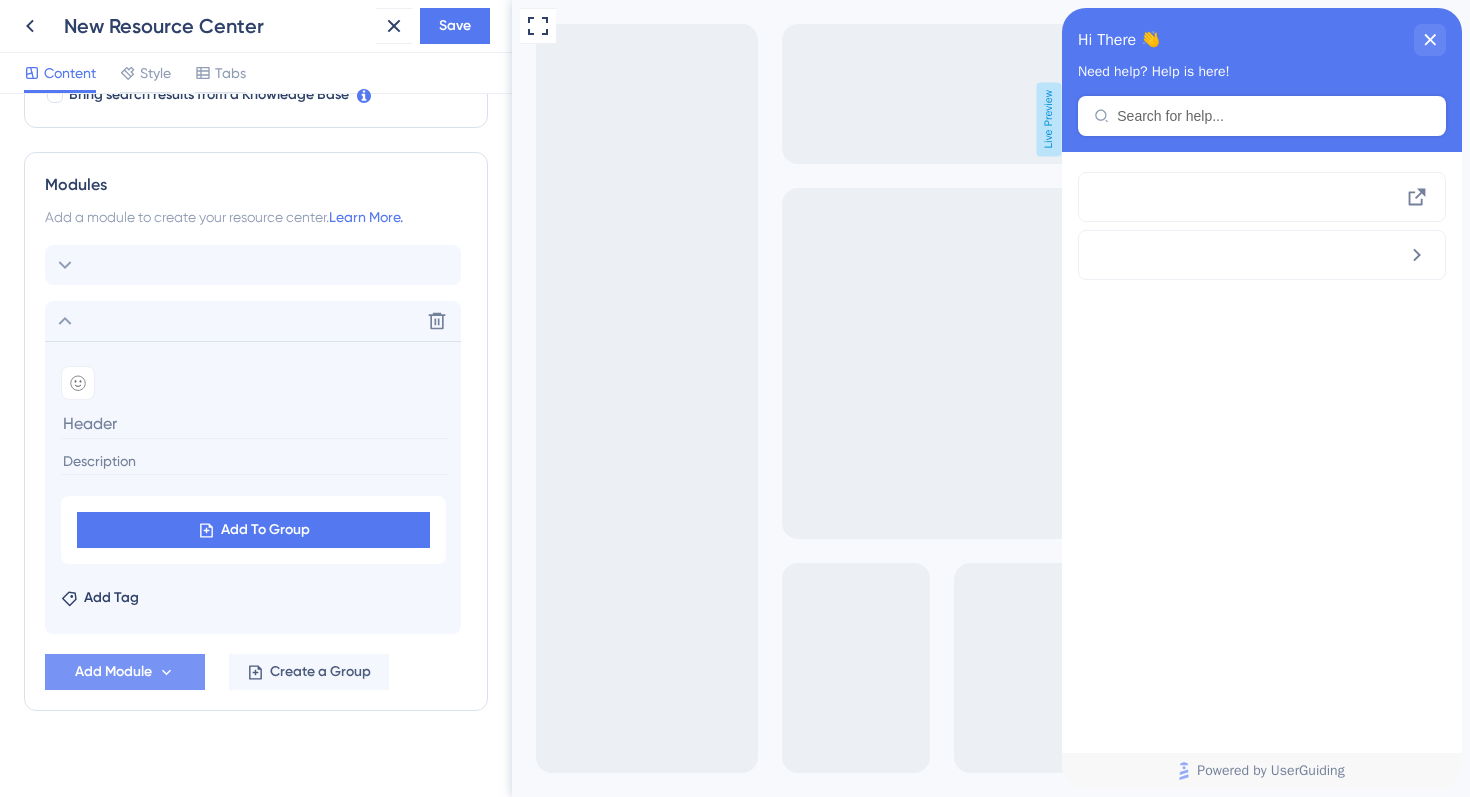 click 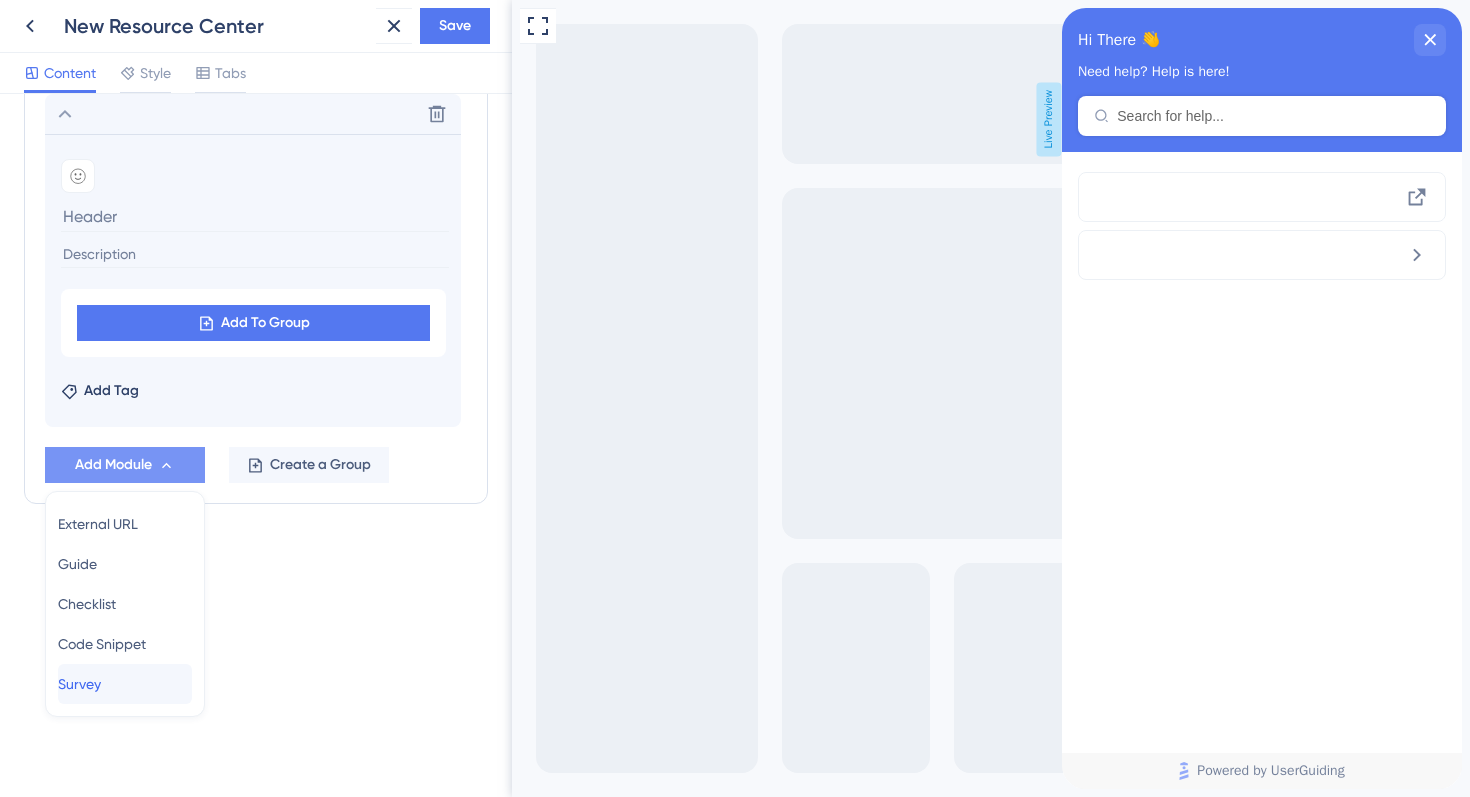 click on "Survey Survey" at bounding box center (125, 684) 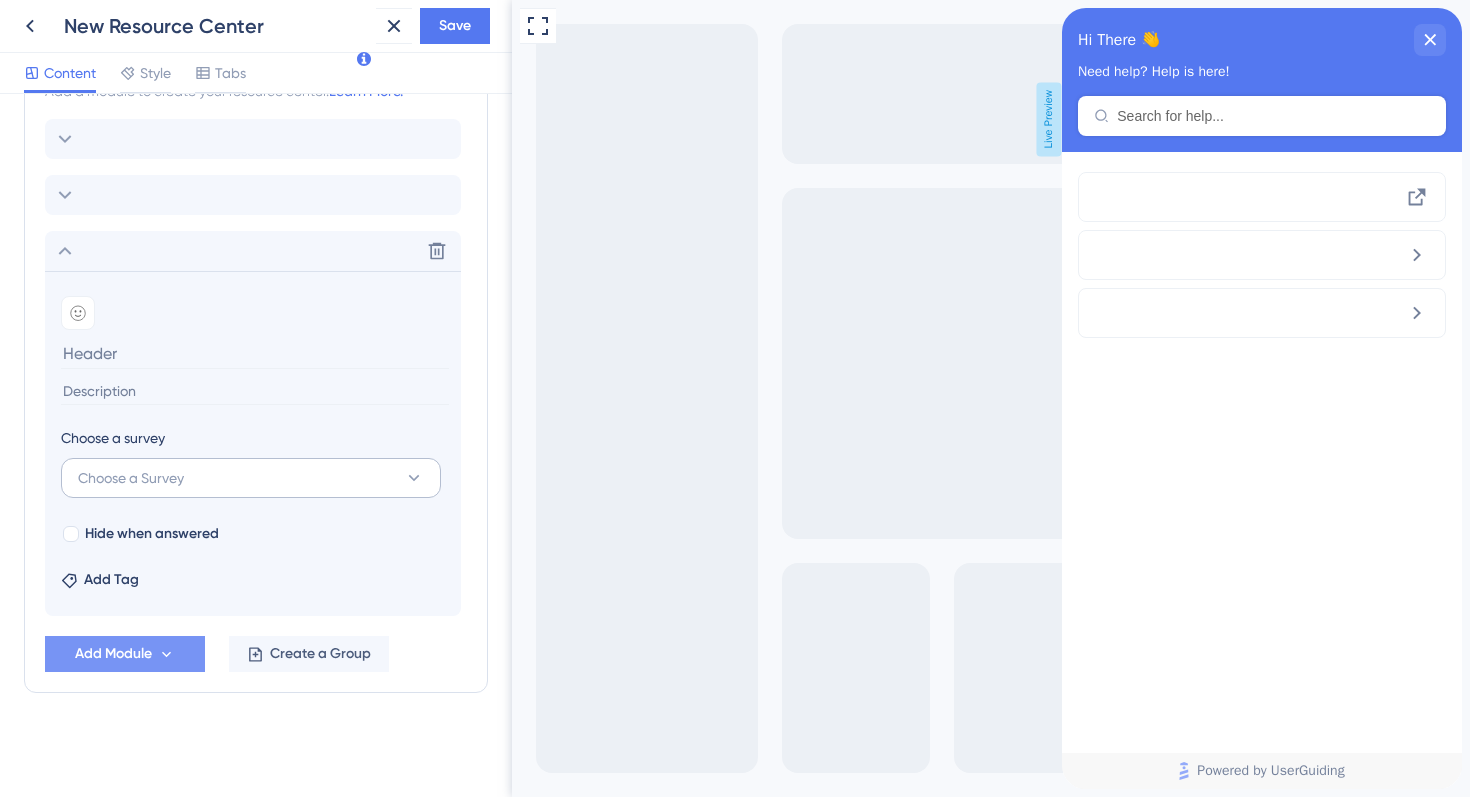 scroll, scrollTop: 655, scrollLeft: 0, axis: vertical 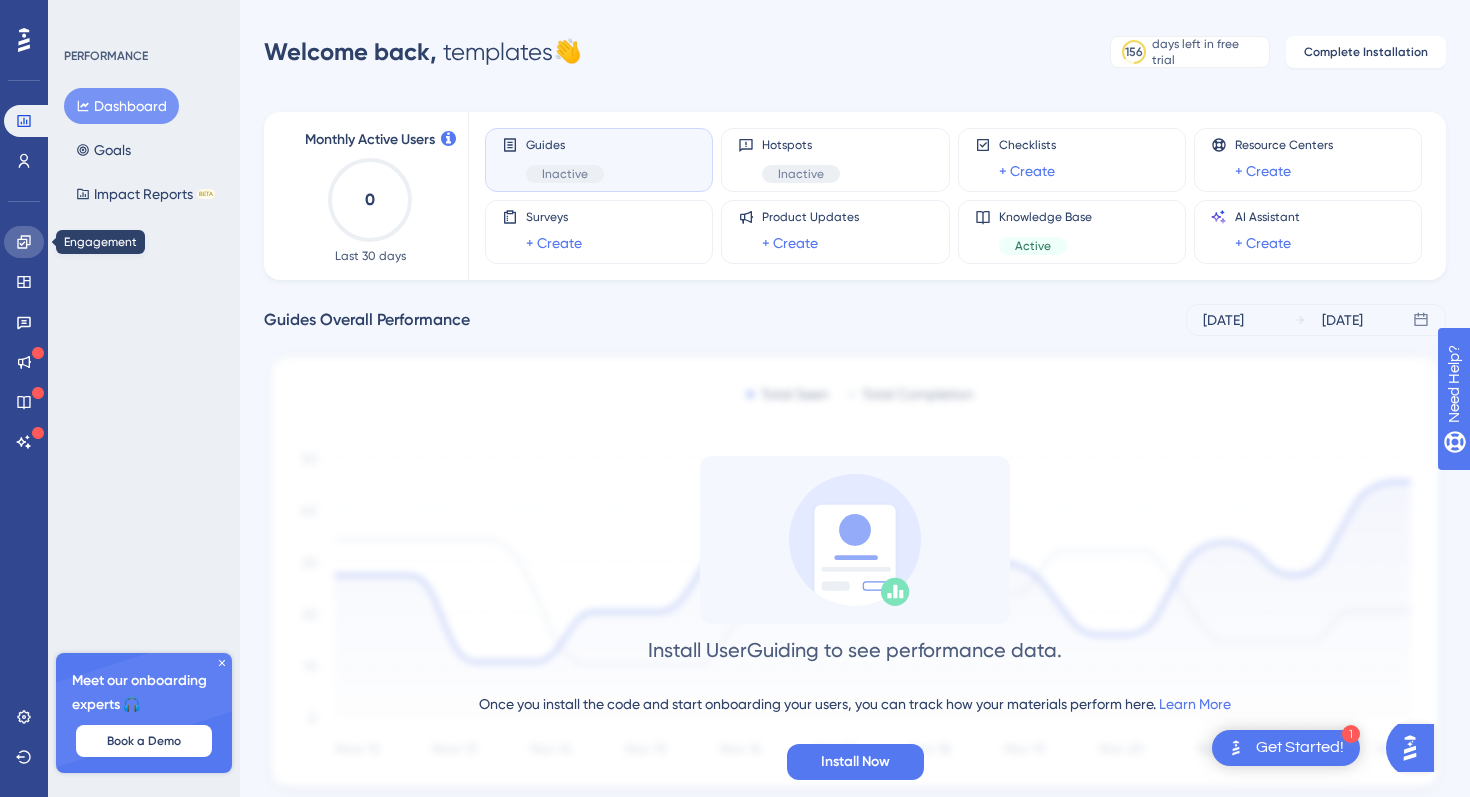 click 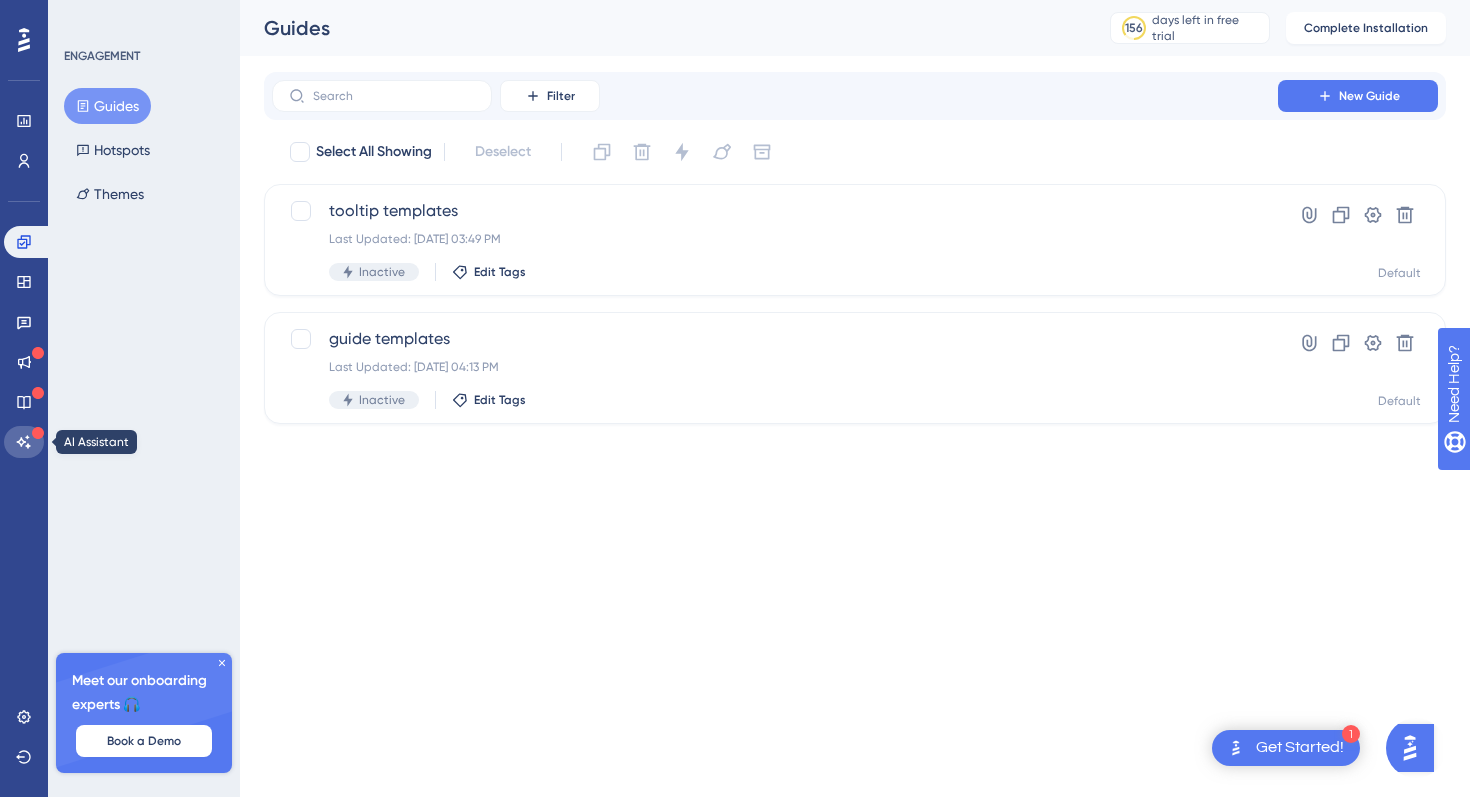 click 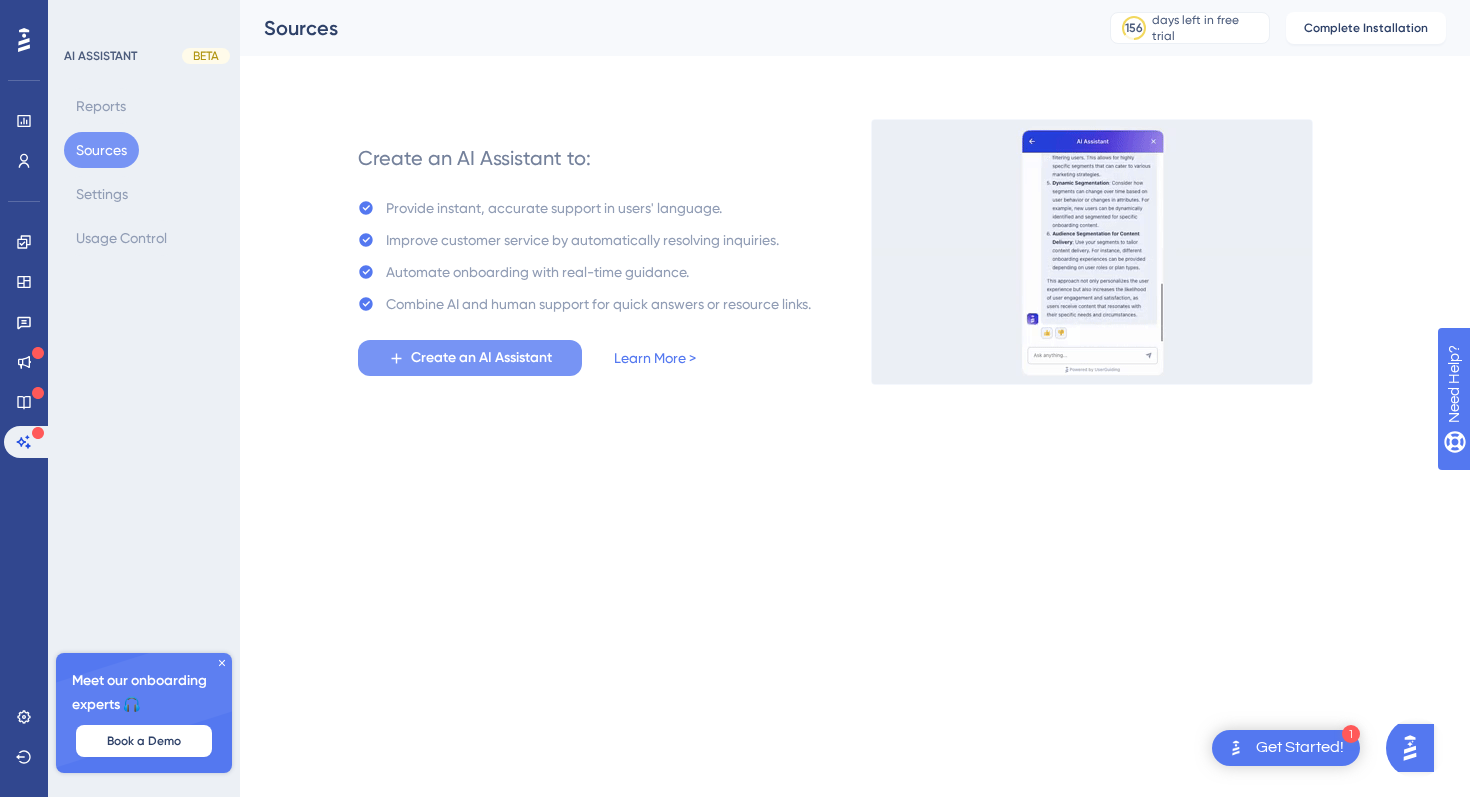 click on "Create an AI Assistant" at bounding box center [481, 358] 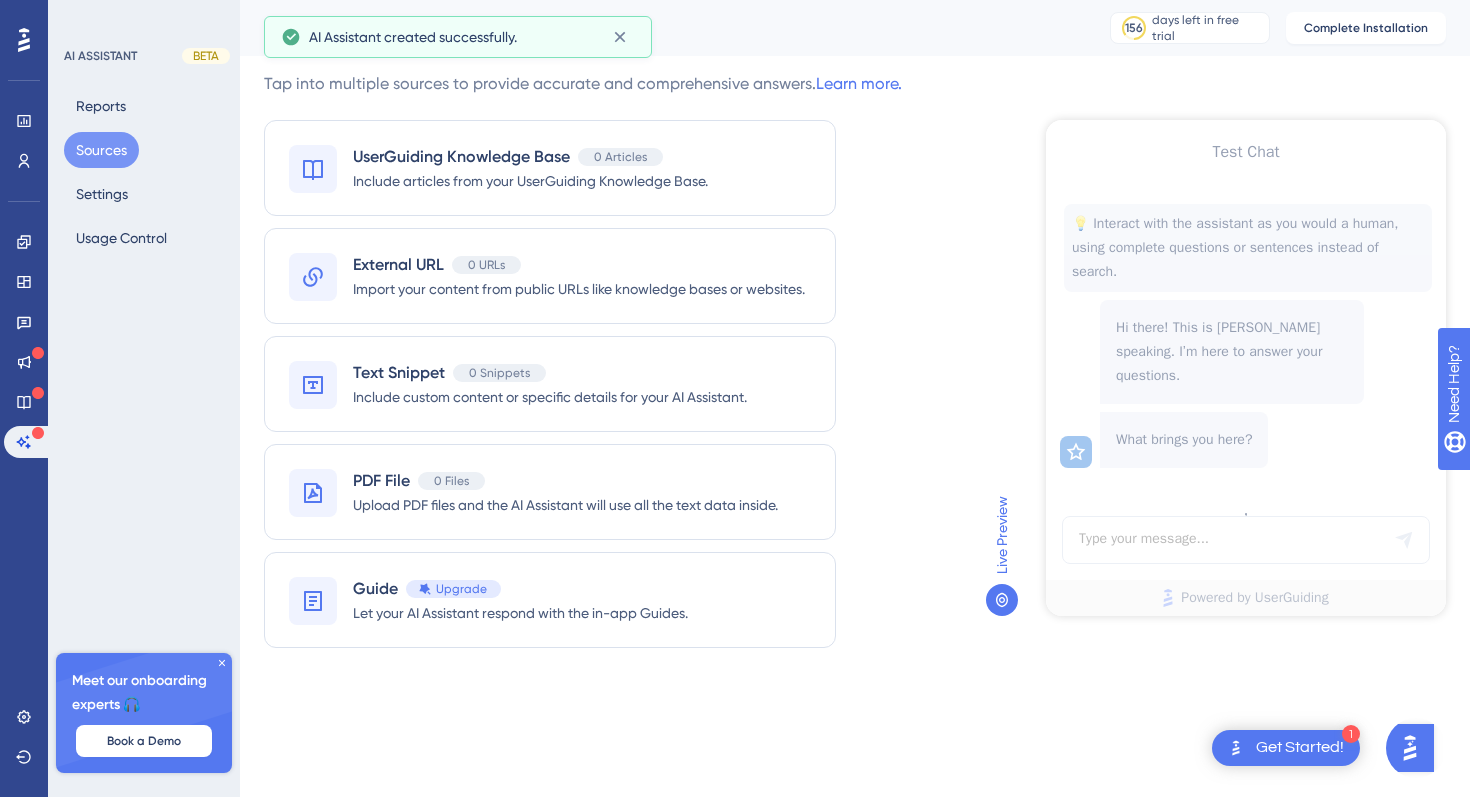 scroll, scrollTop: 0, scrollLeft: 0, axis: both 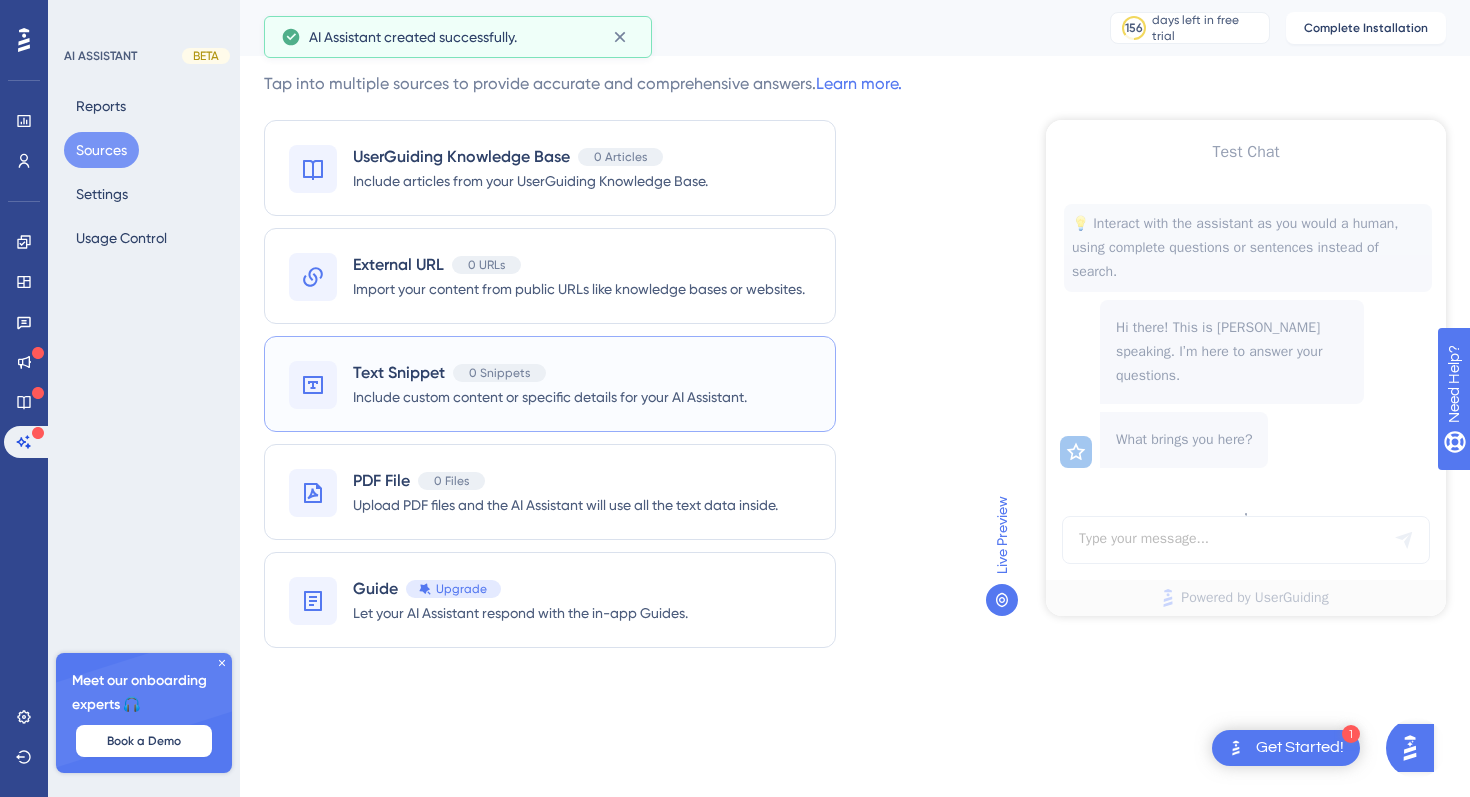 click on "Text Snippet 0 Snippets Include custom content or specific details for your AI Assistant." at bounding box center (550, 384) 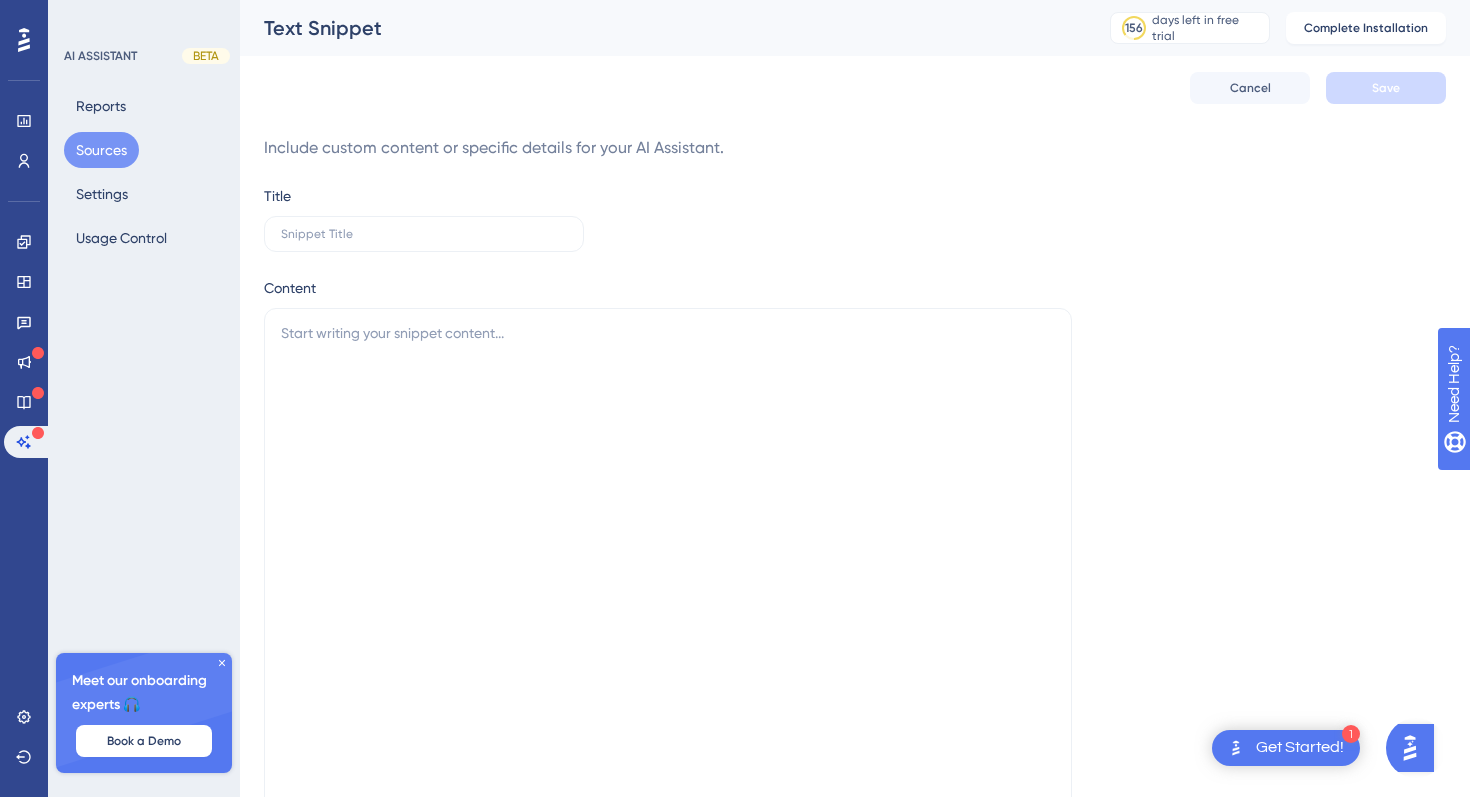 scroll, scrollTop: 77, scrollLeft: 0, axis: vertical 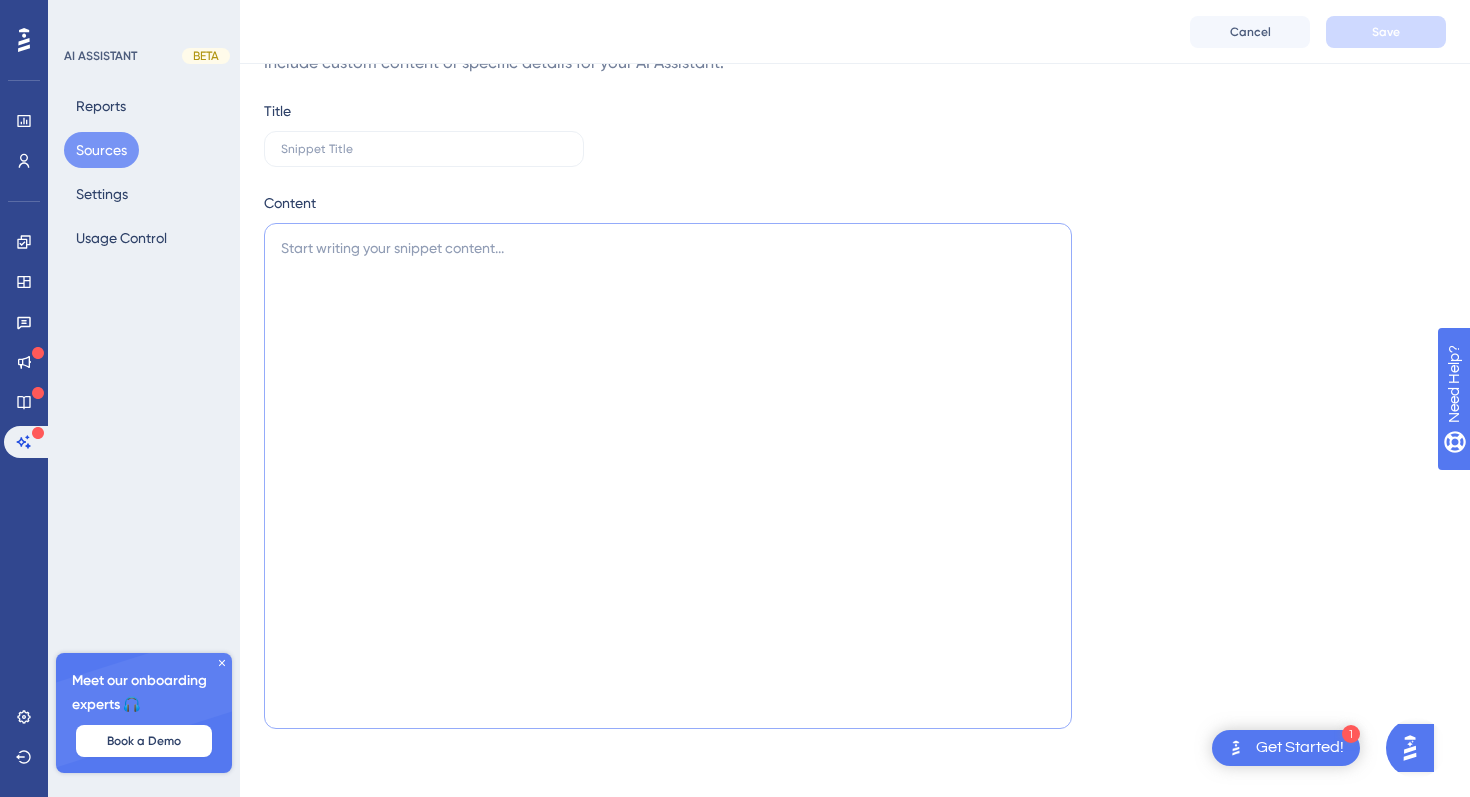 click at bounding box center (668, 476) 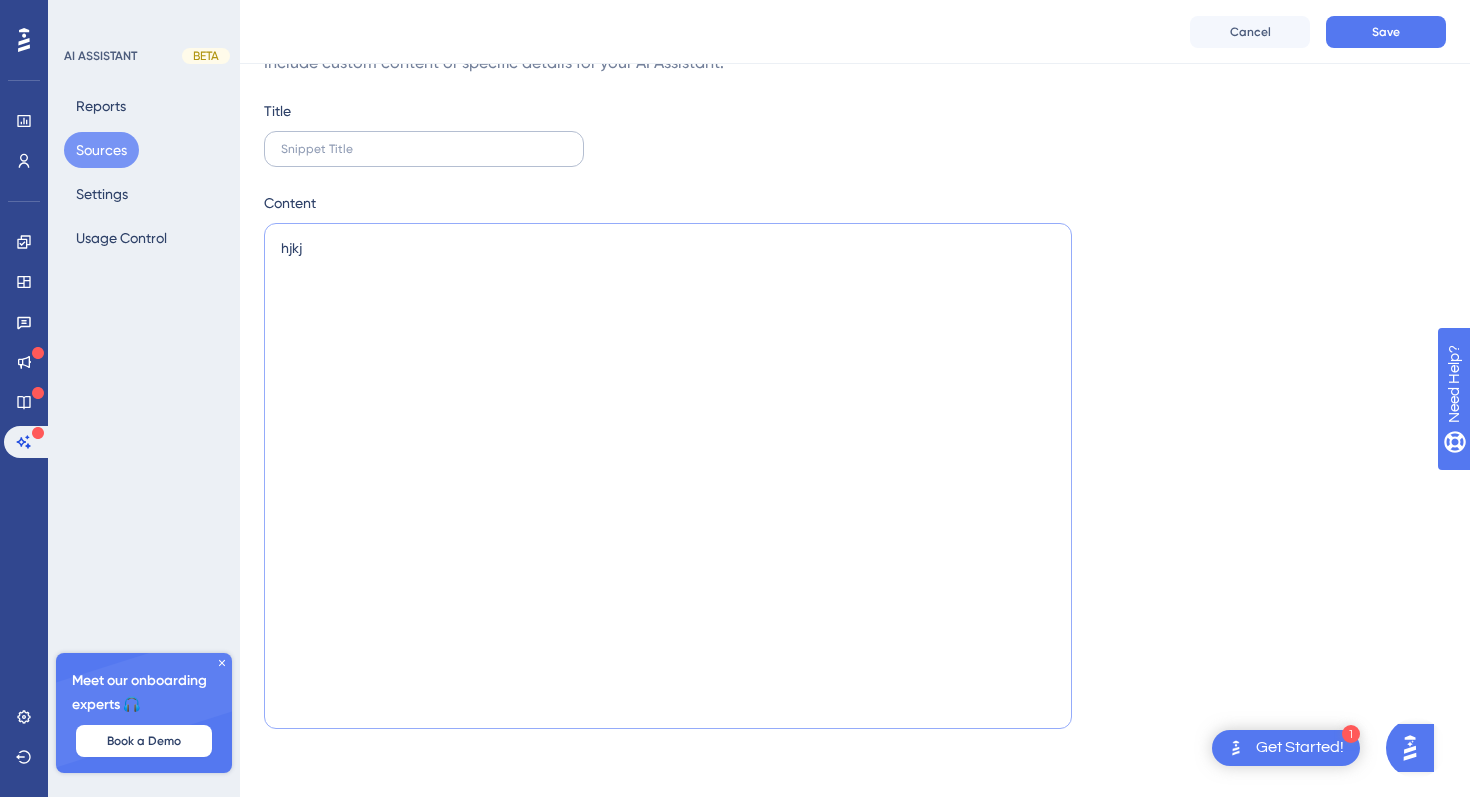 type on "hjkj" 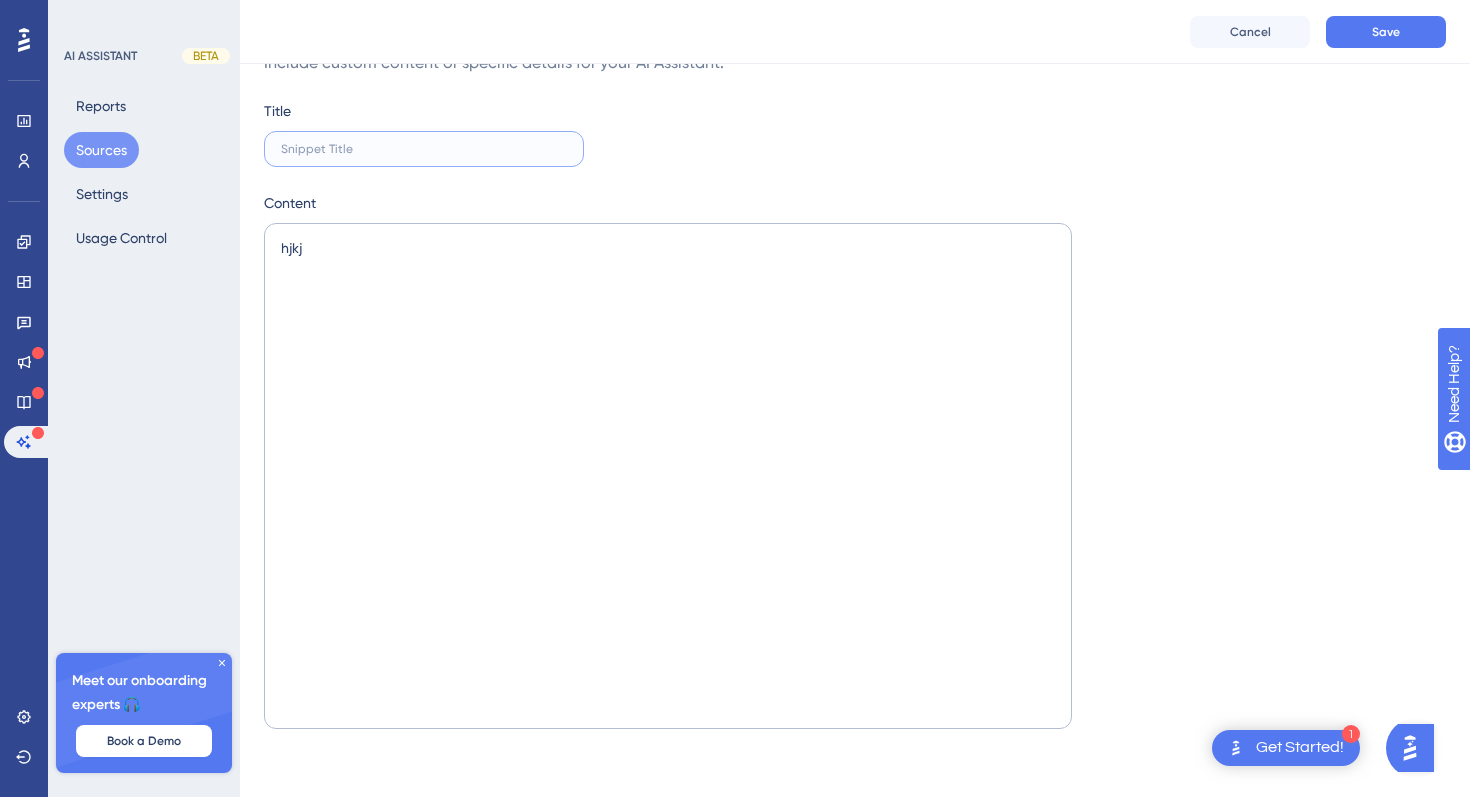 click at bounding box center (424, 149) 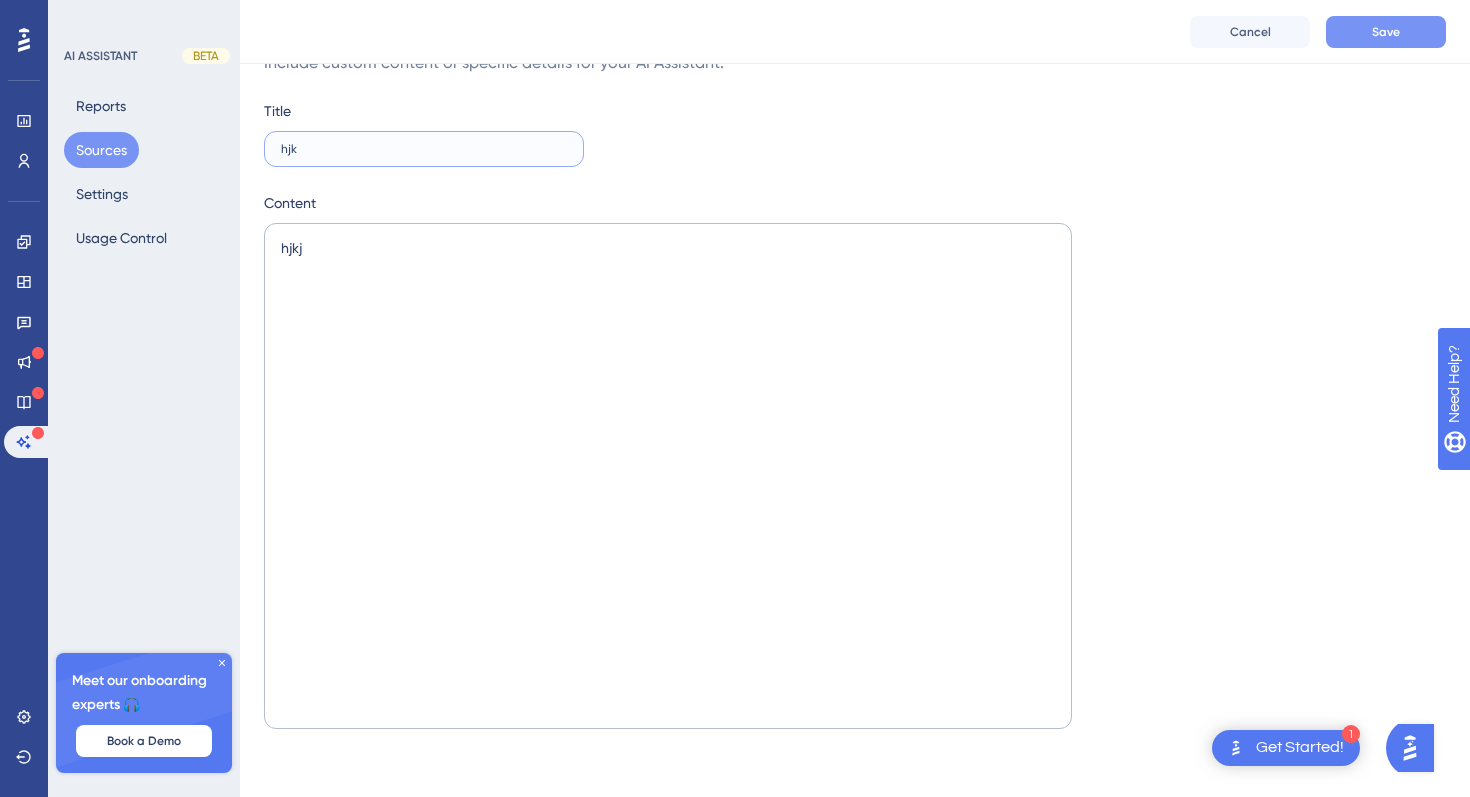 type on "hjk" 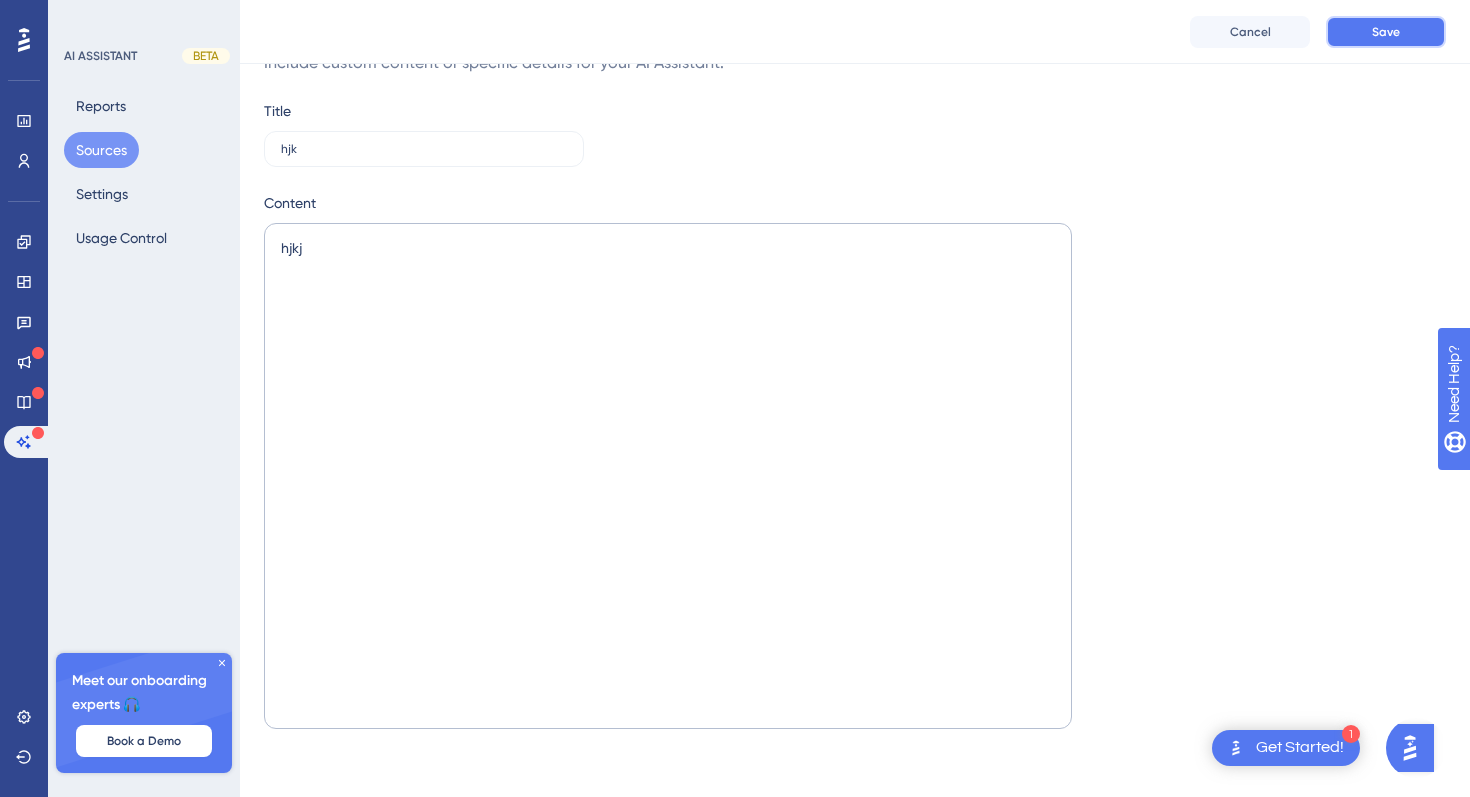 click on "Save" at bounding box center [1386, 32] 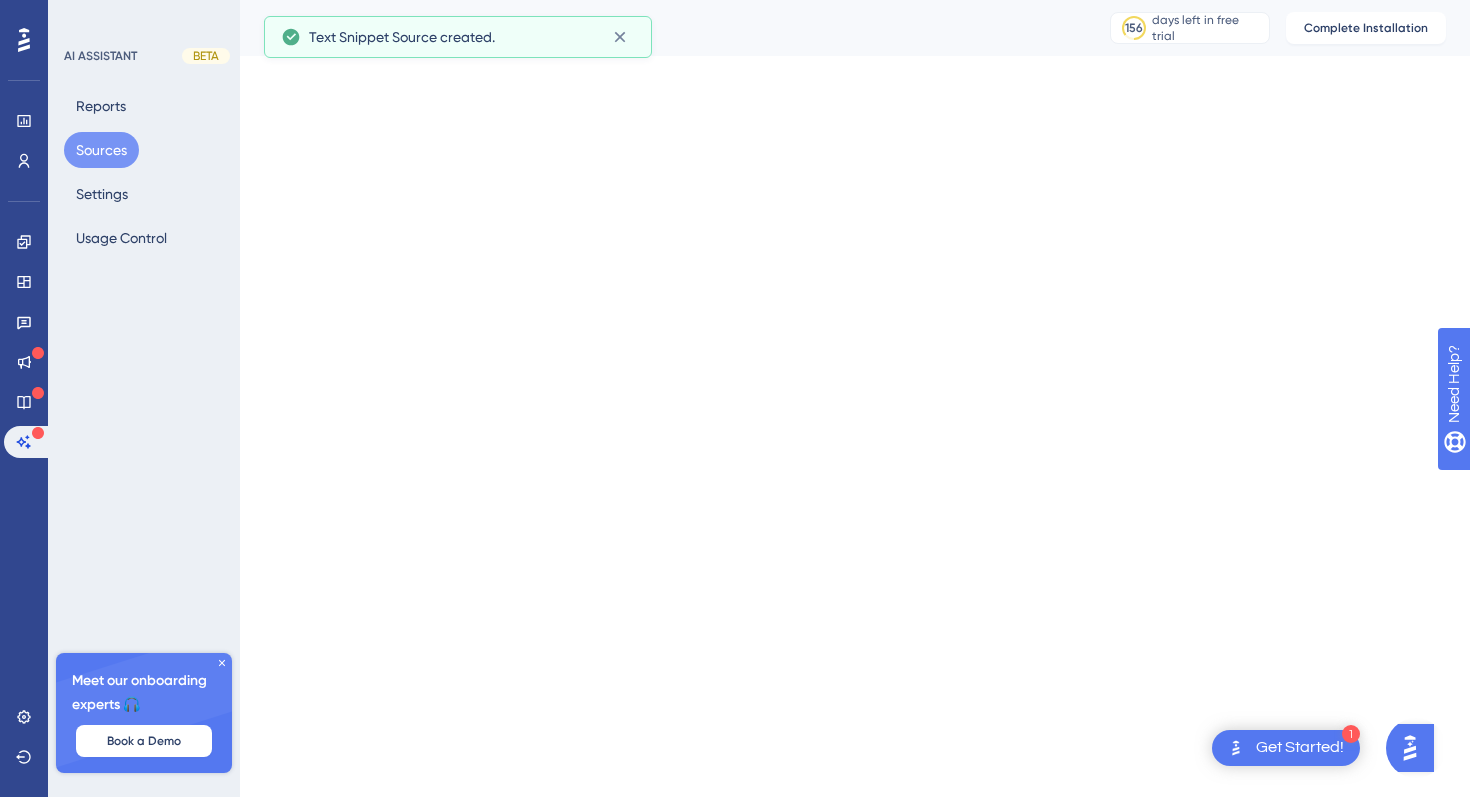scroll, scrollTop: 0, scrollLeft: 0, axis: both 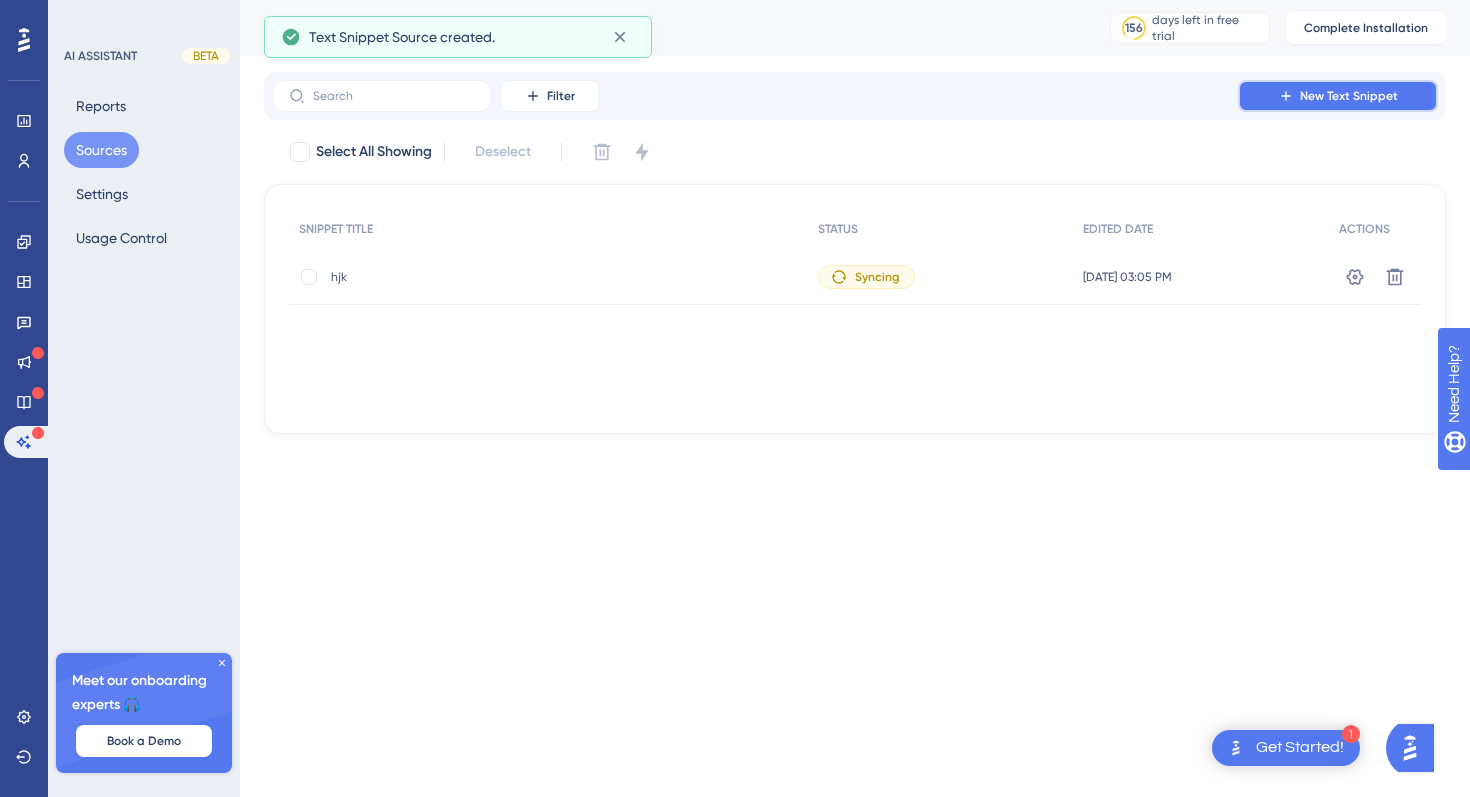 click 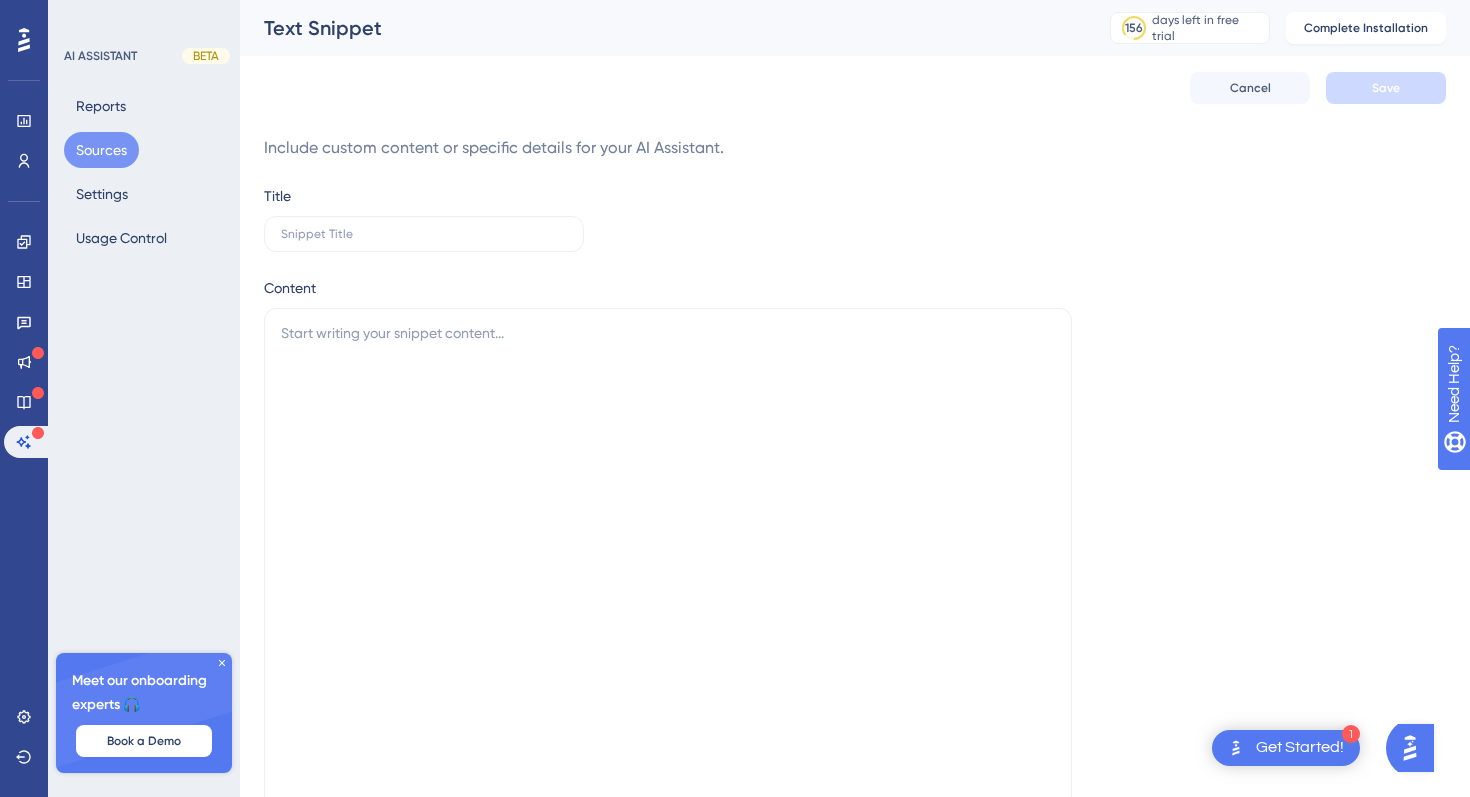 click on "Sources" at bounding box center [101, 150] 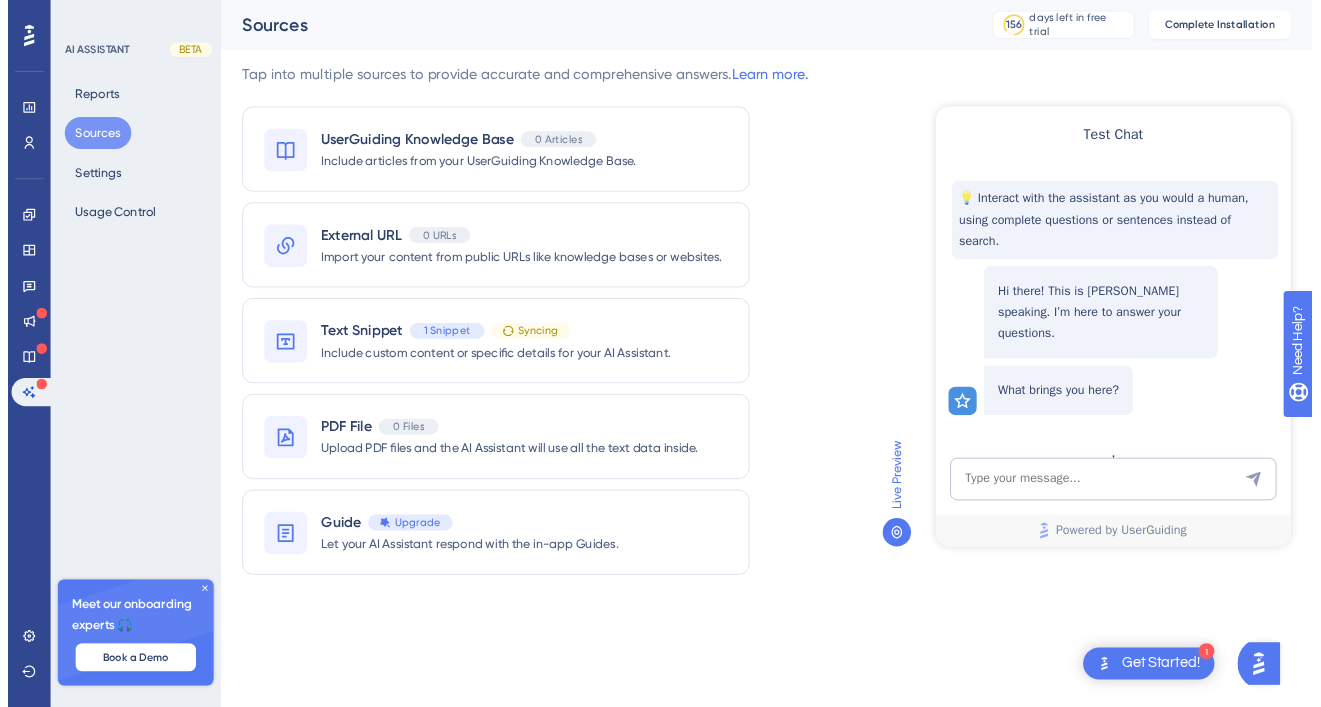 scroll, scrollTop: 0, scrollLeft: 0, axis: both 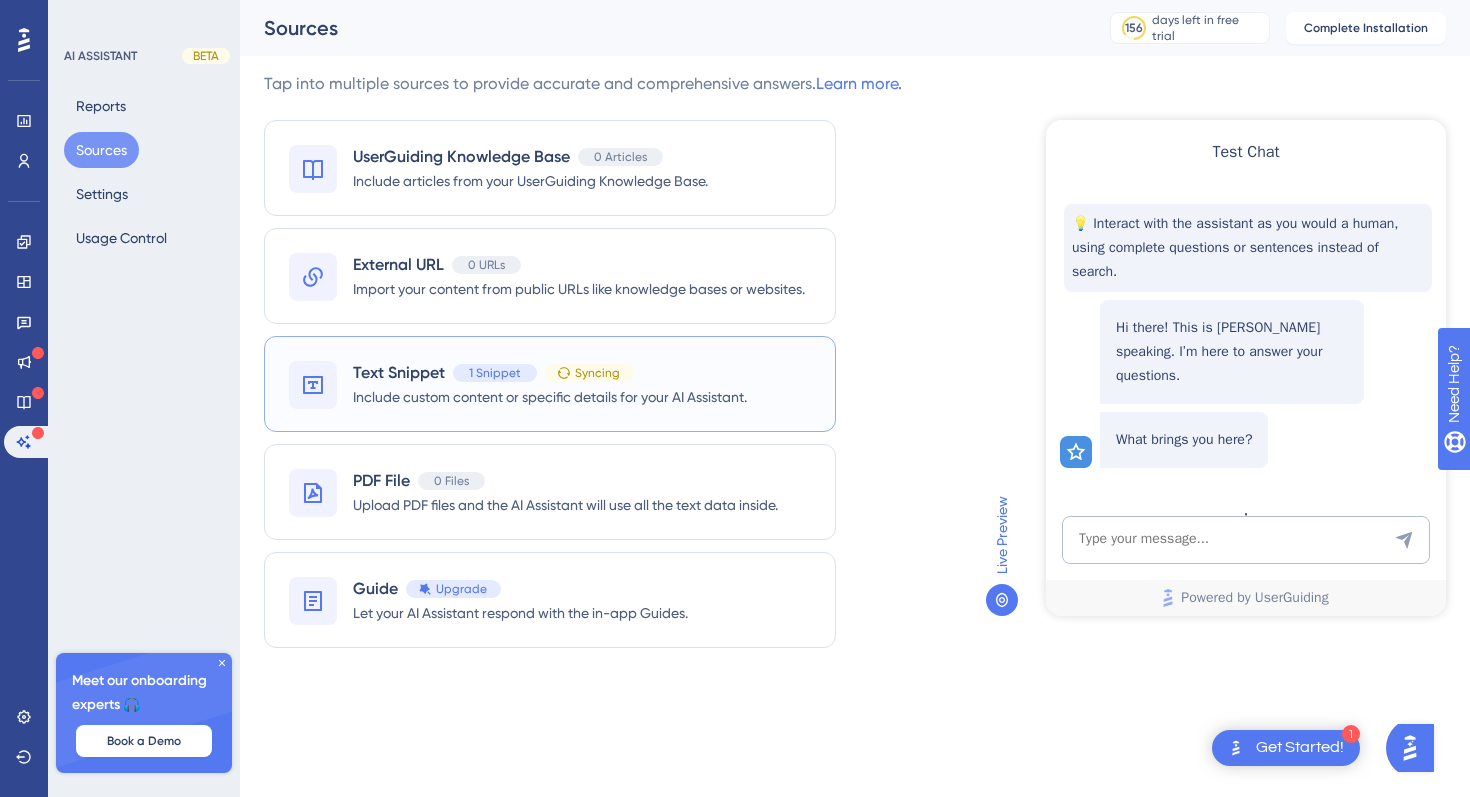 click on "Syncing" at bounding box center (589, 373) 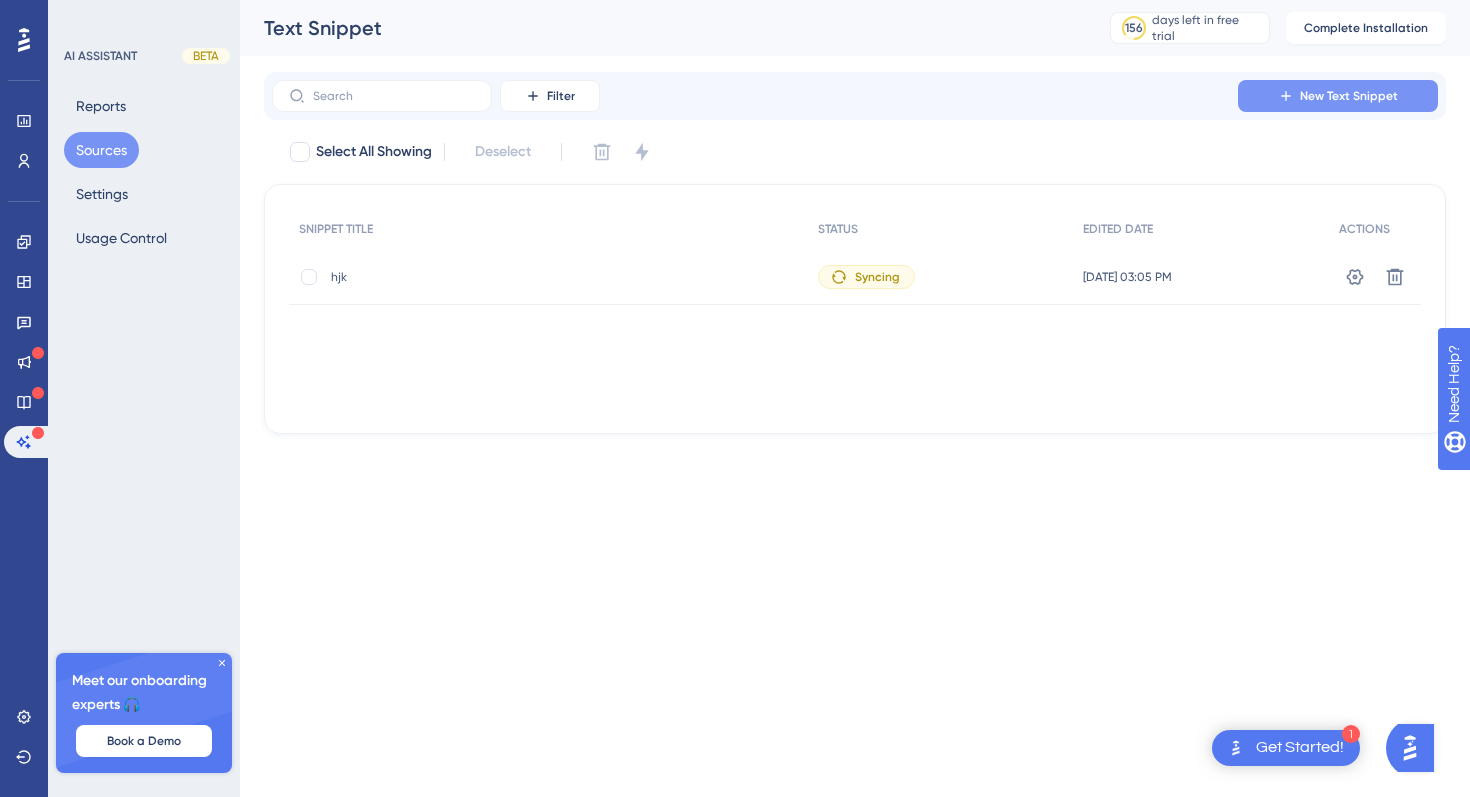 click on "New Text Snippet" at bounding box center [1349, 96] 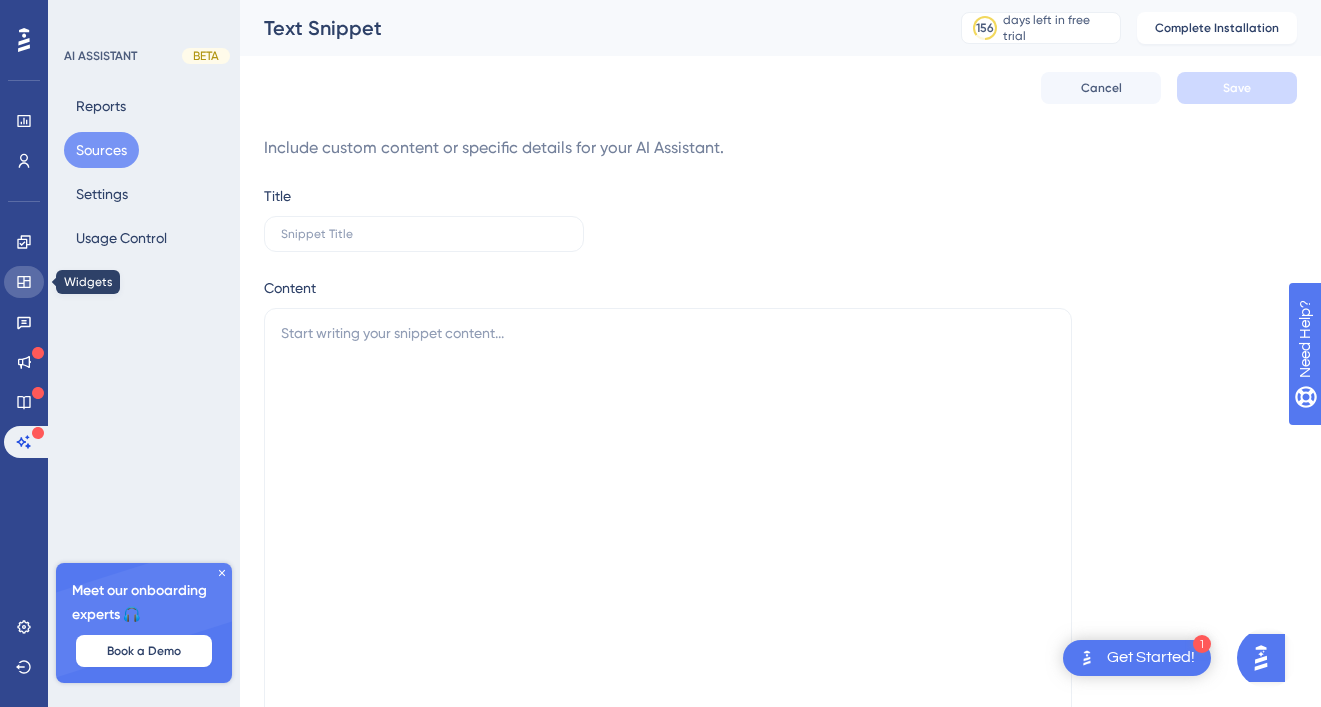 click at bounding box center (24, 282) 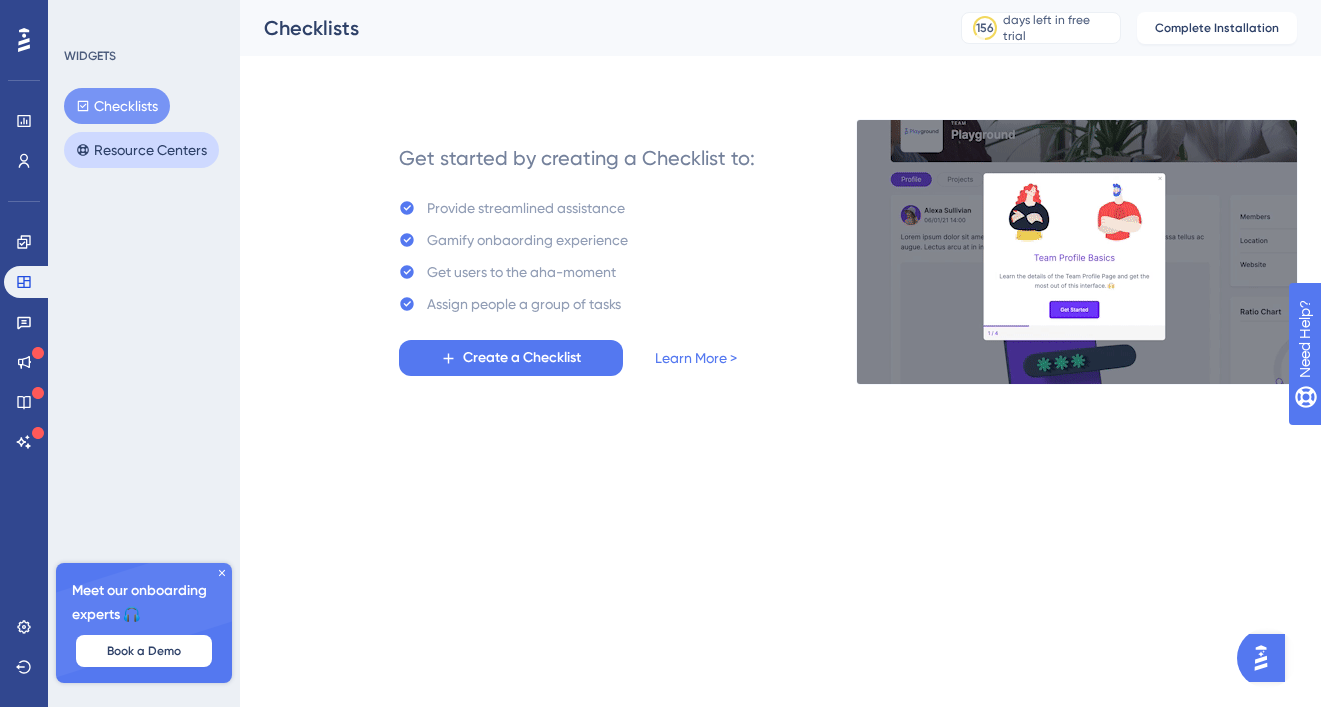 click on "Resource Centers" at bounding box center [141, 150] 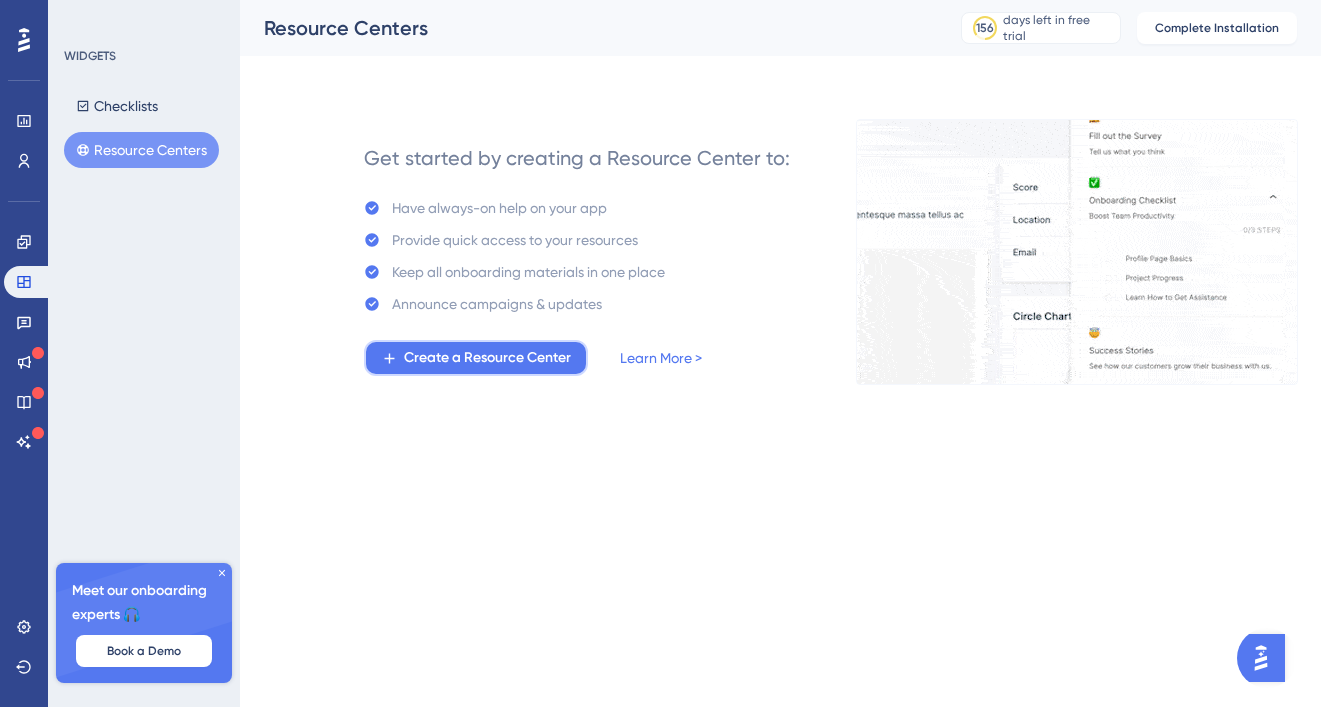 click on "Create a Resource Center" at bounding box center (487, 358) 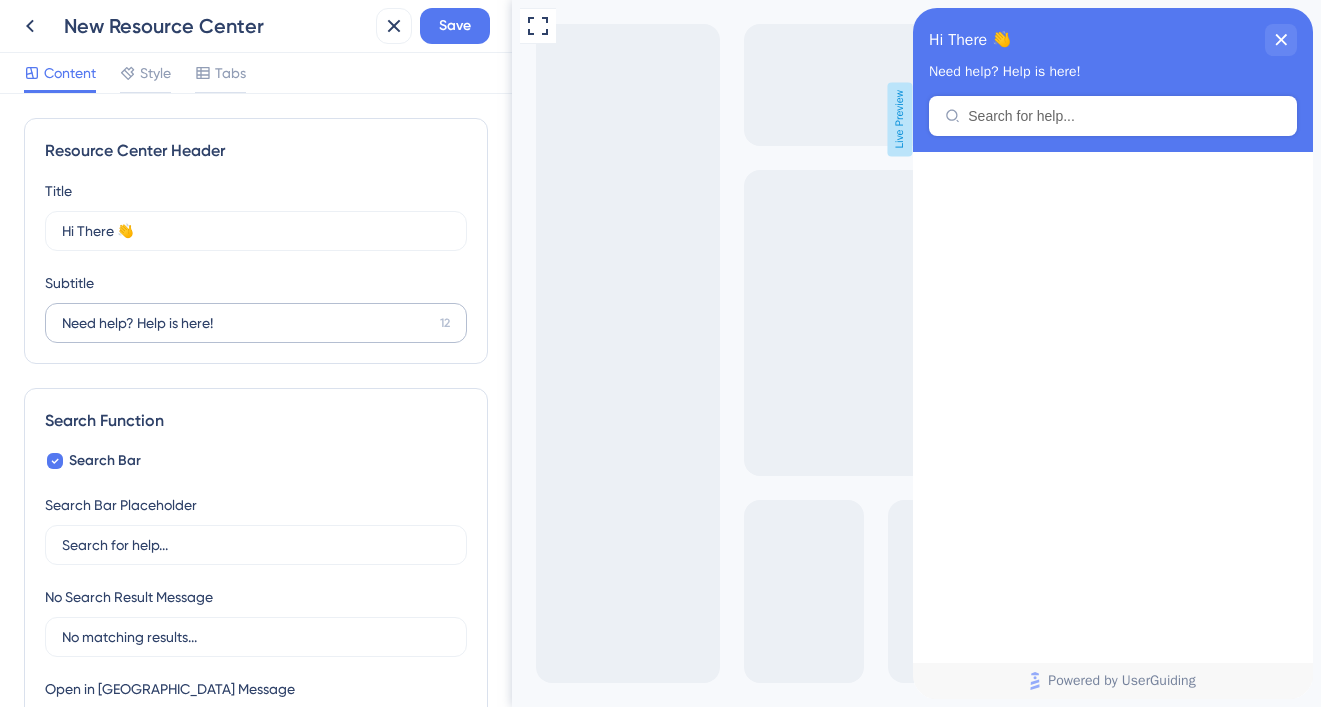 scroll, scrollTop: 0, scrollLeft: 0, axis: both 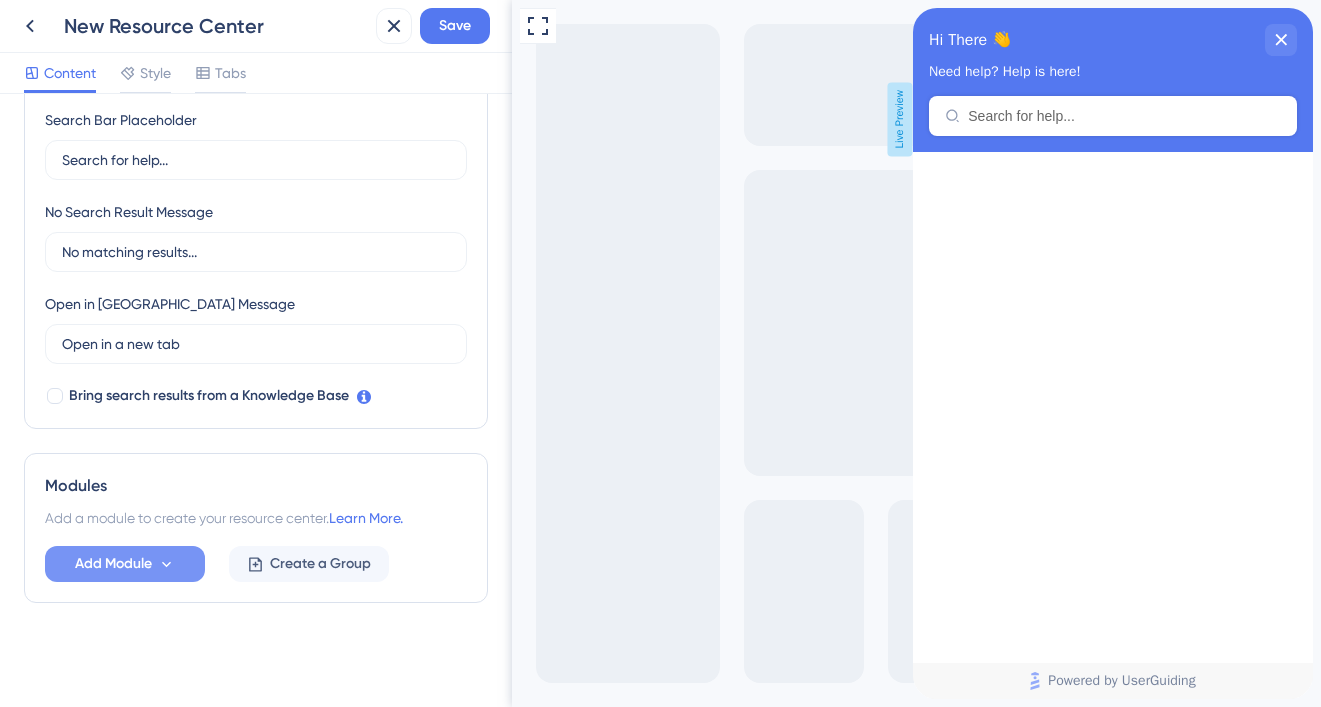click on "Add Module" at bounding box center (125, 564) 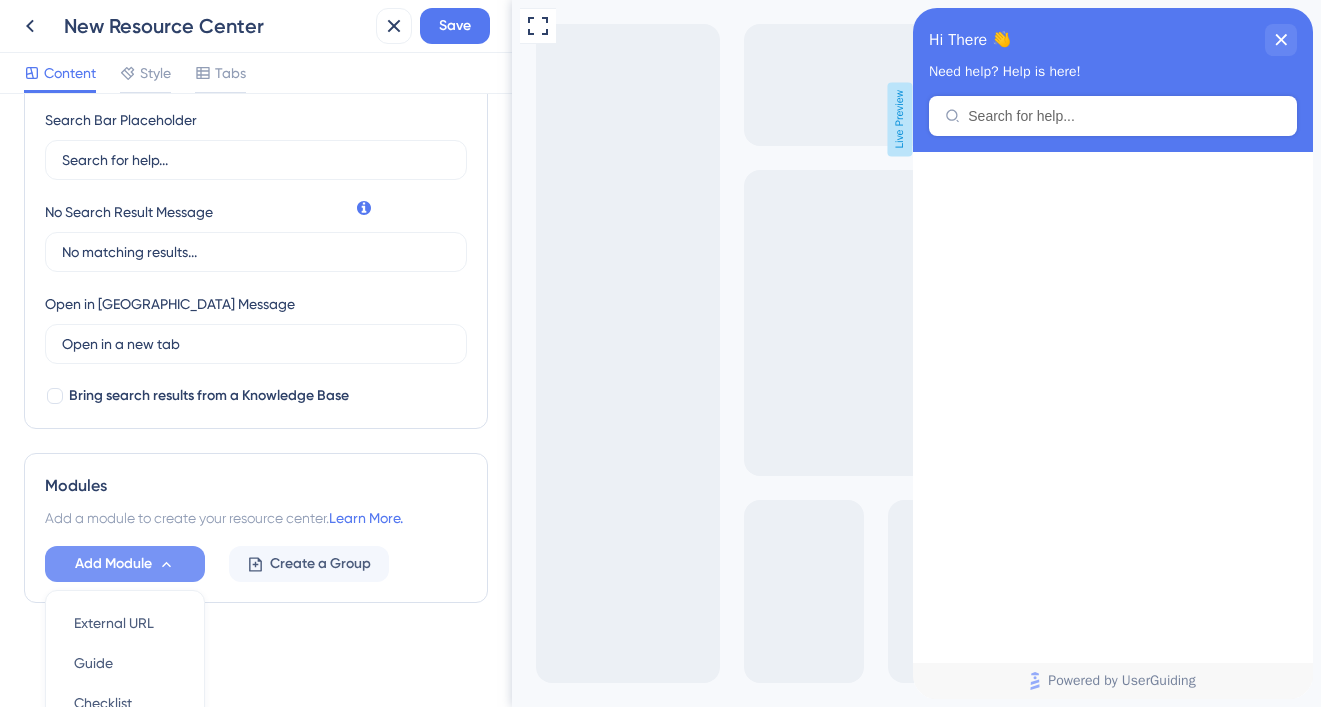 scroll, scrollTop: 574, scrollLeft: 0, axis: vertical 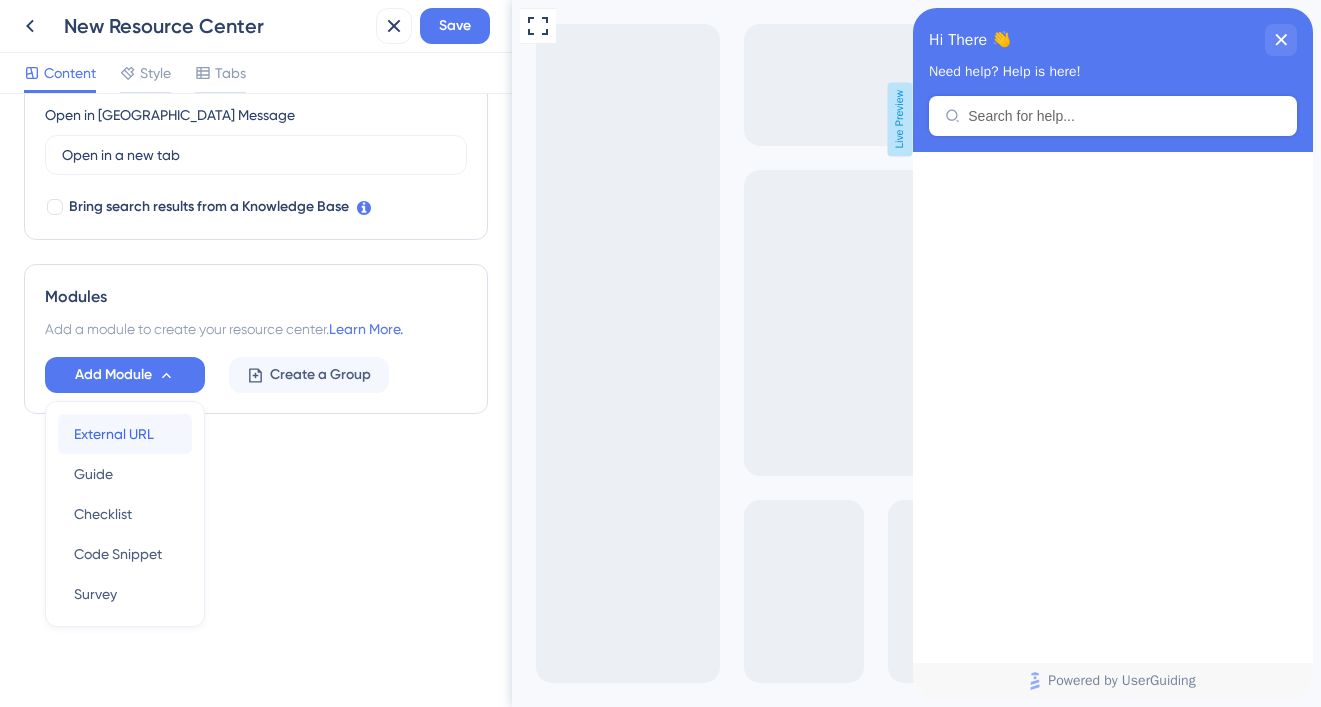 click on "External URL External URL" at bounding box center [125, 434] 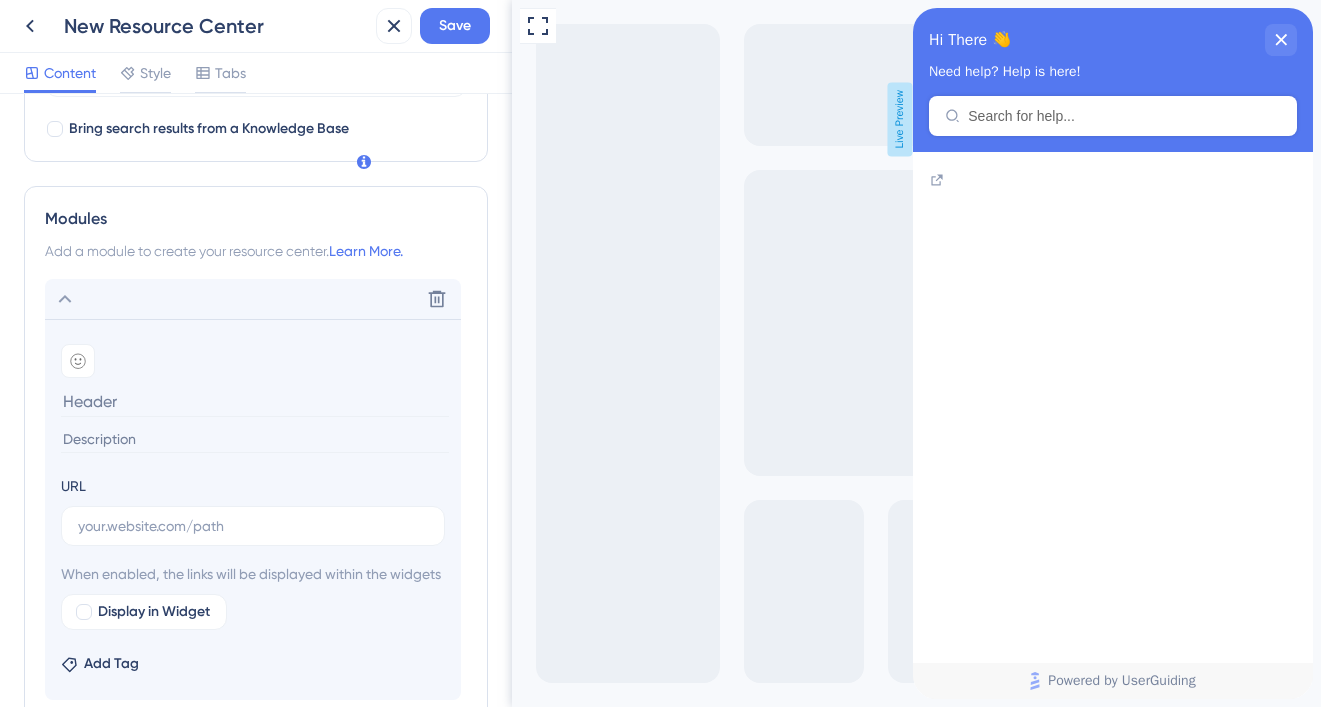 scroll, scrollTop: 653, scrollLeft: 0, axis: vertical 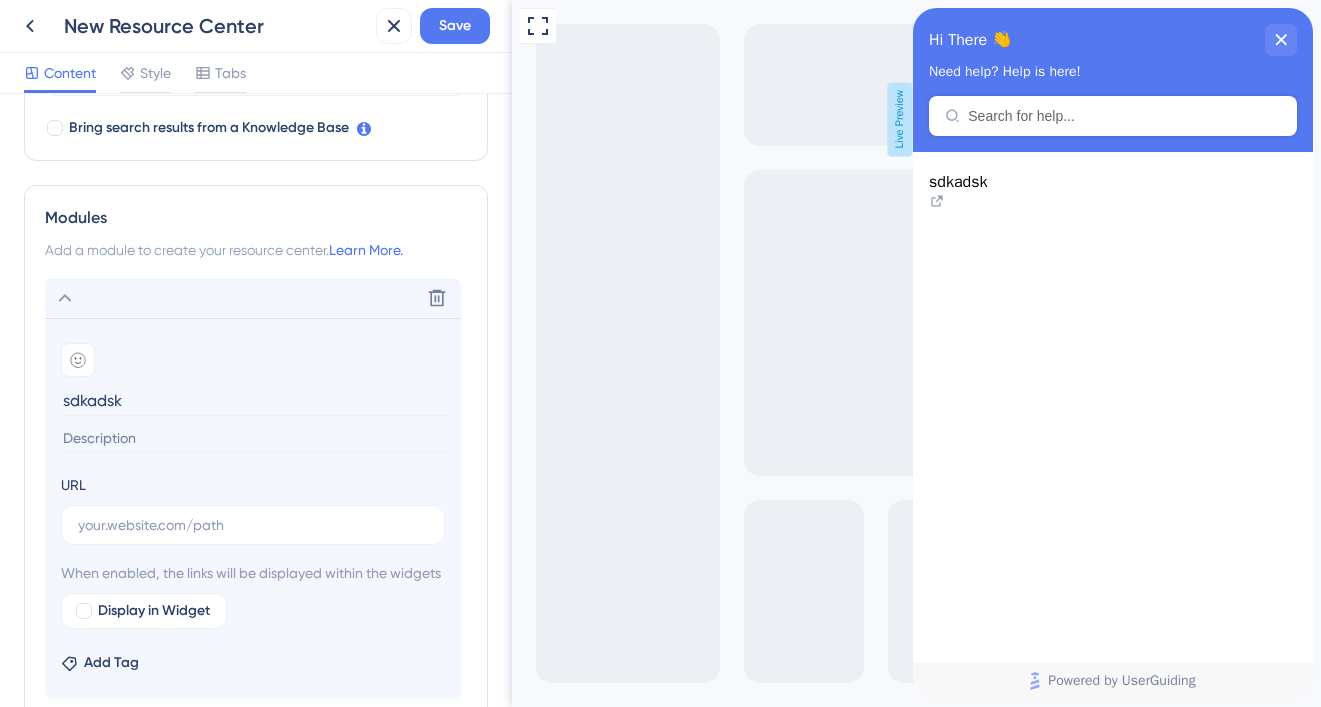 type on "sdkadsk" 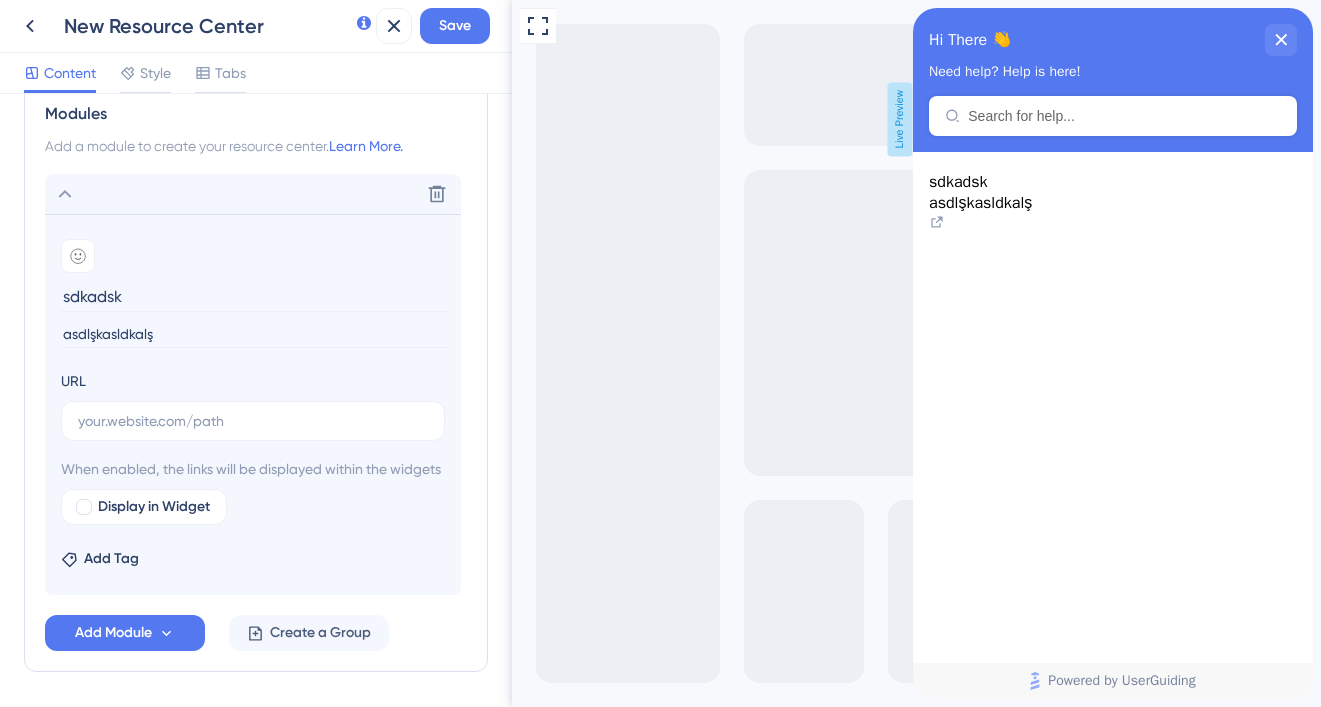 scroll, scrollTop: 759, scrollLeft: 0, axis: vertical 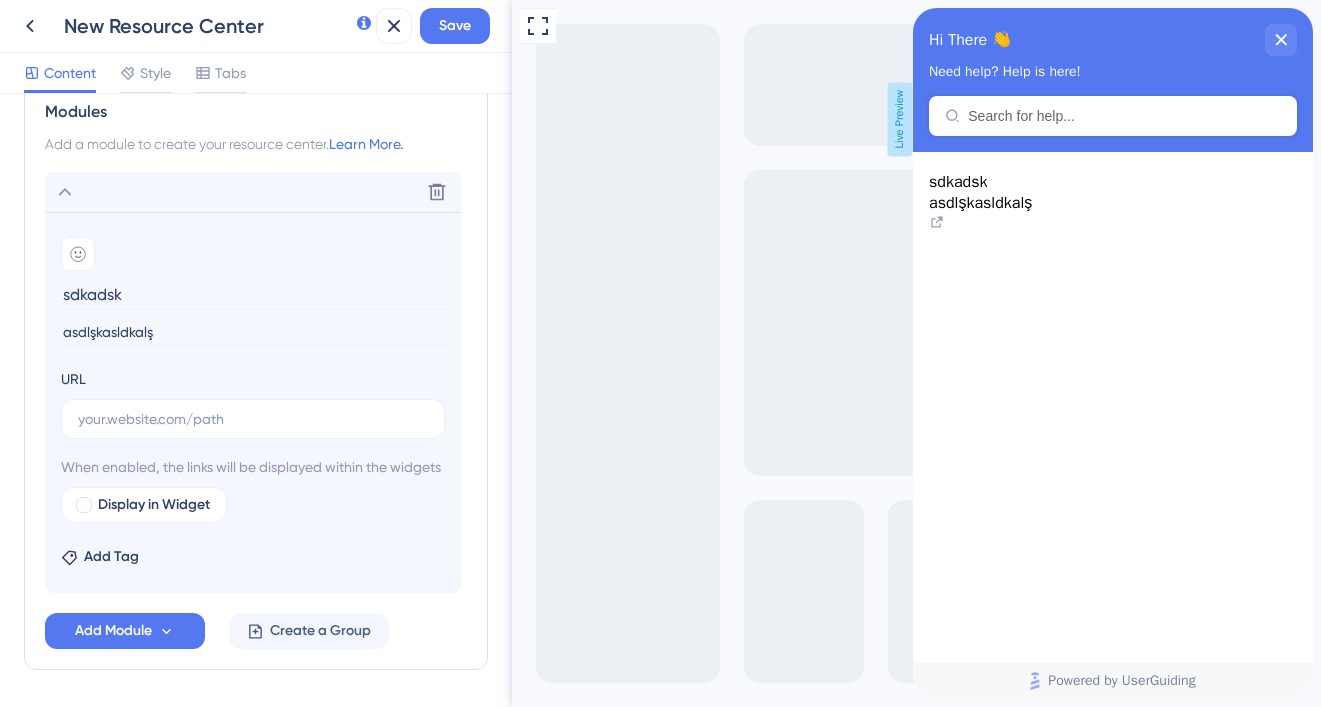 type on "asdlşkasldkalş" 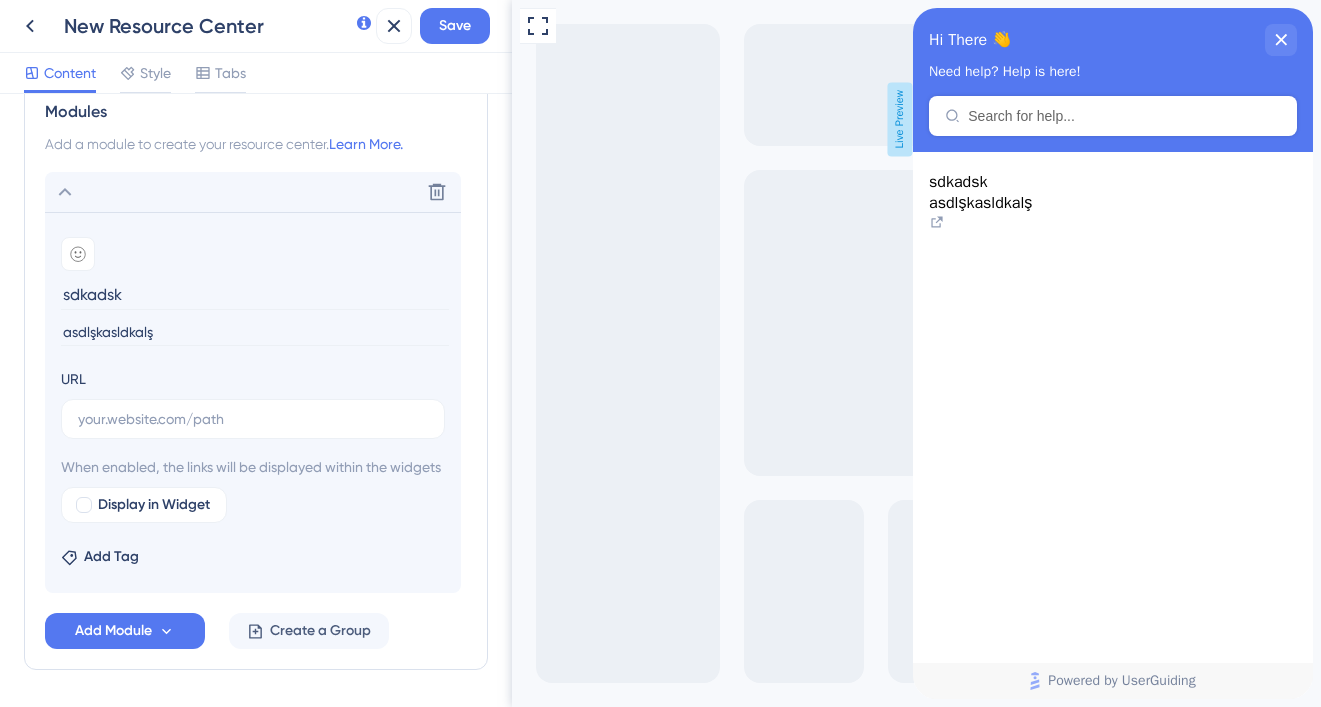 scroll, scrollTop: 850, scrollLeft: 0, axis: vertical 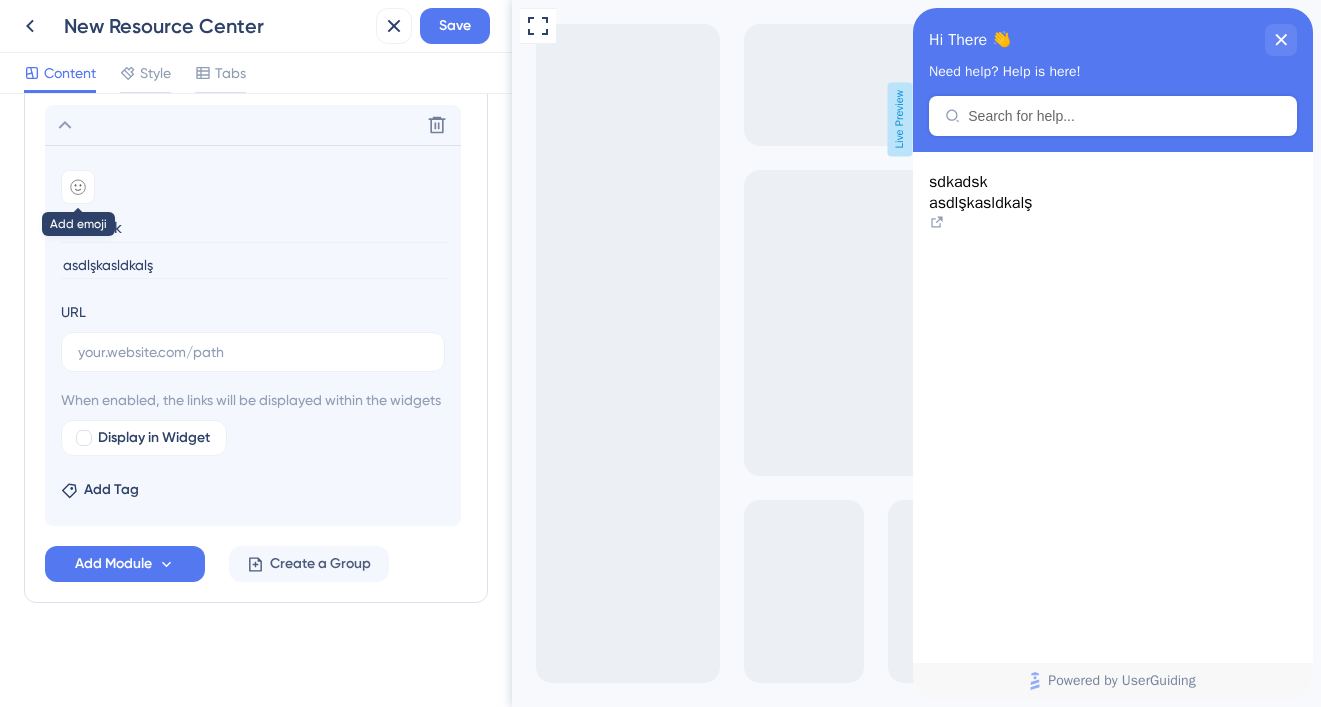 click 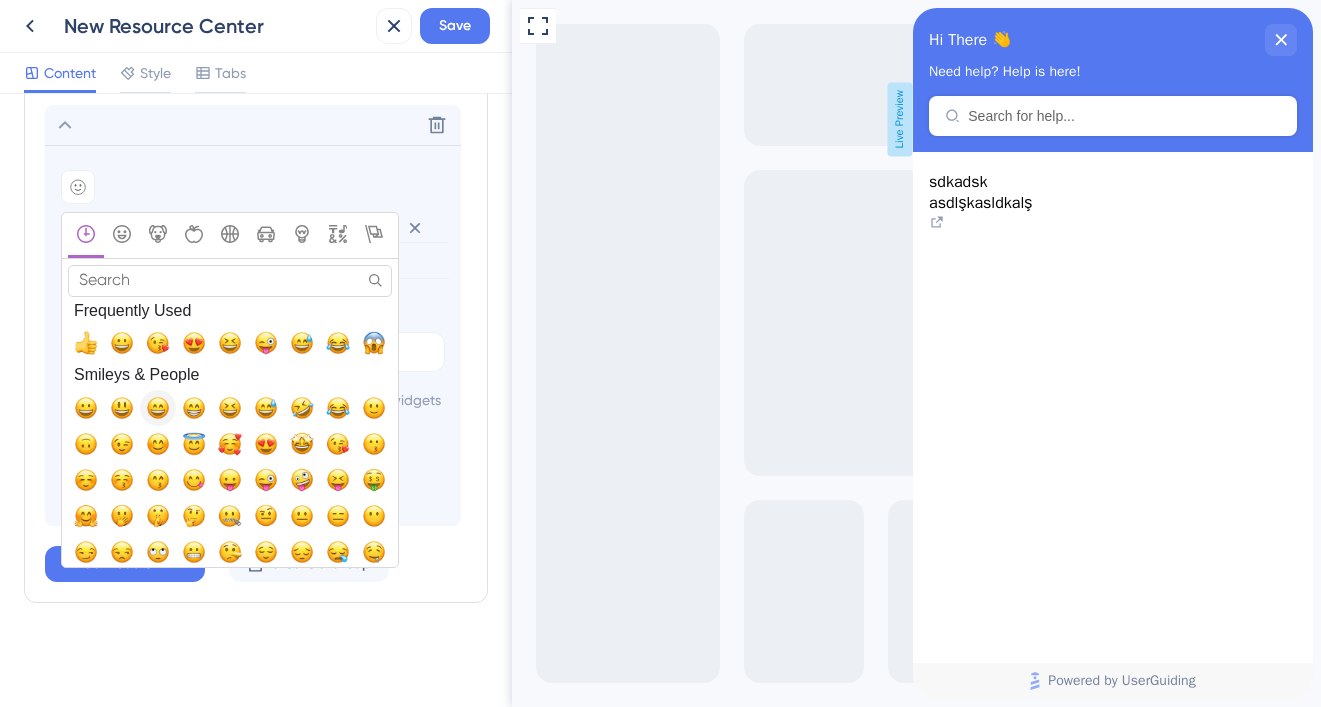 click at bounding box center [158, 407] 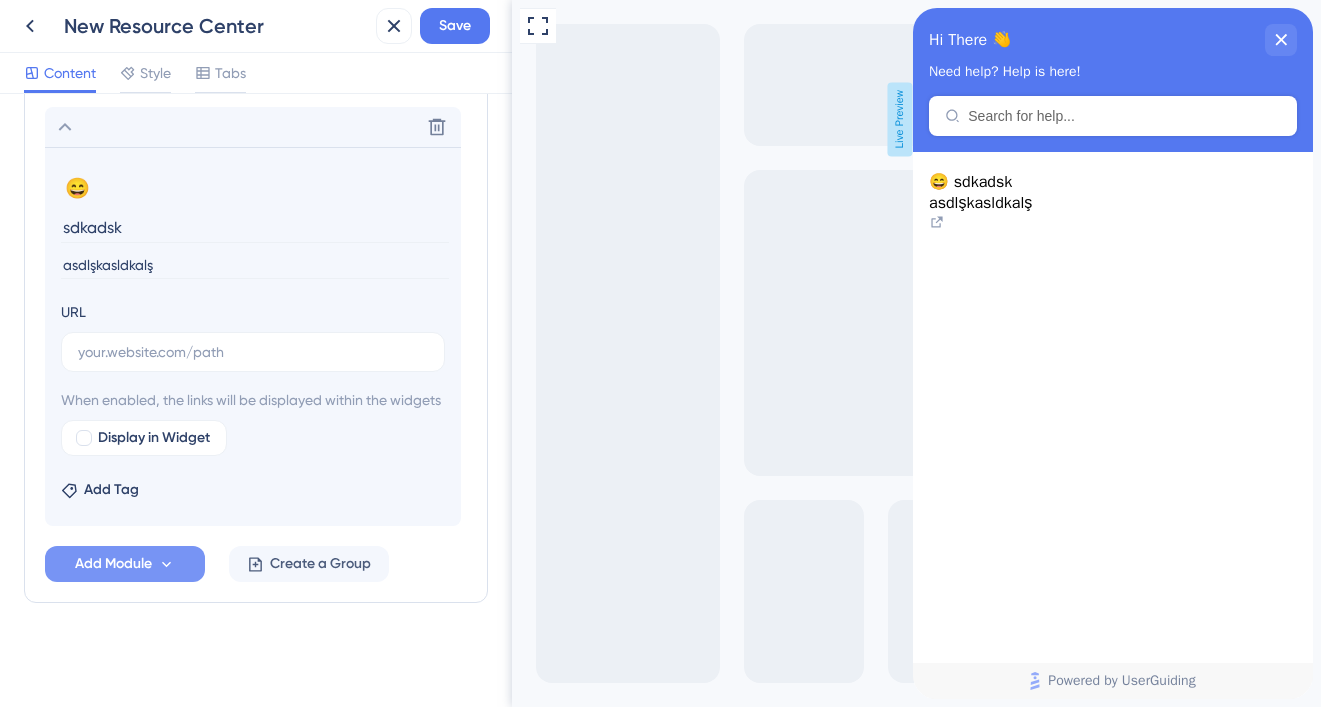 click on "Add Module" at bounding box center [113, 564] 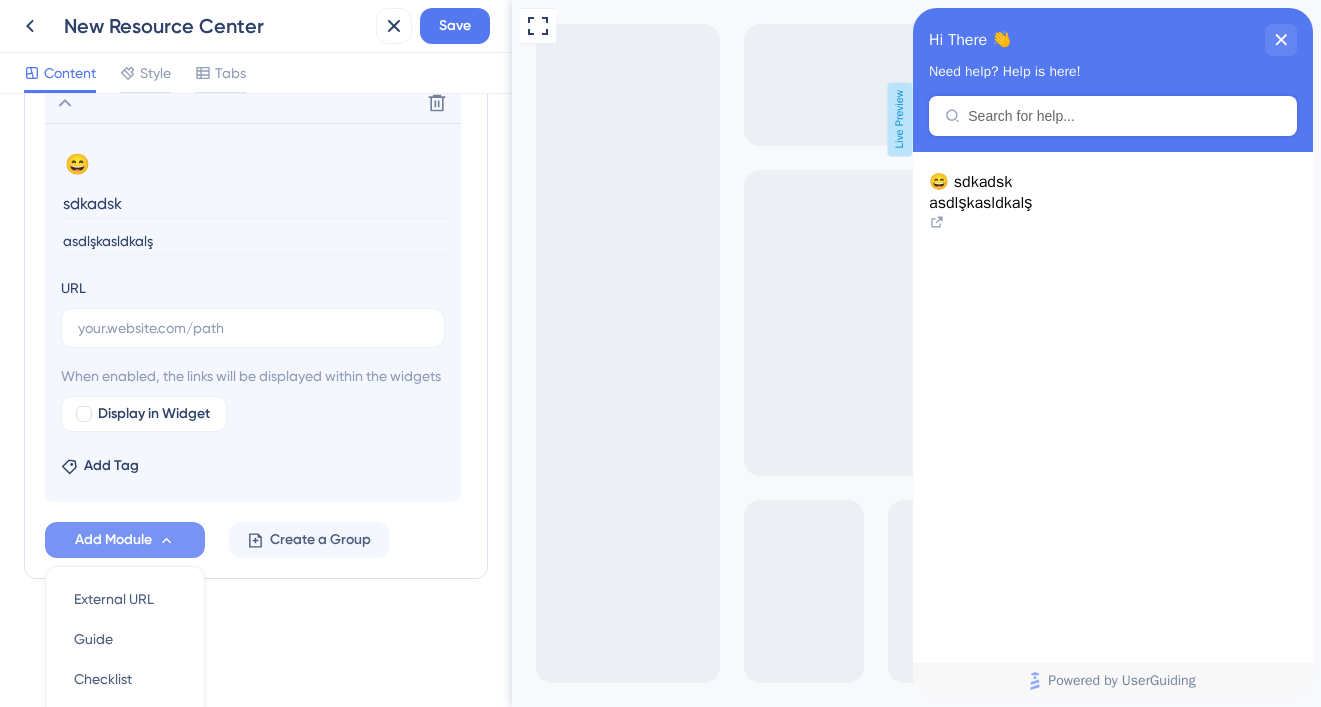 scroll, scrollTop: 1037, scrollLeft: 0, axis: vertical 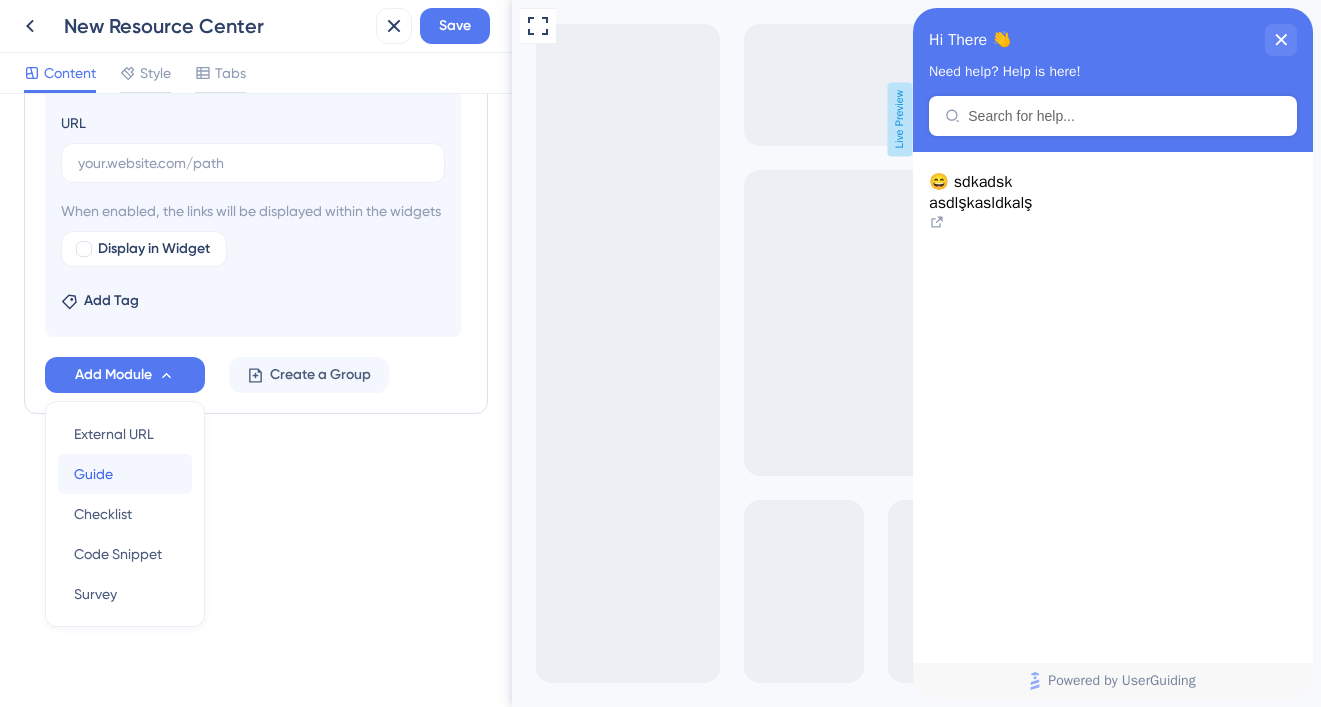 click on "Guide Guide" at bounding box center (125, 474) 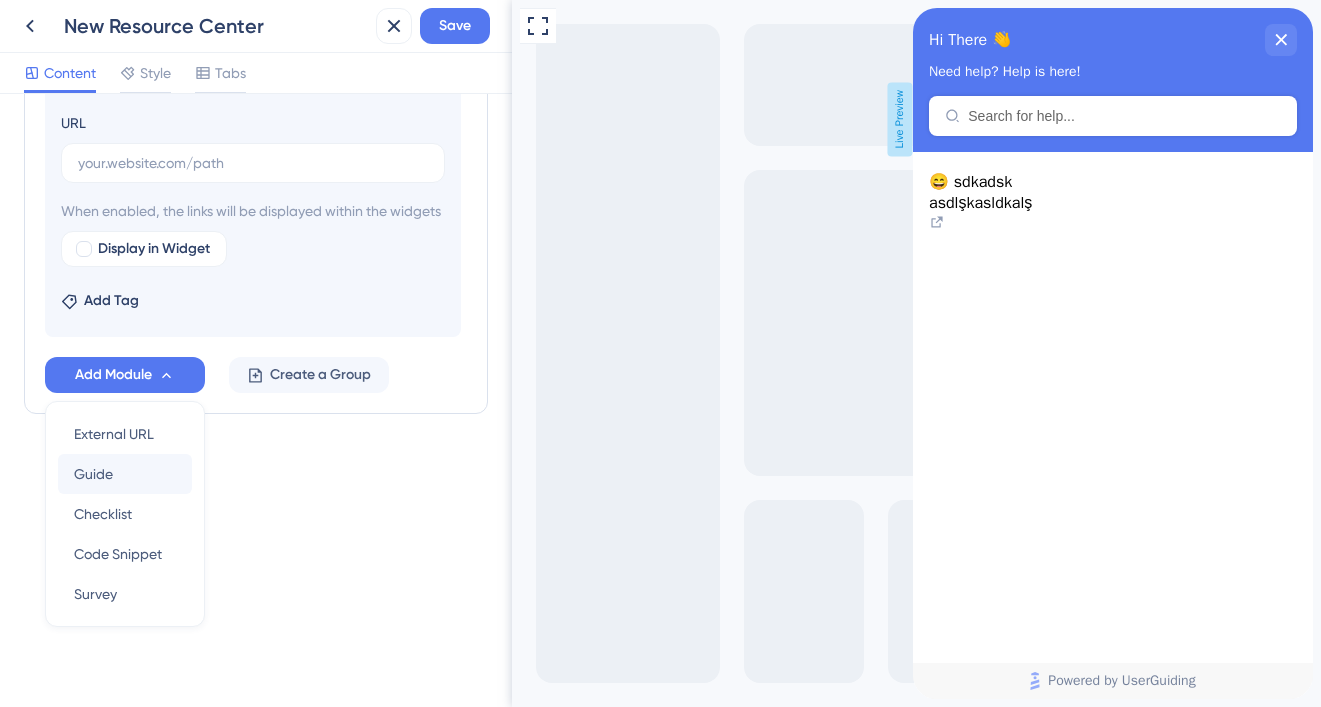 scroll, scrollTop: 798, scrollLeft: 0, axis: vertical 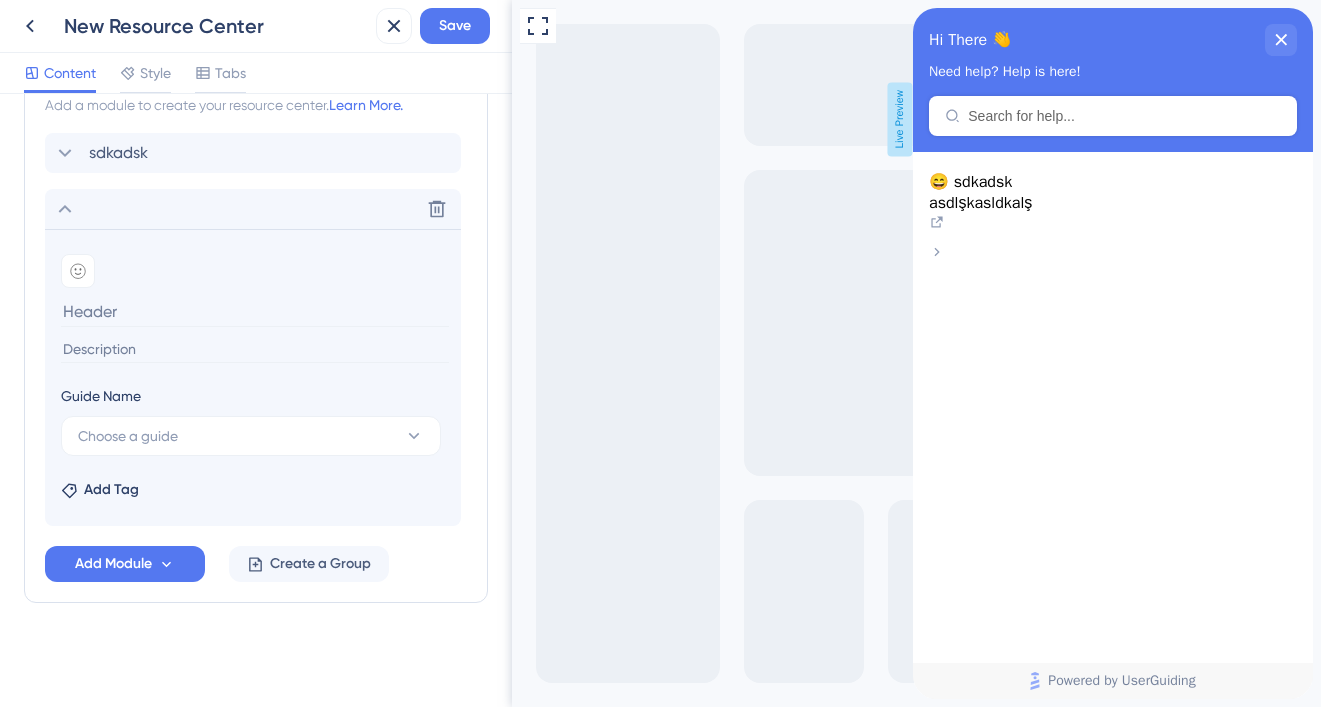 click on "New Resource Center Save" at bounding box center (256, 26) 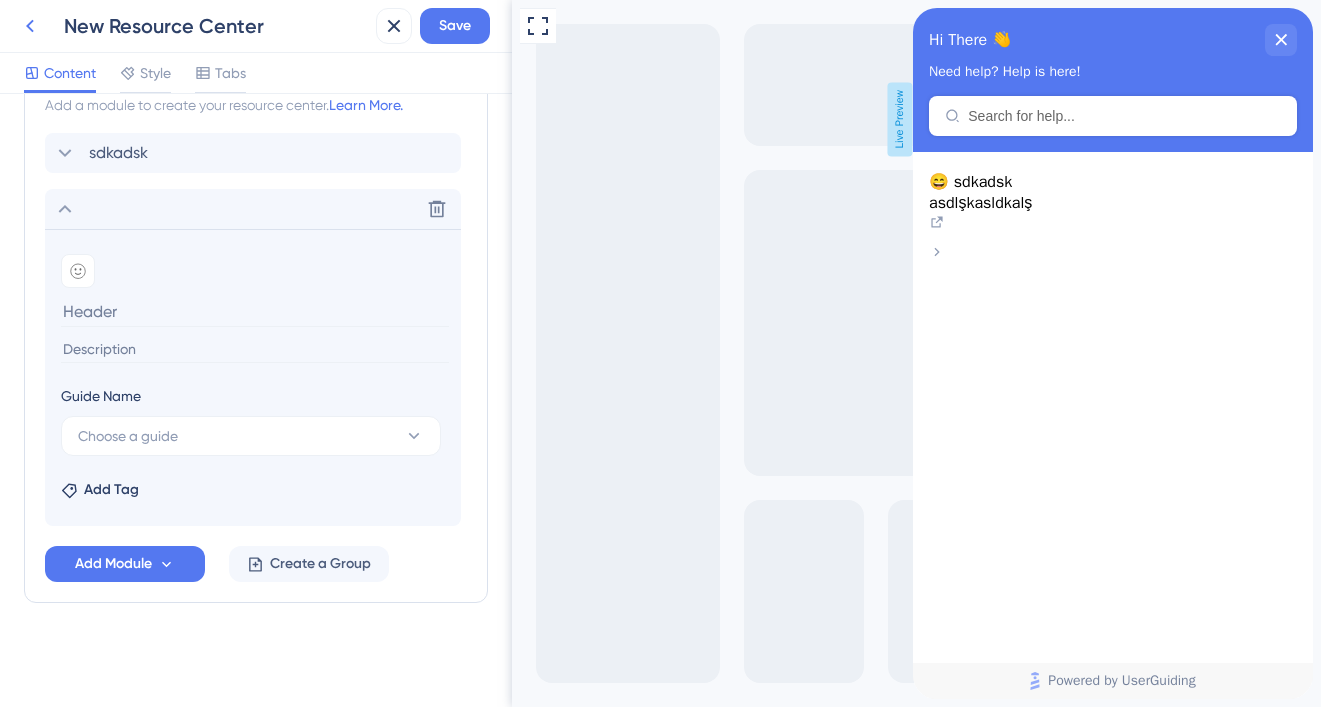 click 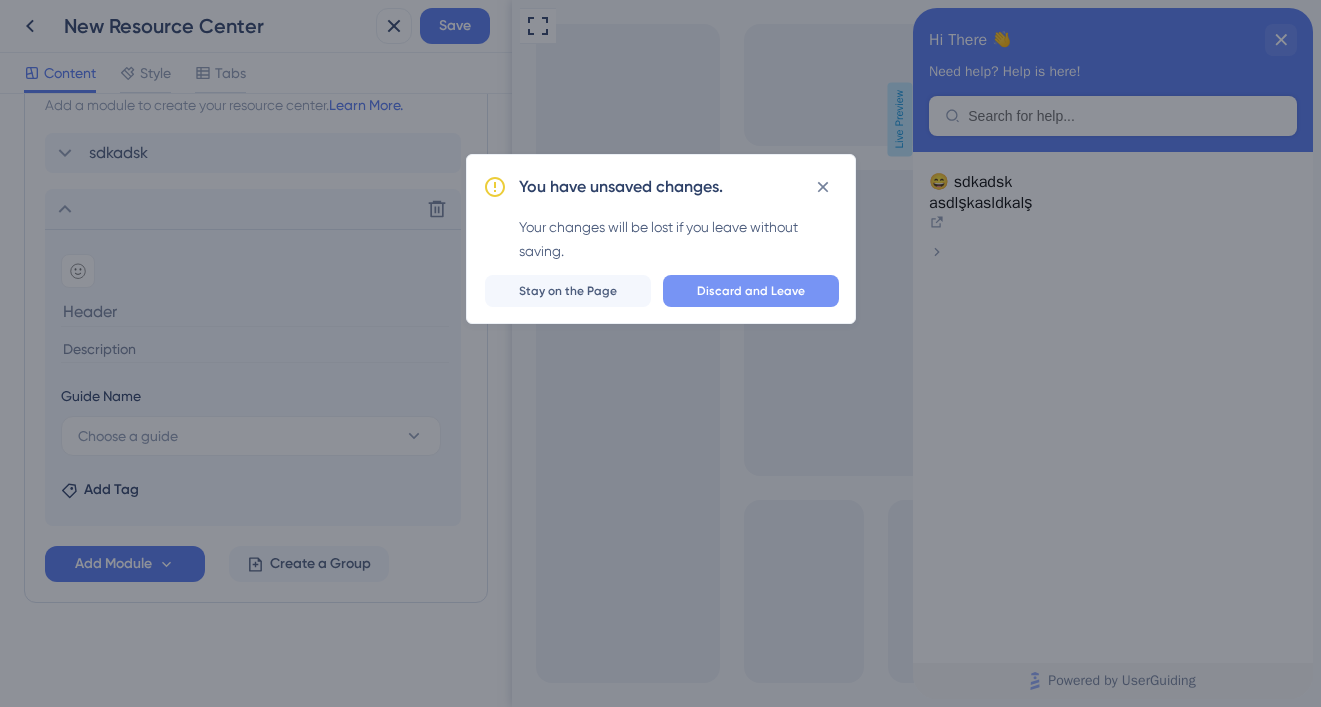 click on "Discard and Leave" at bounding box center [751, 291] 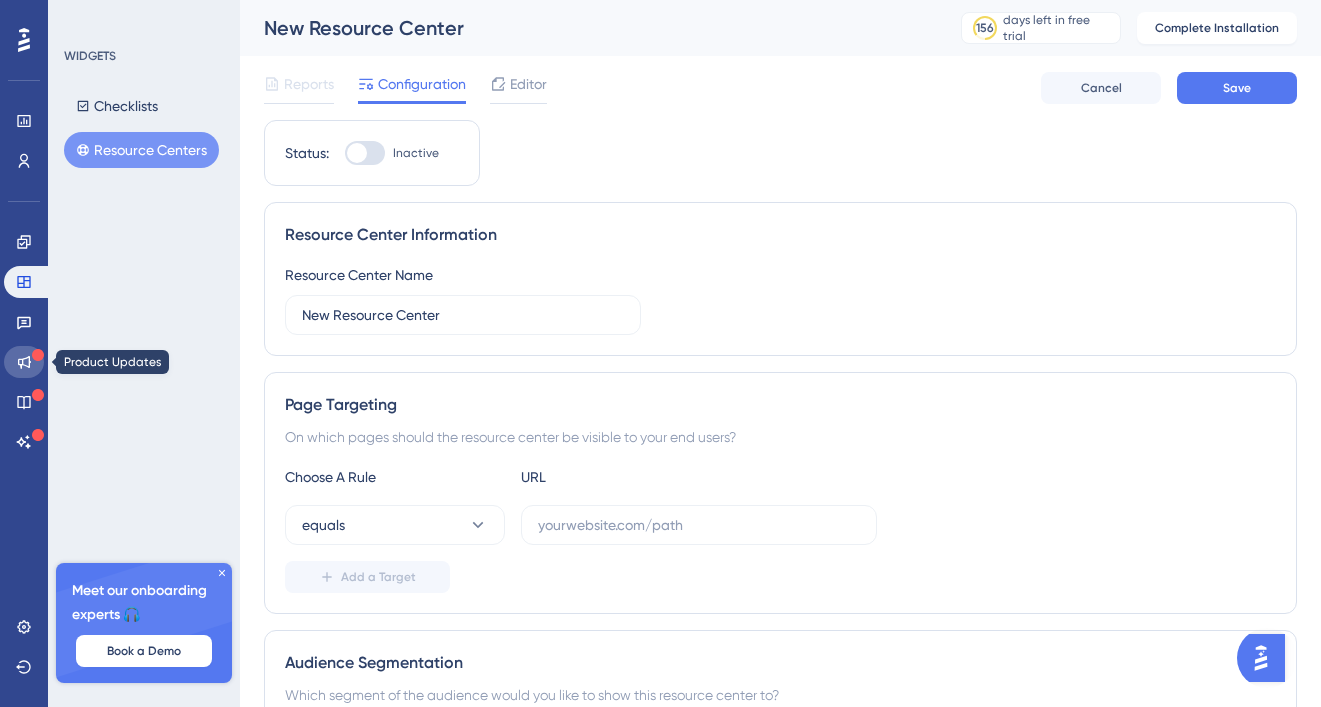 click at bounding box center [24, 362] 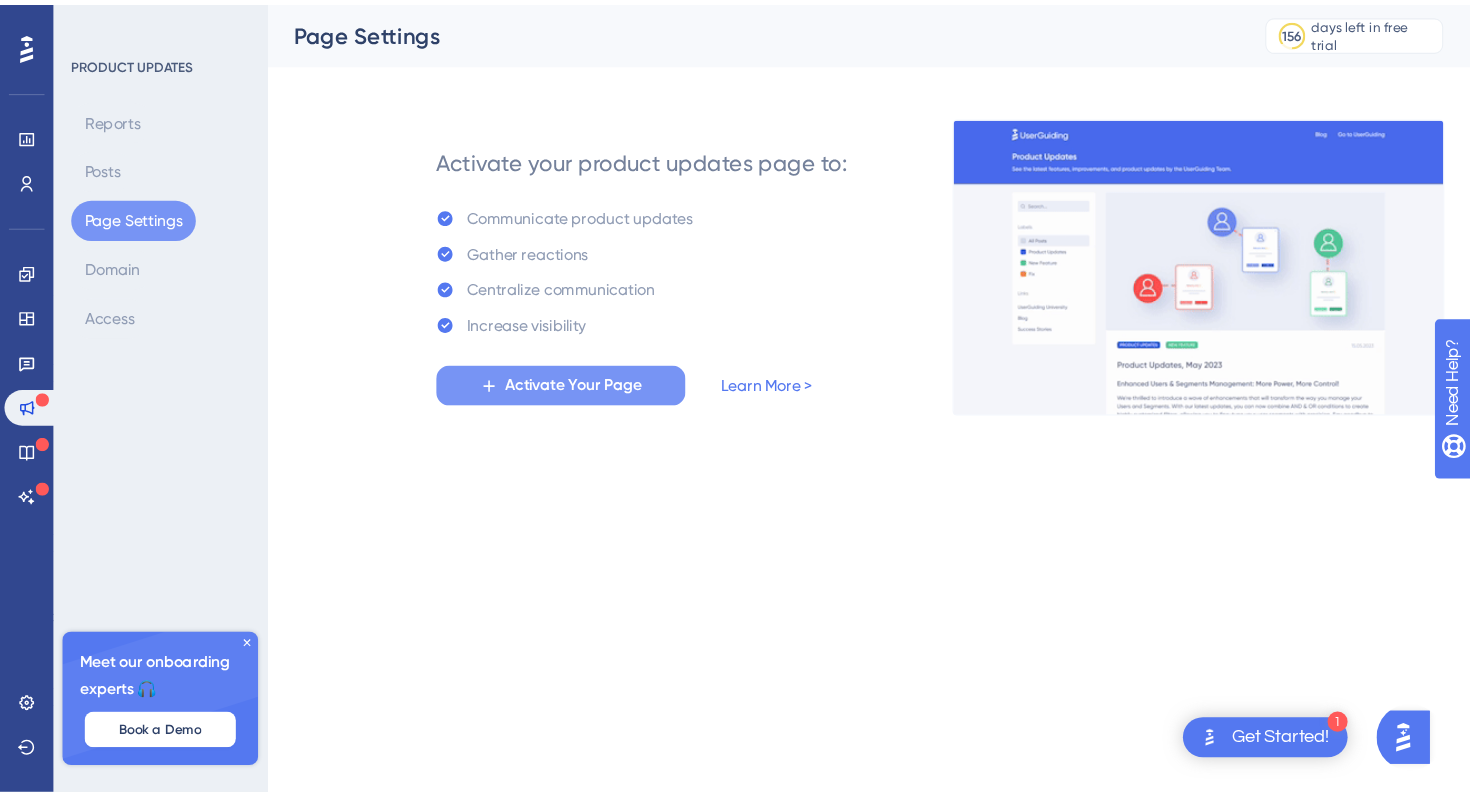 scroll, scrollTop: 0, scrollLeft: 0, axis: both 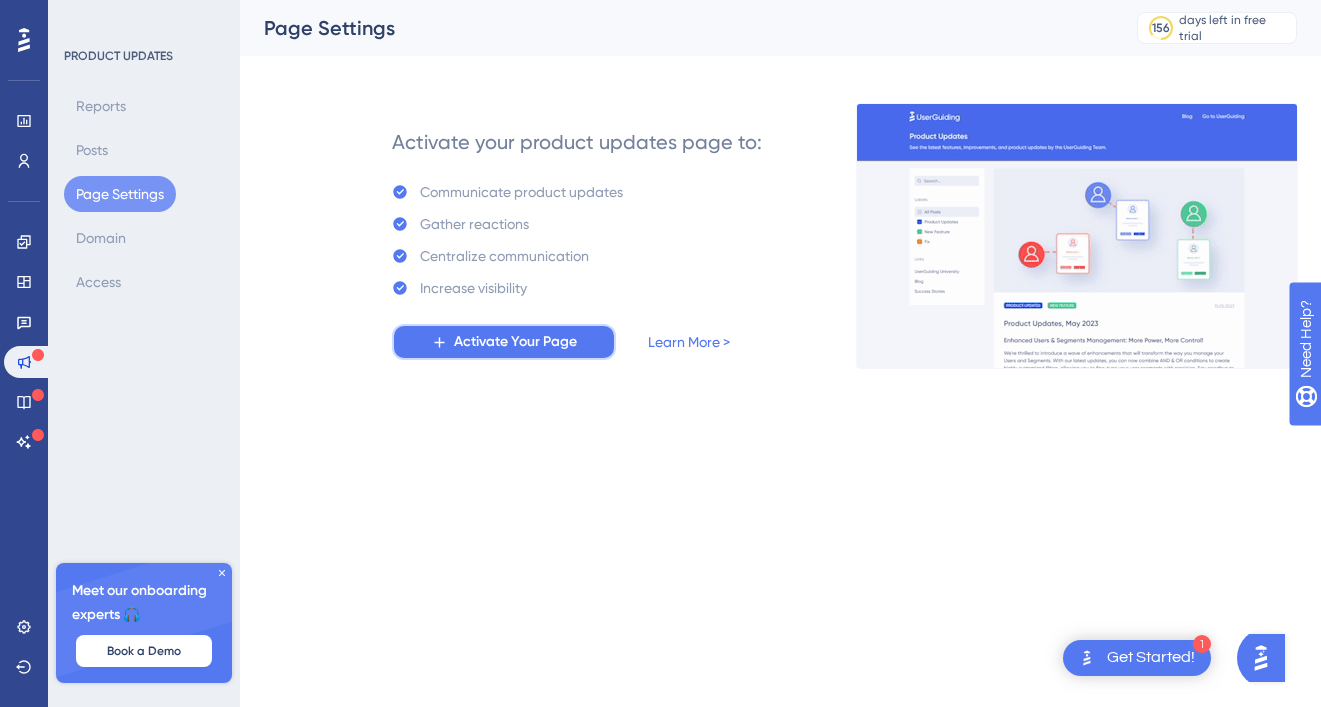 click on "Activate Your Page" at bounding box center [504, 342] 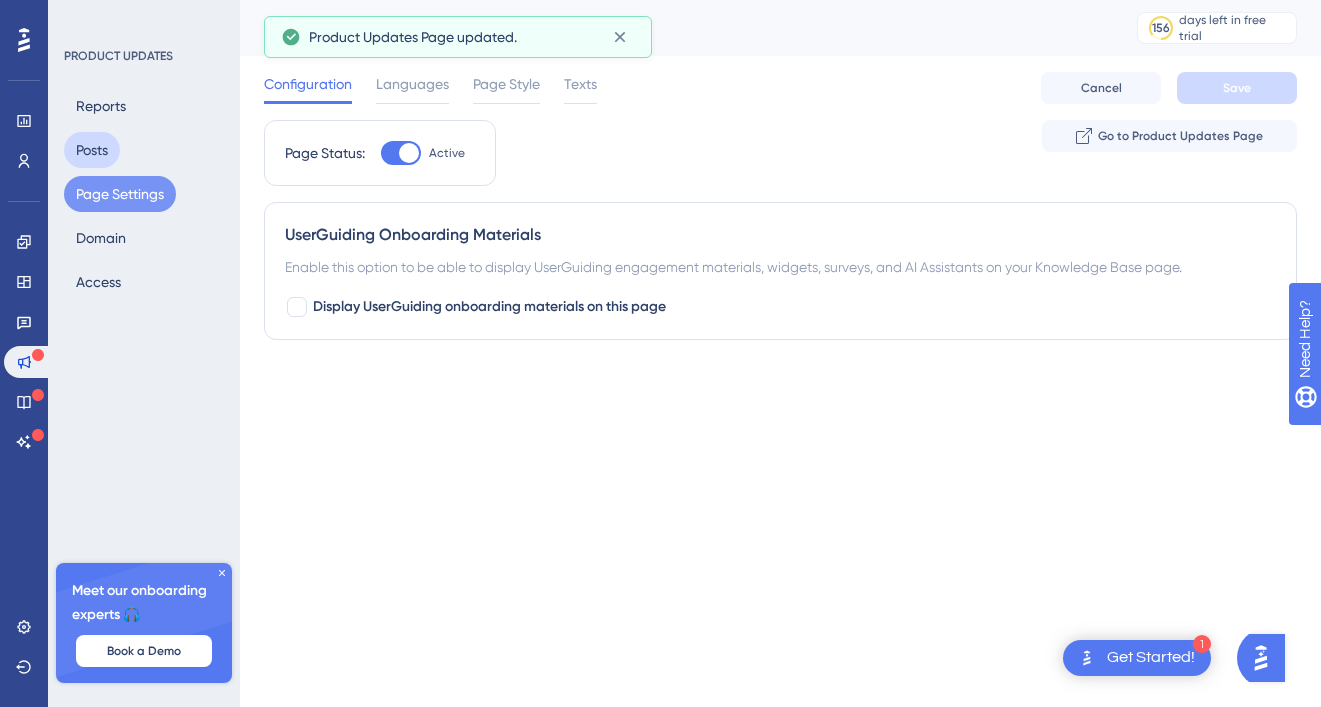 click on "Posts" at bounding box center (92, 150) 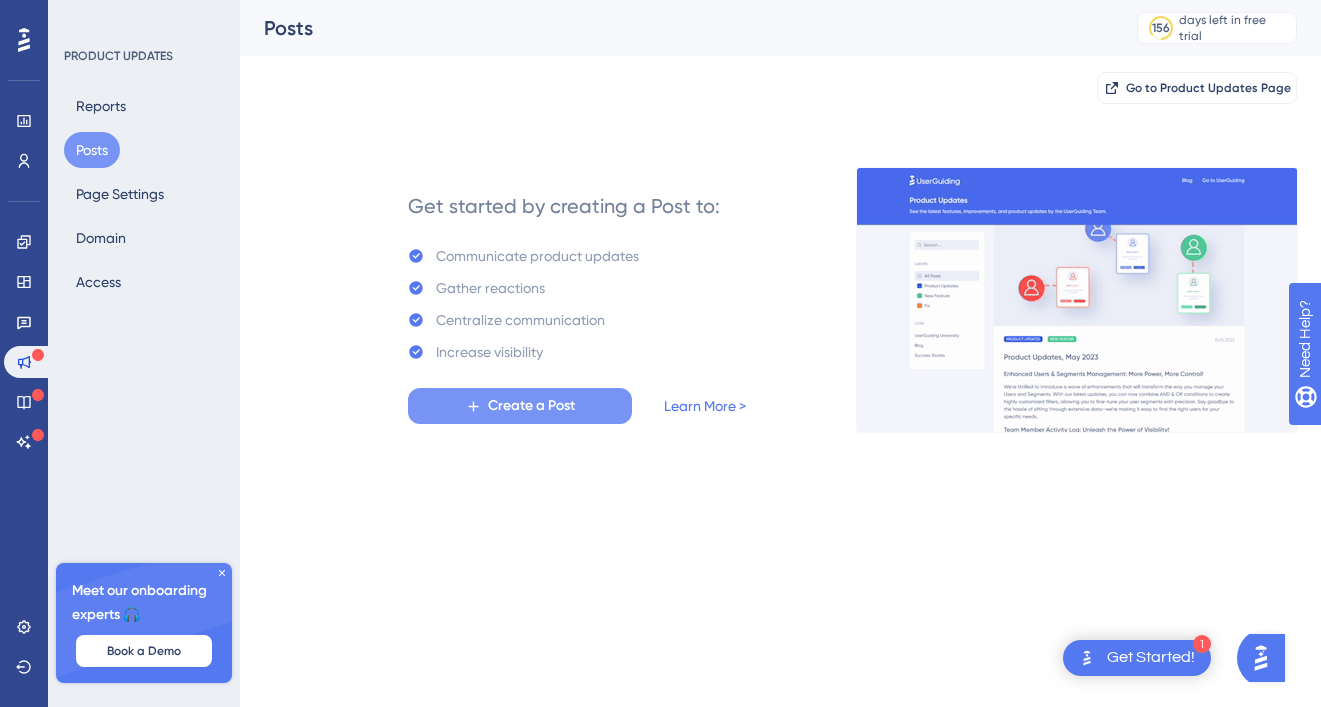 click on "Create a Post" at bounding box center (520, 406) 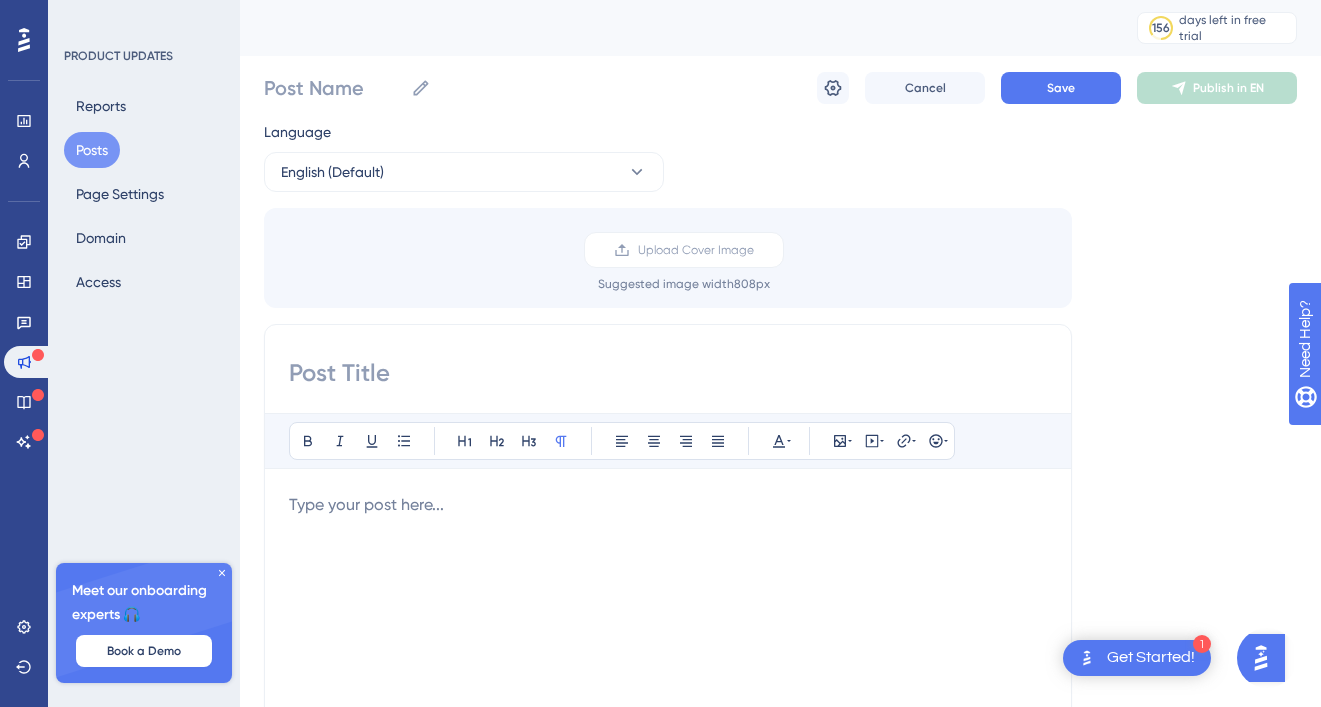 click at bounding box center (668, 373) 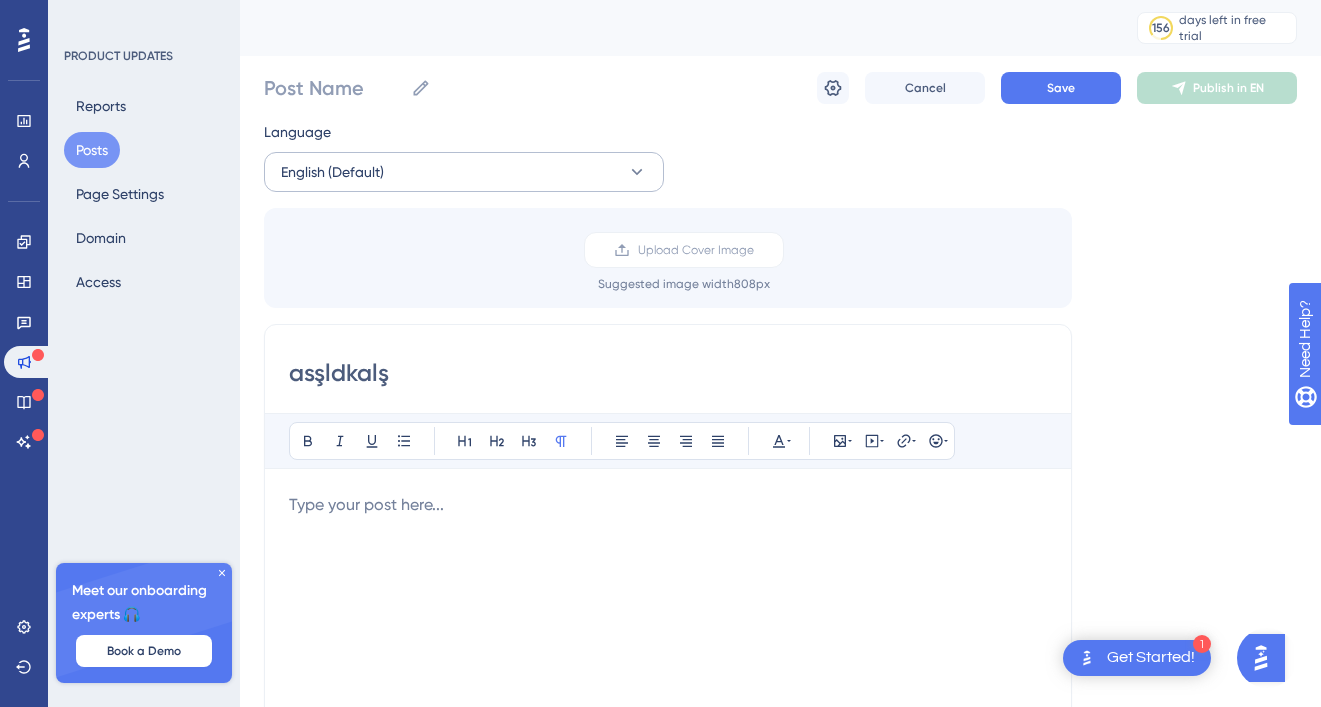 type on "asşldkalş" 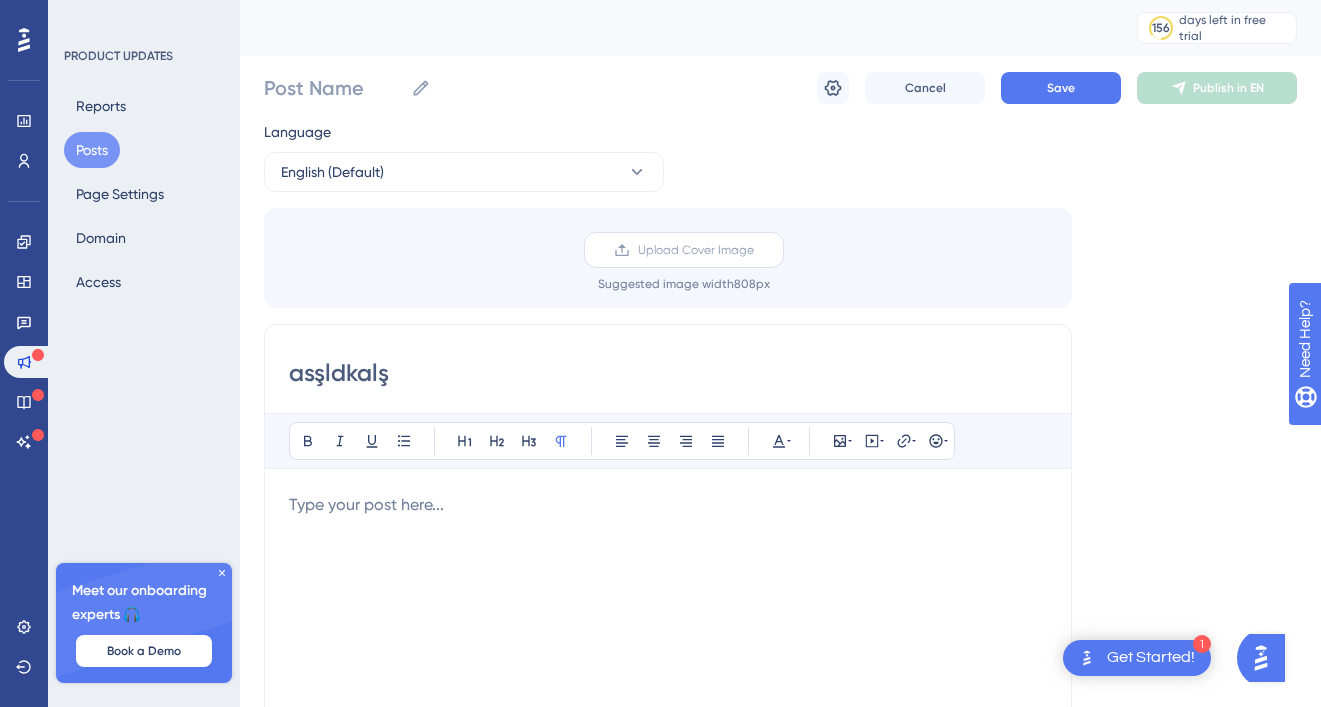 click on "Upload Cover Image" at bounding box center (696, 250) 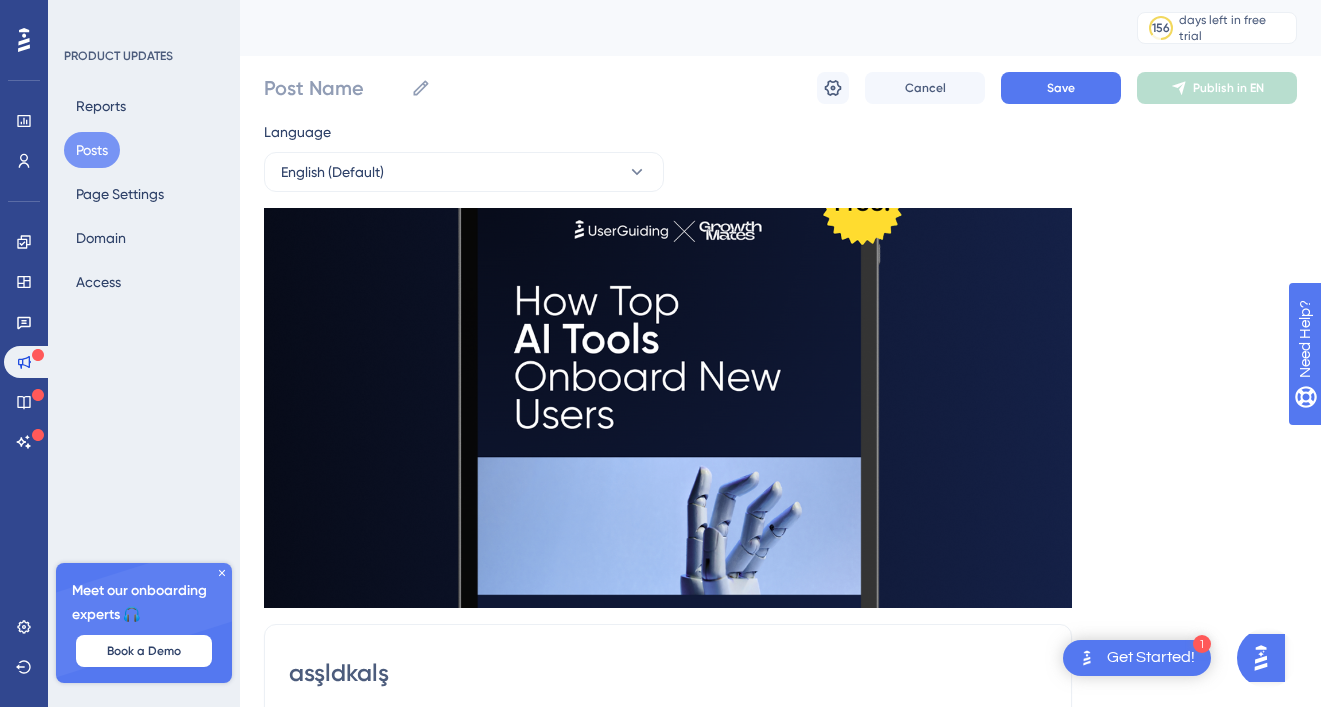 click on "Performance Users" at bounding box center [24, 116] 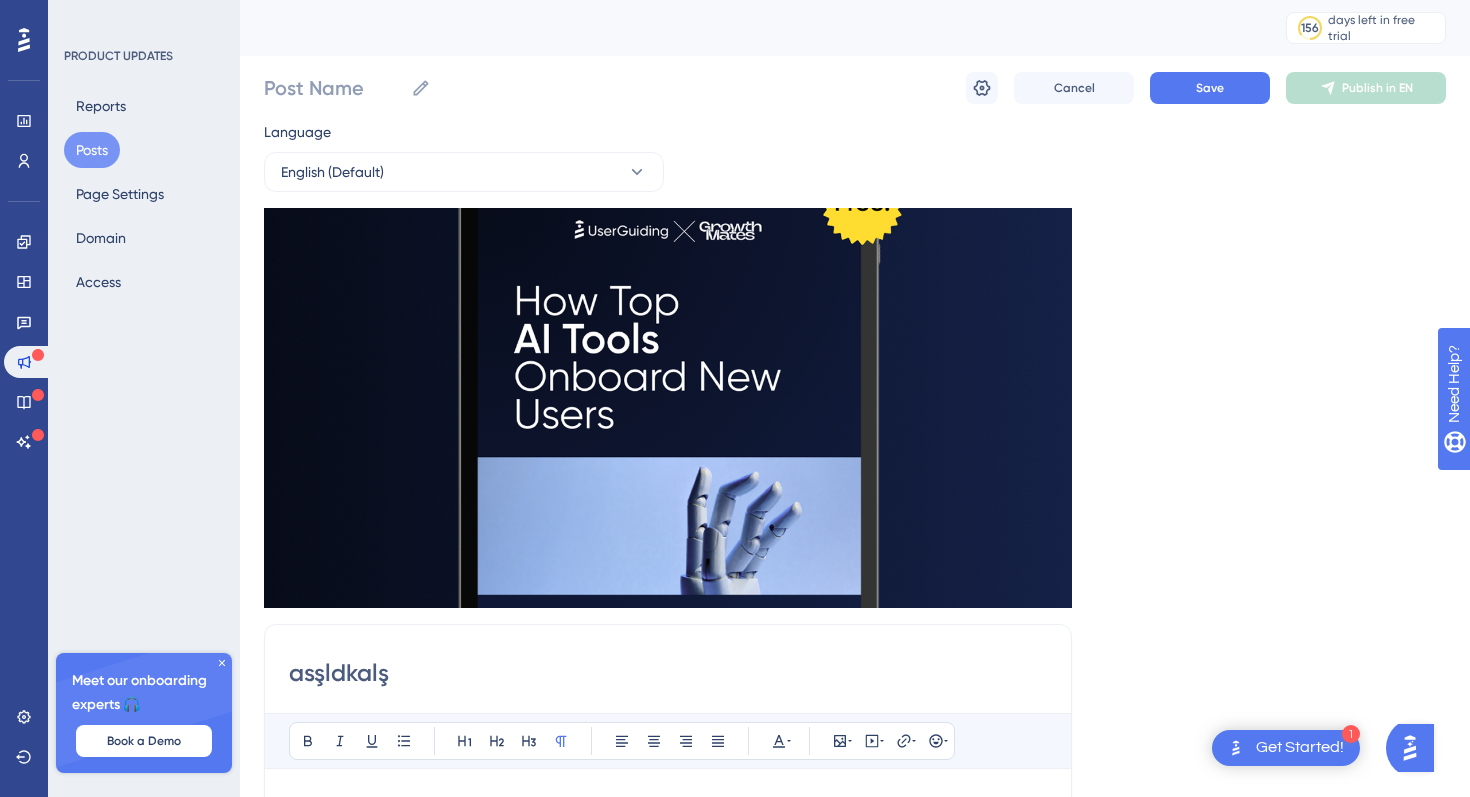 click 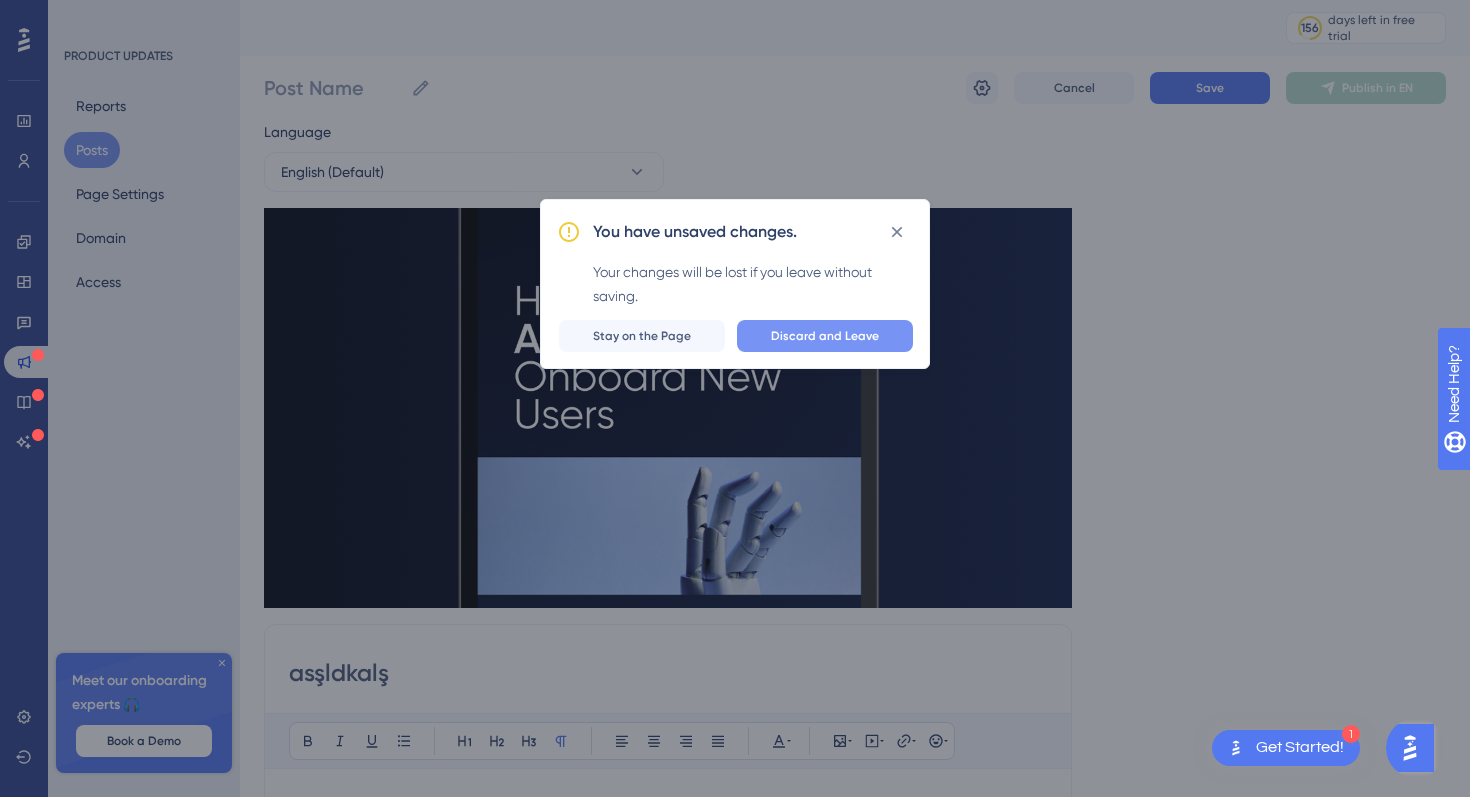 click on "Discard and Leave" at bounding box center [825, 336] 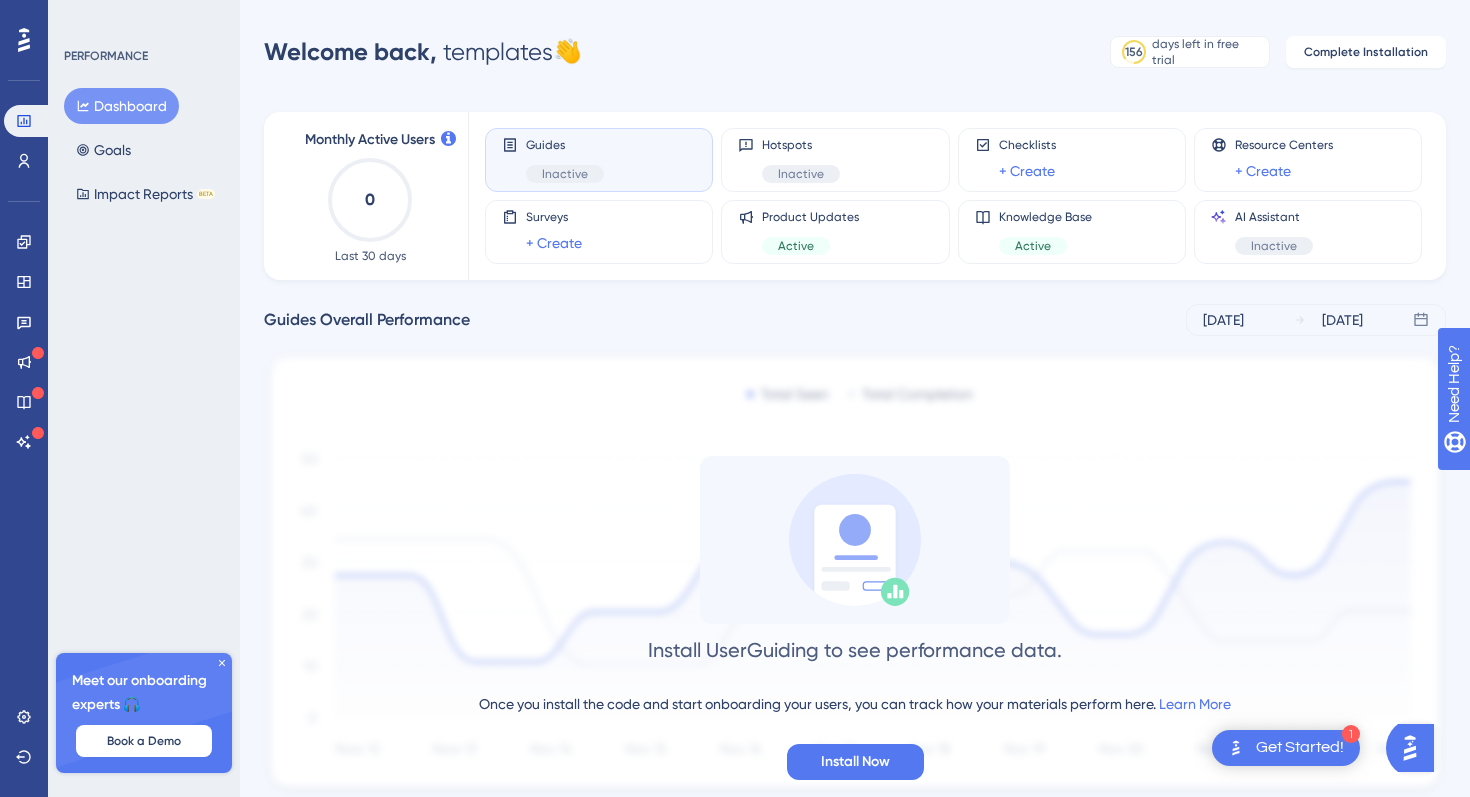 click on "Get Started!" at bounding box center (1300, 748) 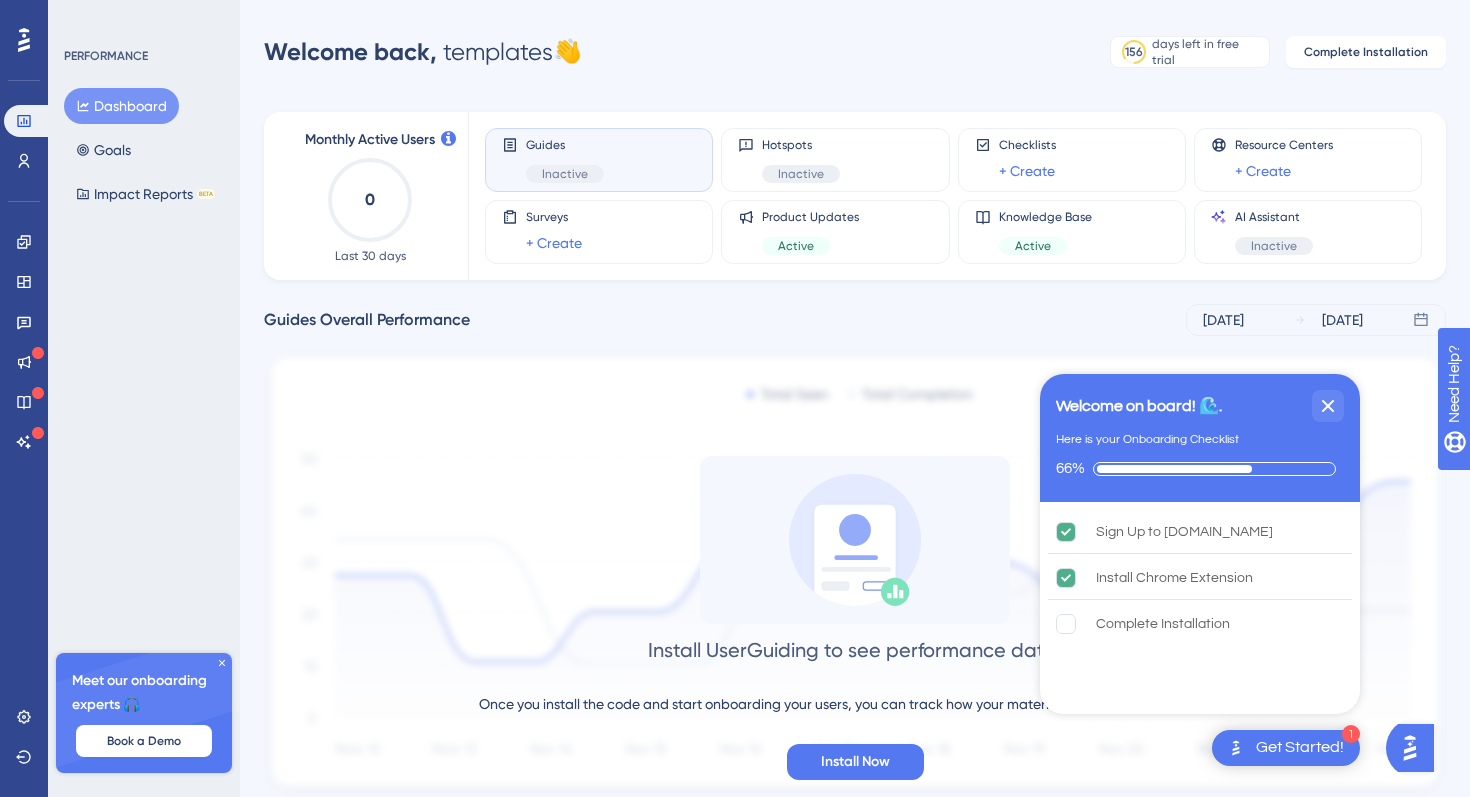 click at bounding box center (1410, 748) 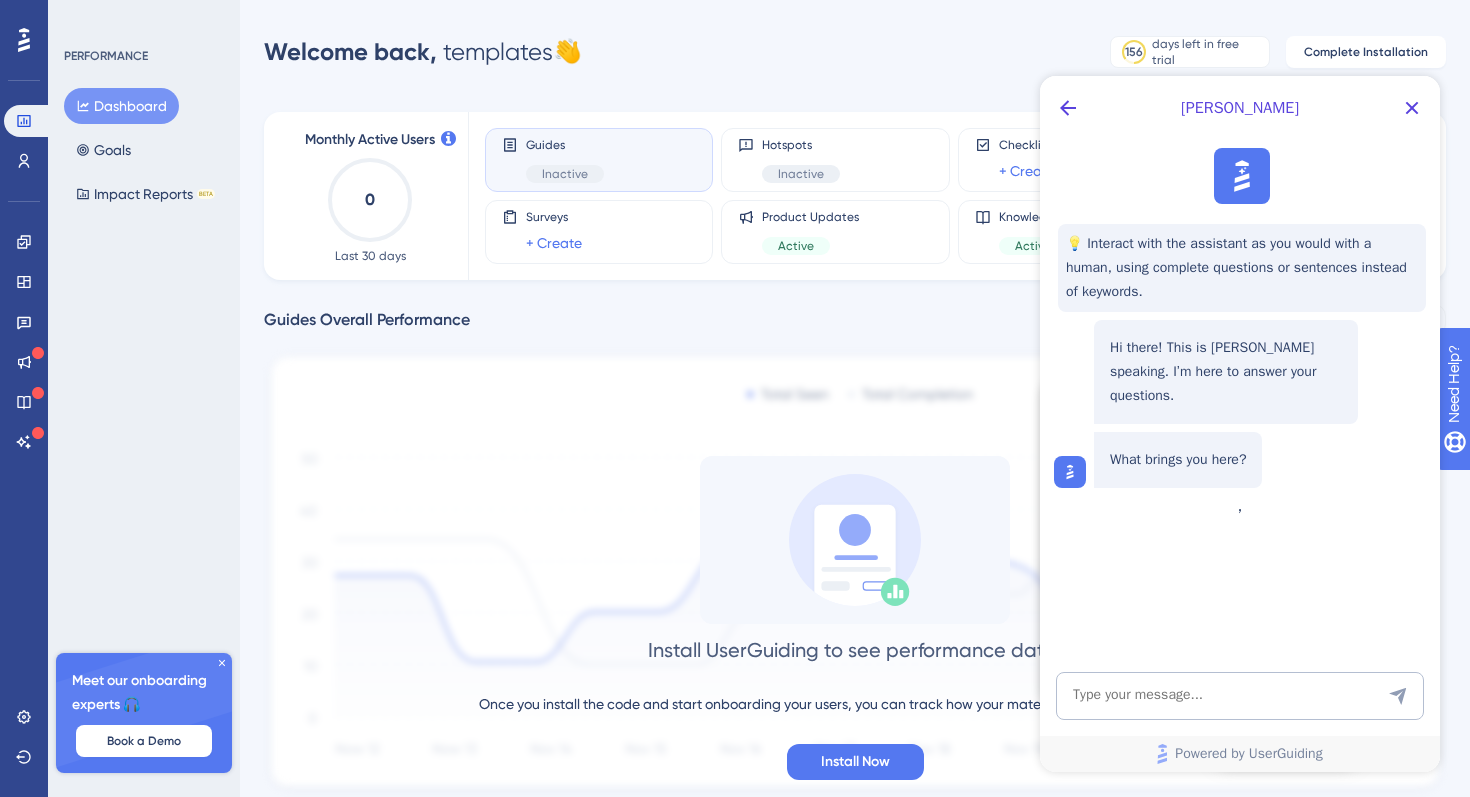 scroll, scrollTop: 0, scrollLeft: 0, axis: both 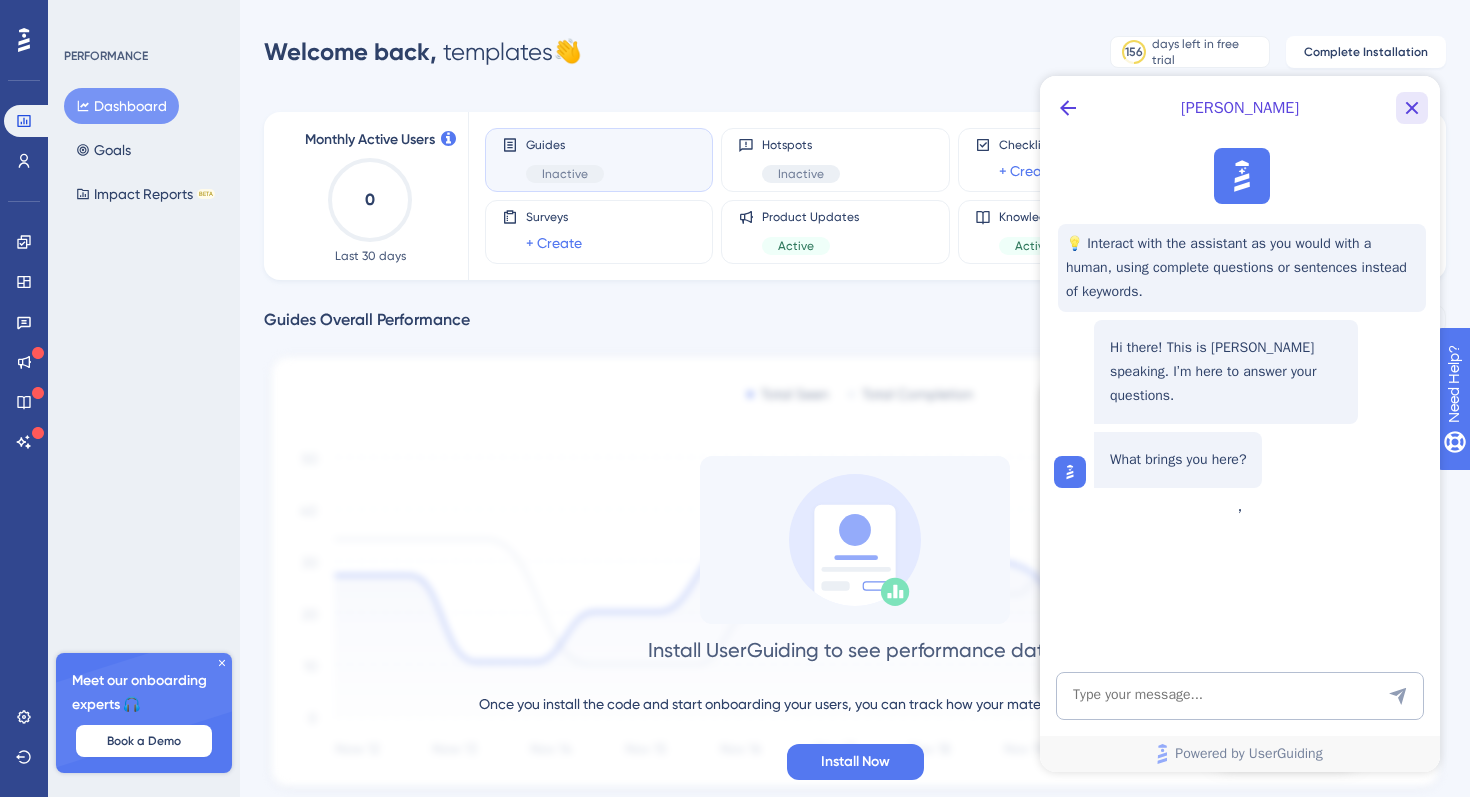 click 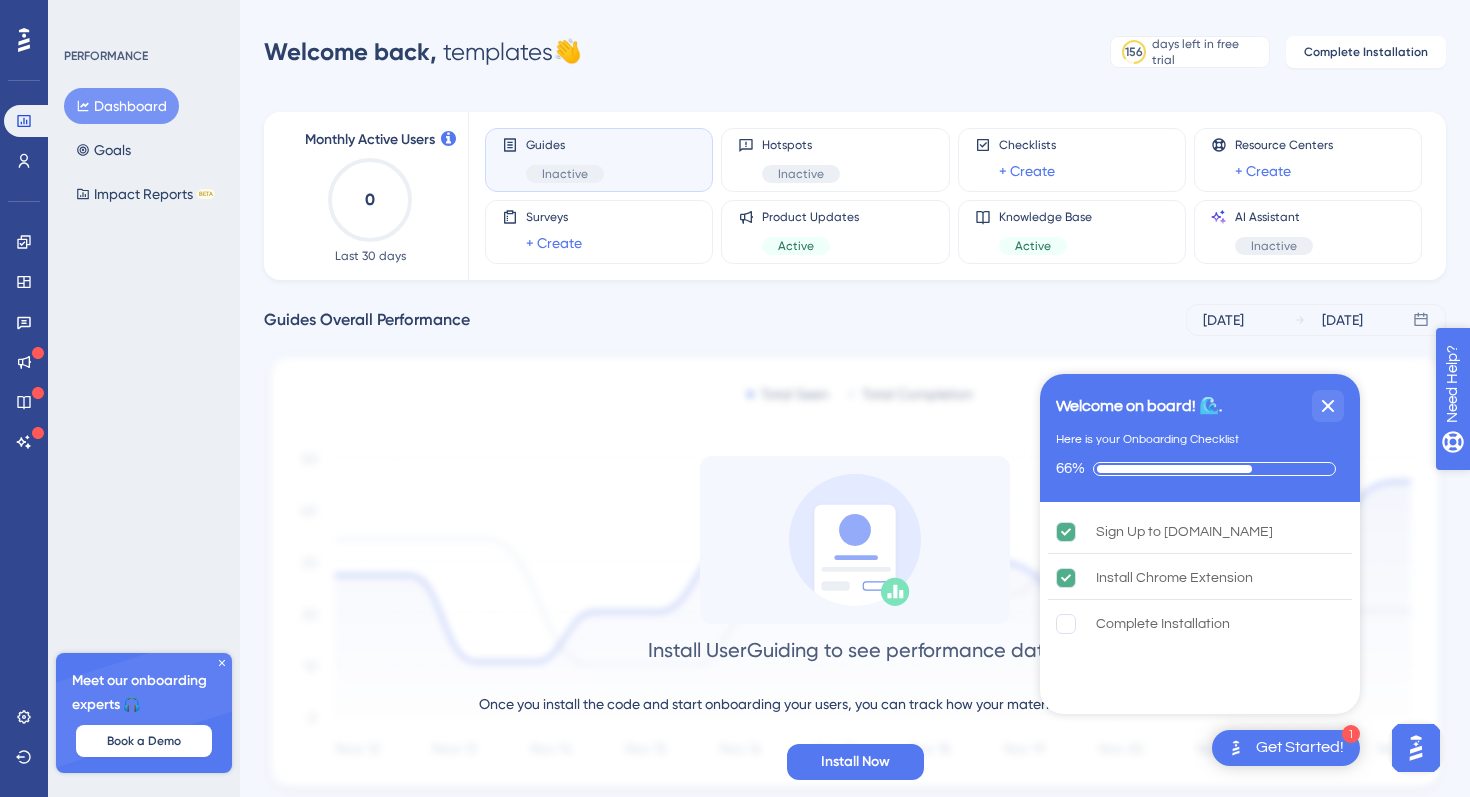 click on "Need Help?" at bounding box center [1522, 486] 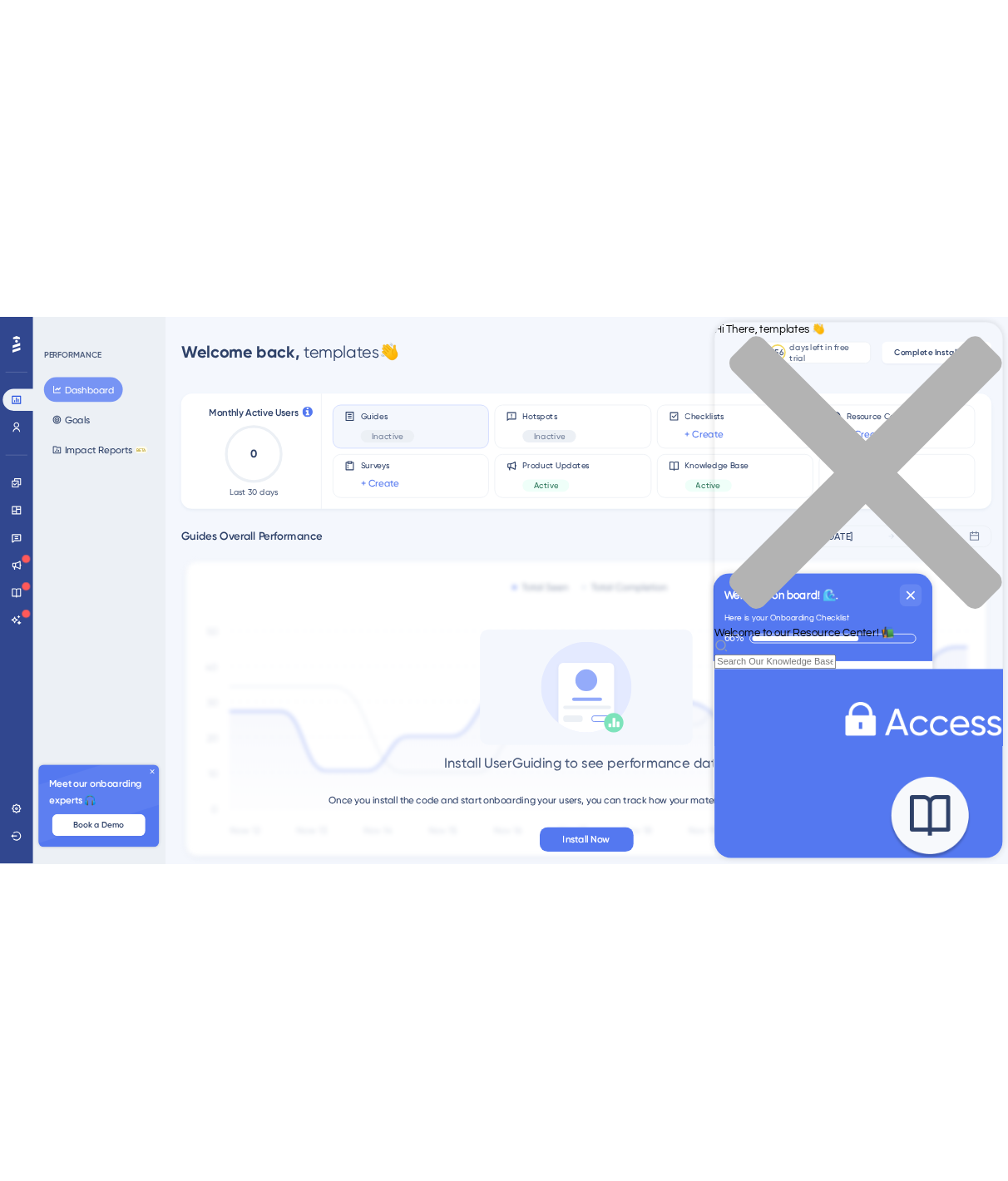 scroll, scrollTop: 0, scrollLeft: 0, axis: both 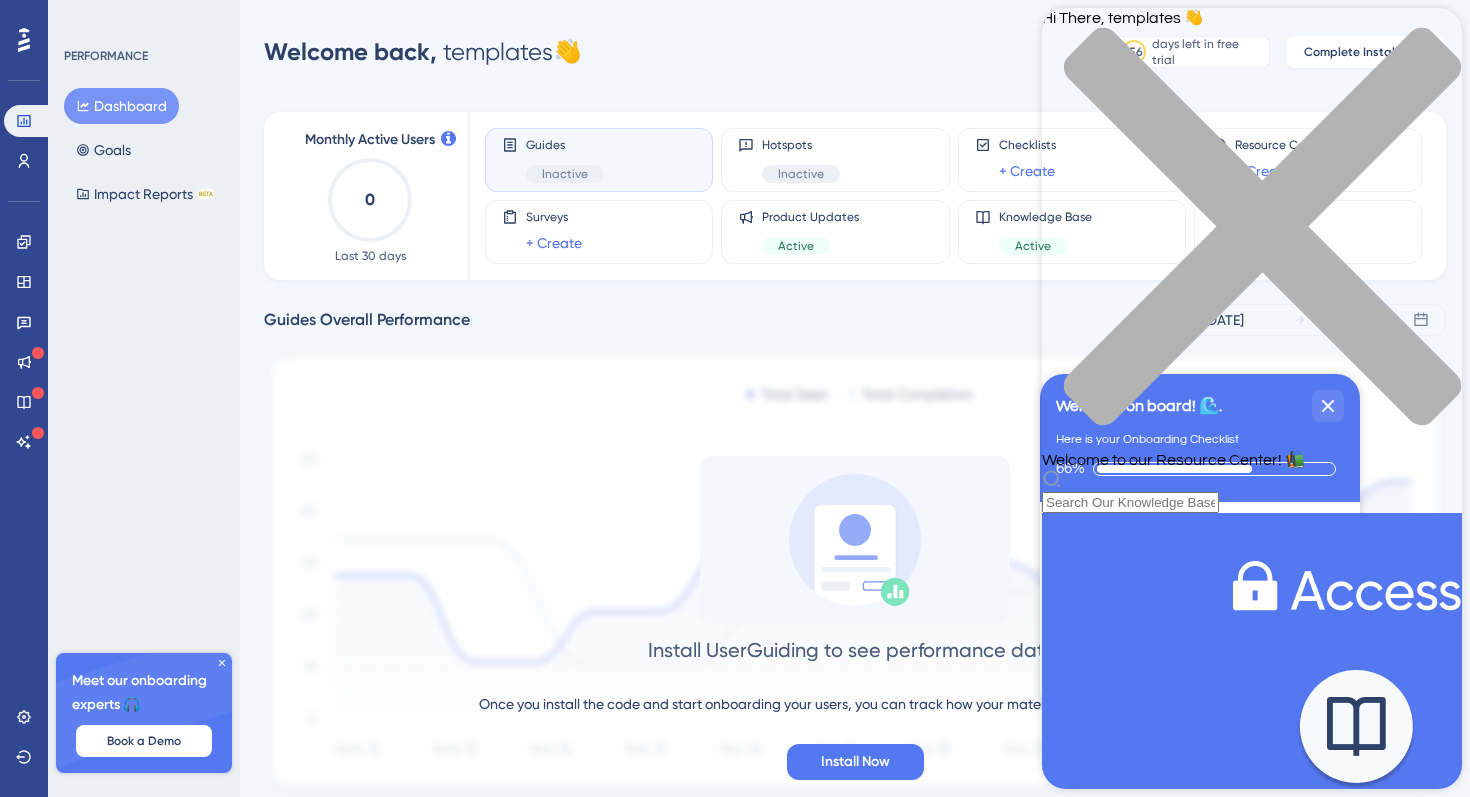 click on "Secure, Personalize, and Extend: Upgrades to Knowledge Base & Product Updates Pages" at bounding box center (1252, 932) 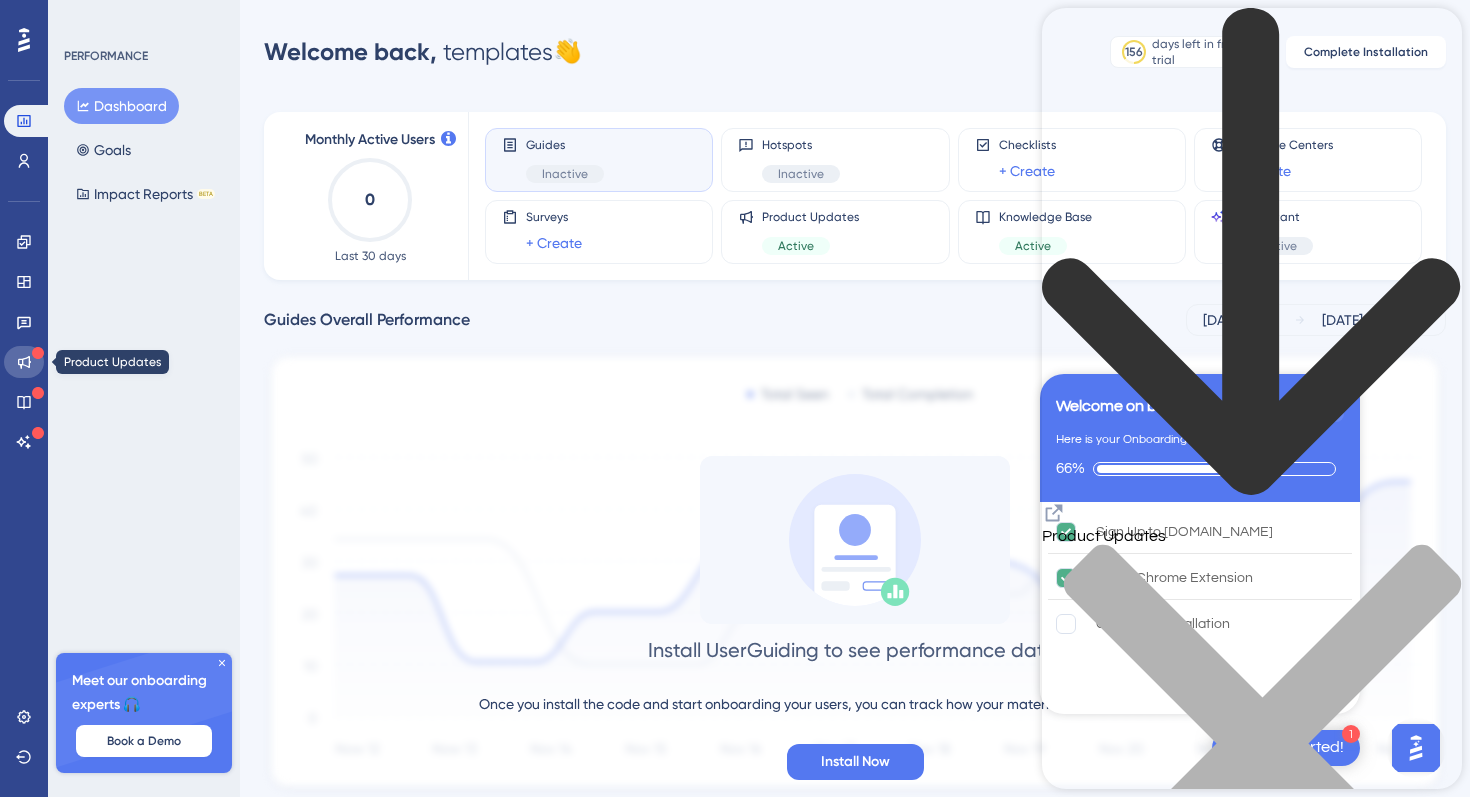 click at bounding box center [24, 362] 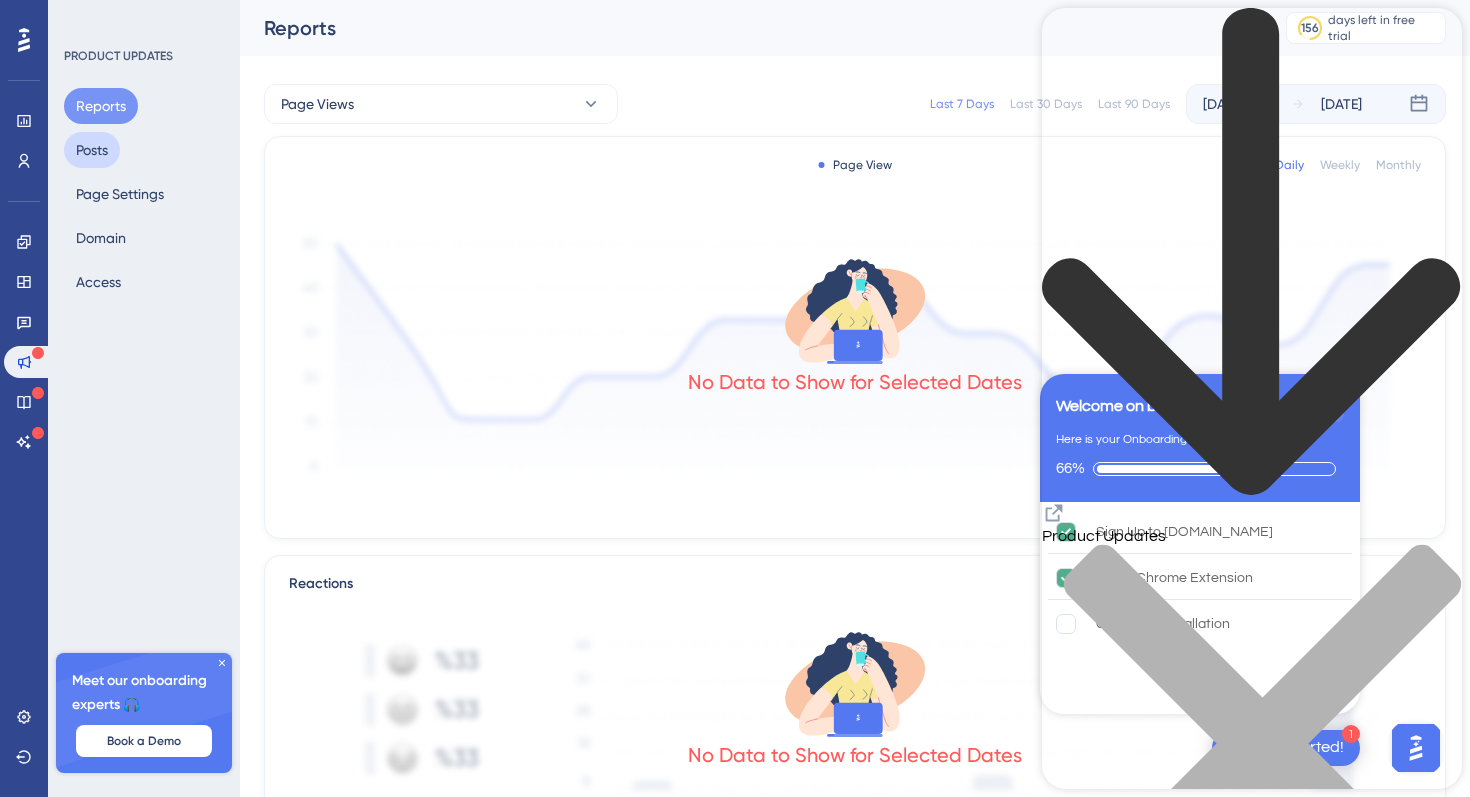click on "Posts" at bounding box center (92, 150) 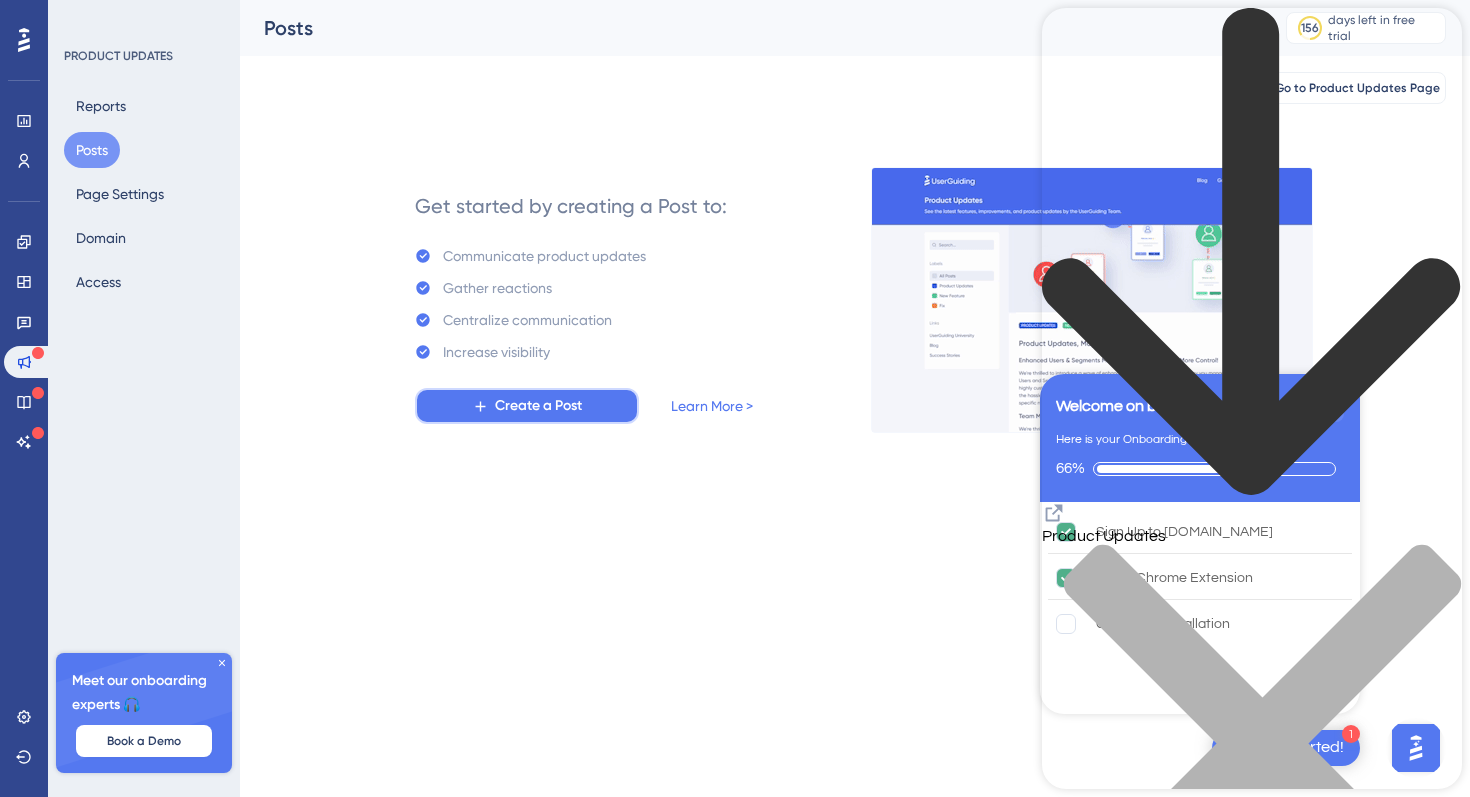 click on "Create a Post" at bounding box center [538, 406] 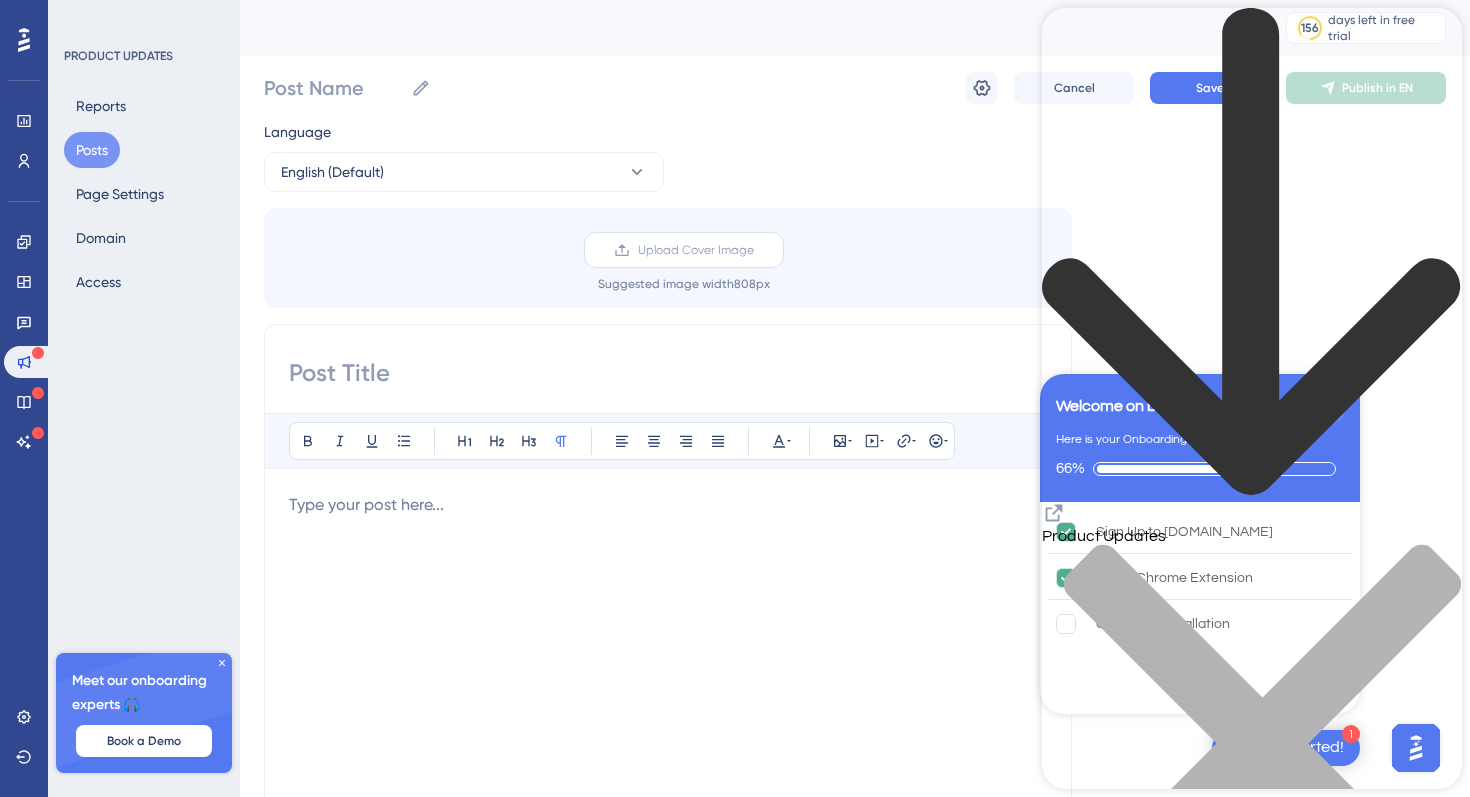 click on "Upload Cover Image" at bounding box center (696, 250) 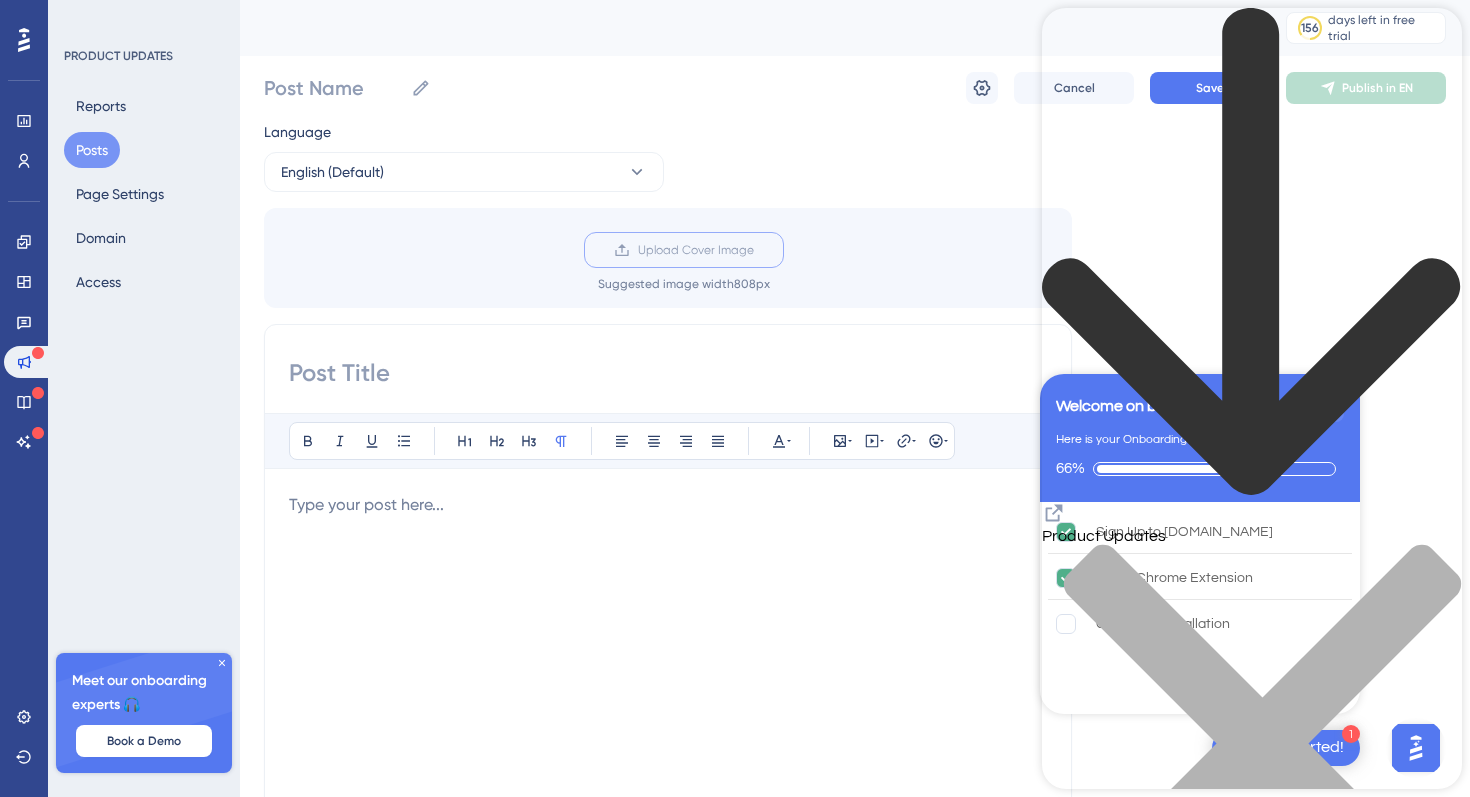 click on "Upload Cover Image" at bounding box center (754, 250) 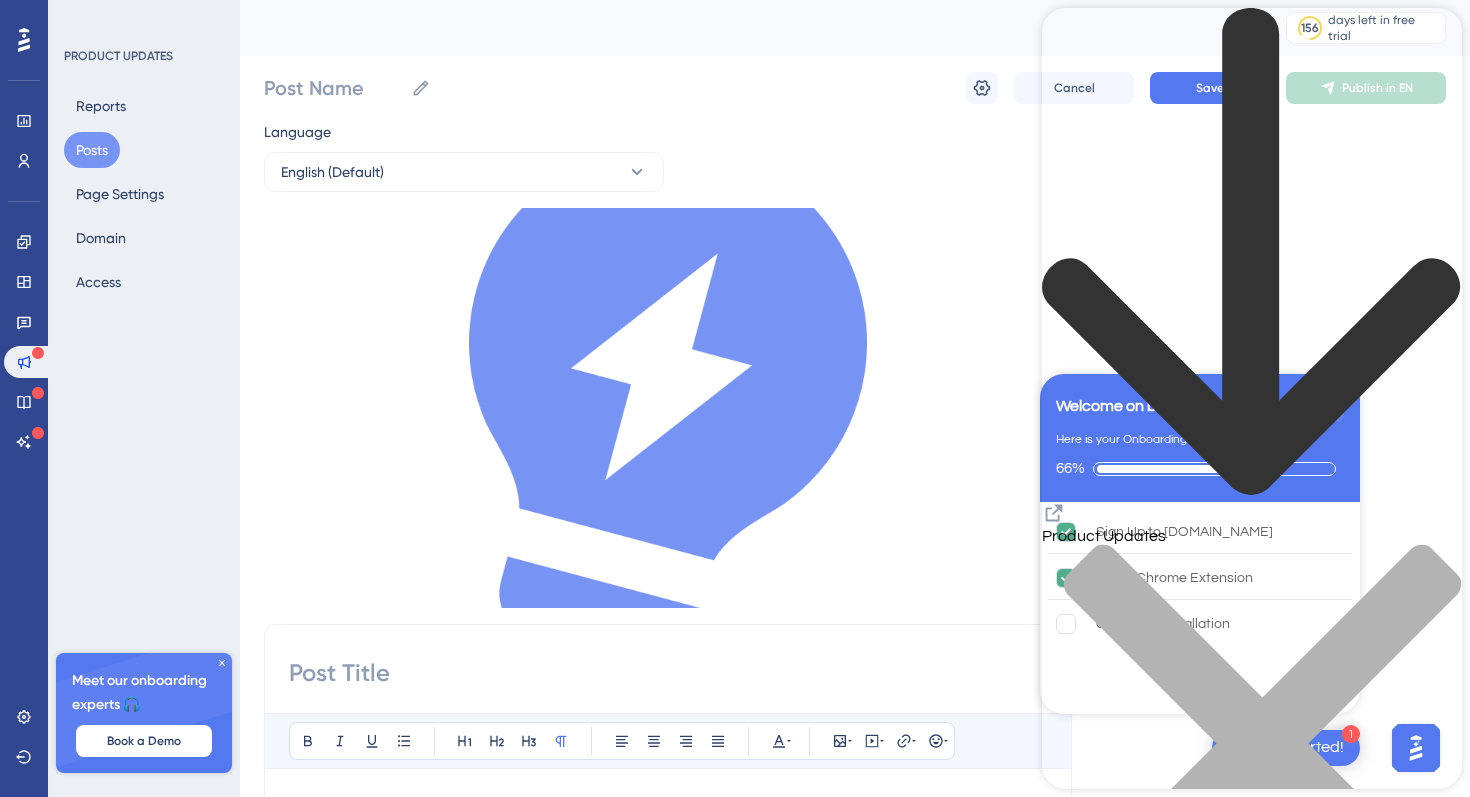 click at bounding box center [1252, 755] 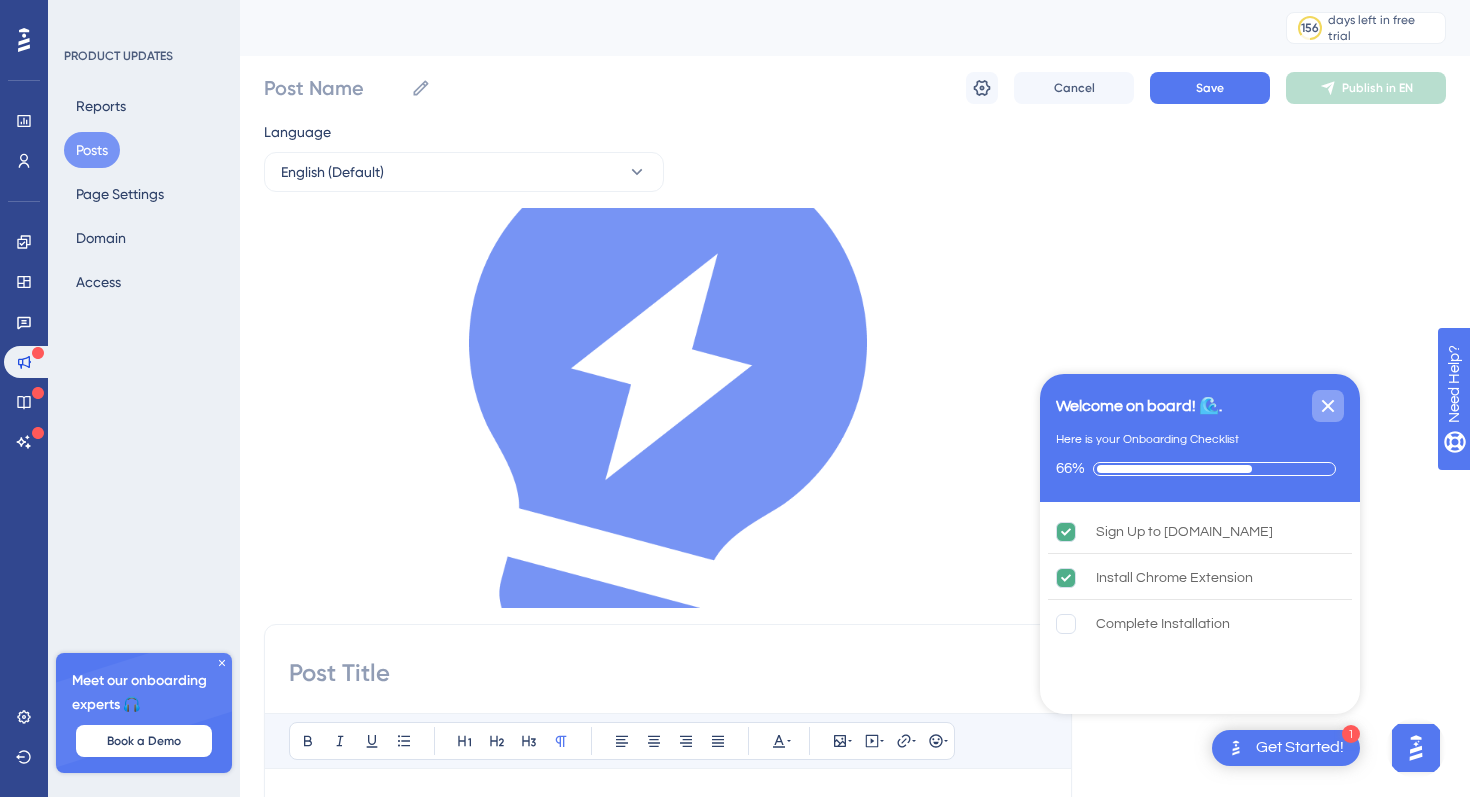 click 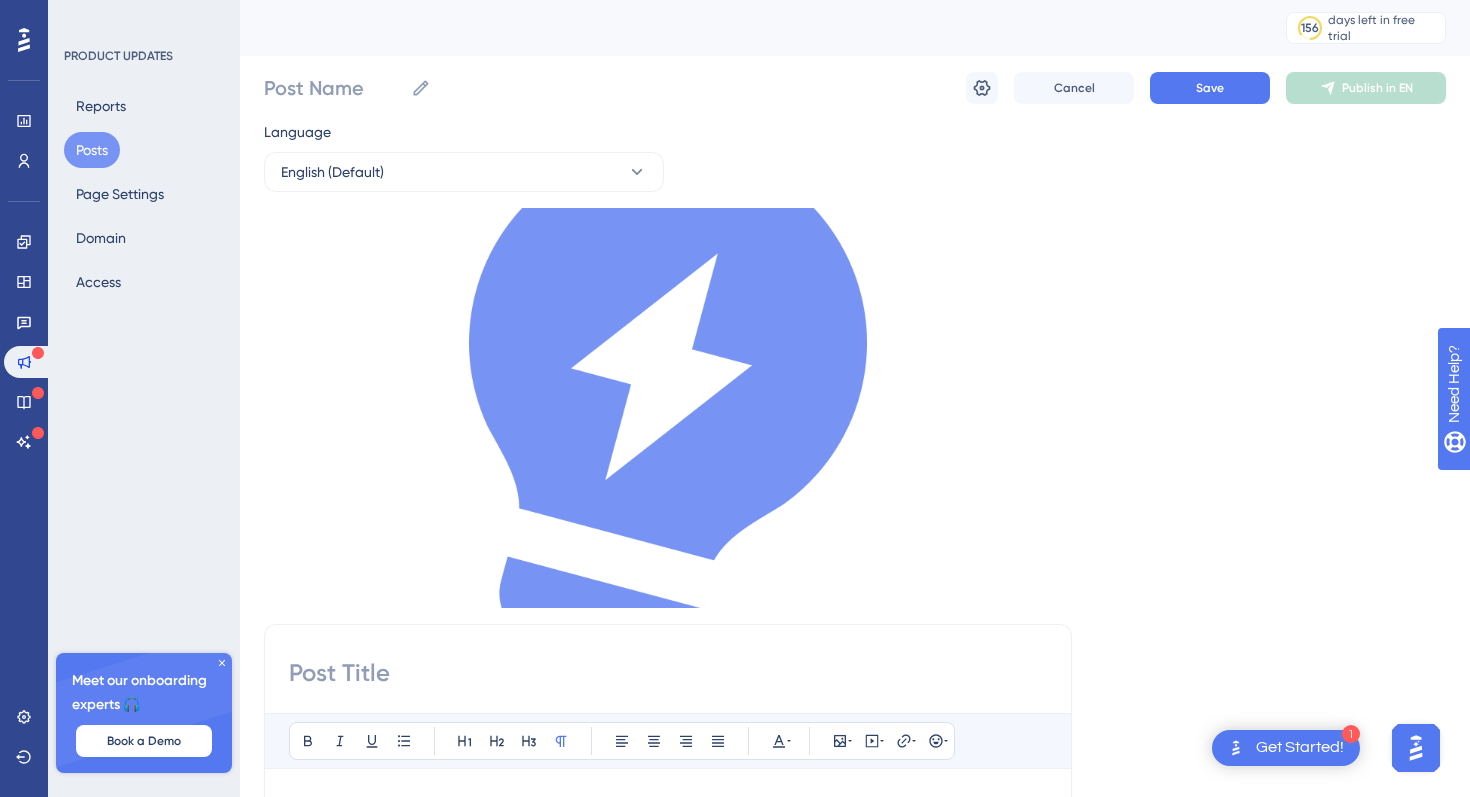 click on "Posts" at bounding box center (92, 150) 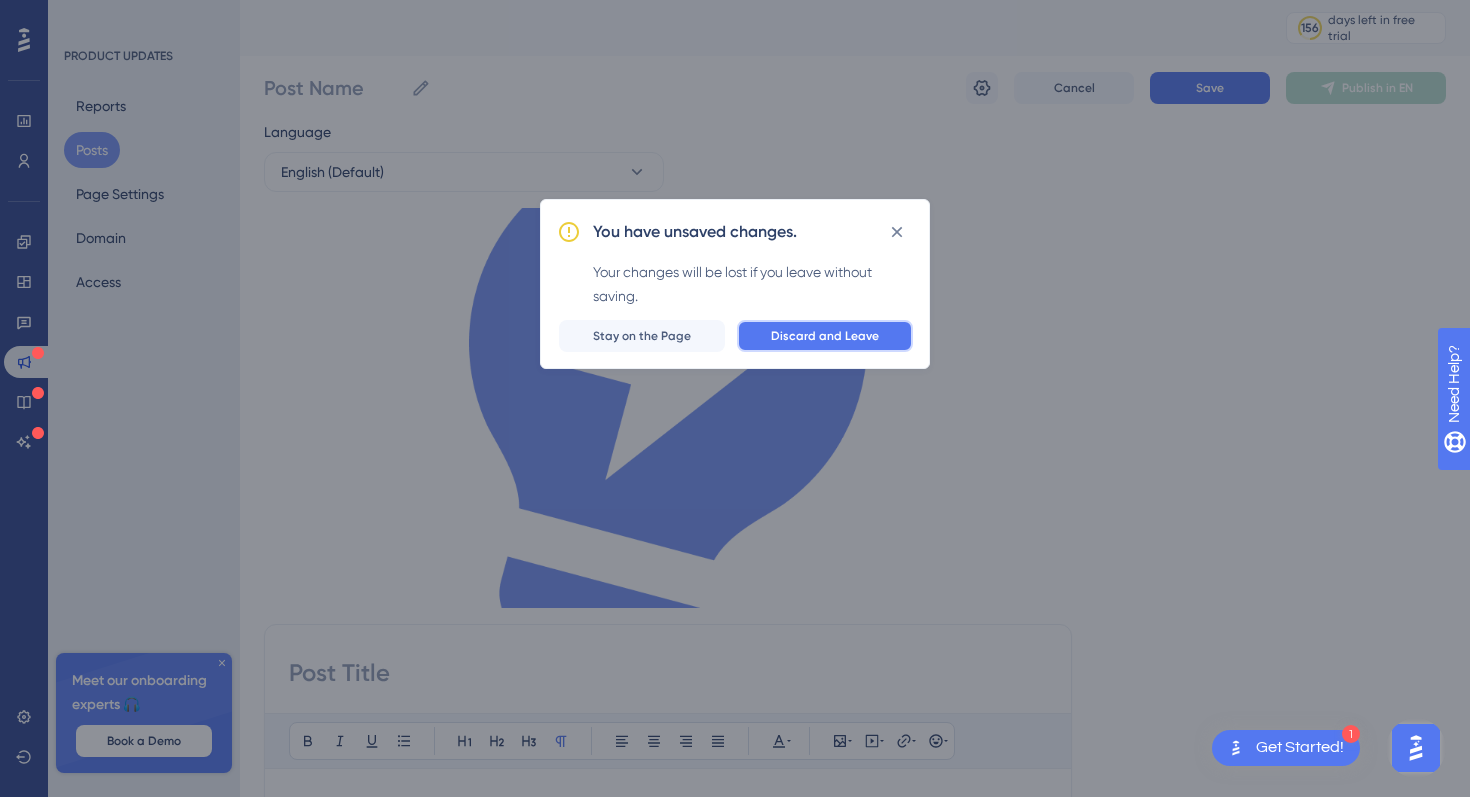 click on "Discard and Leave" at bounding box center (825, 336) 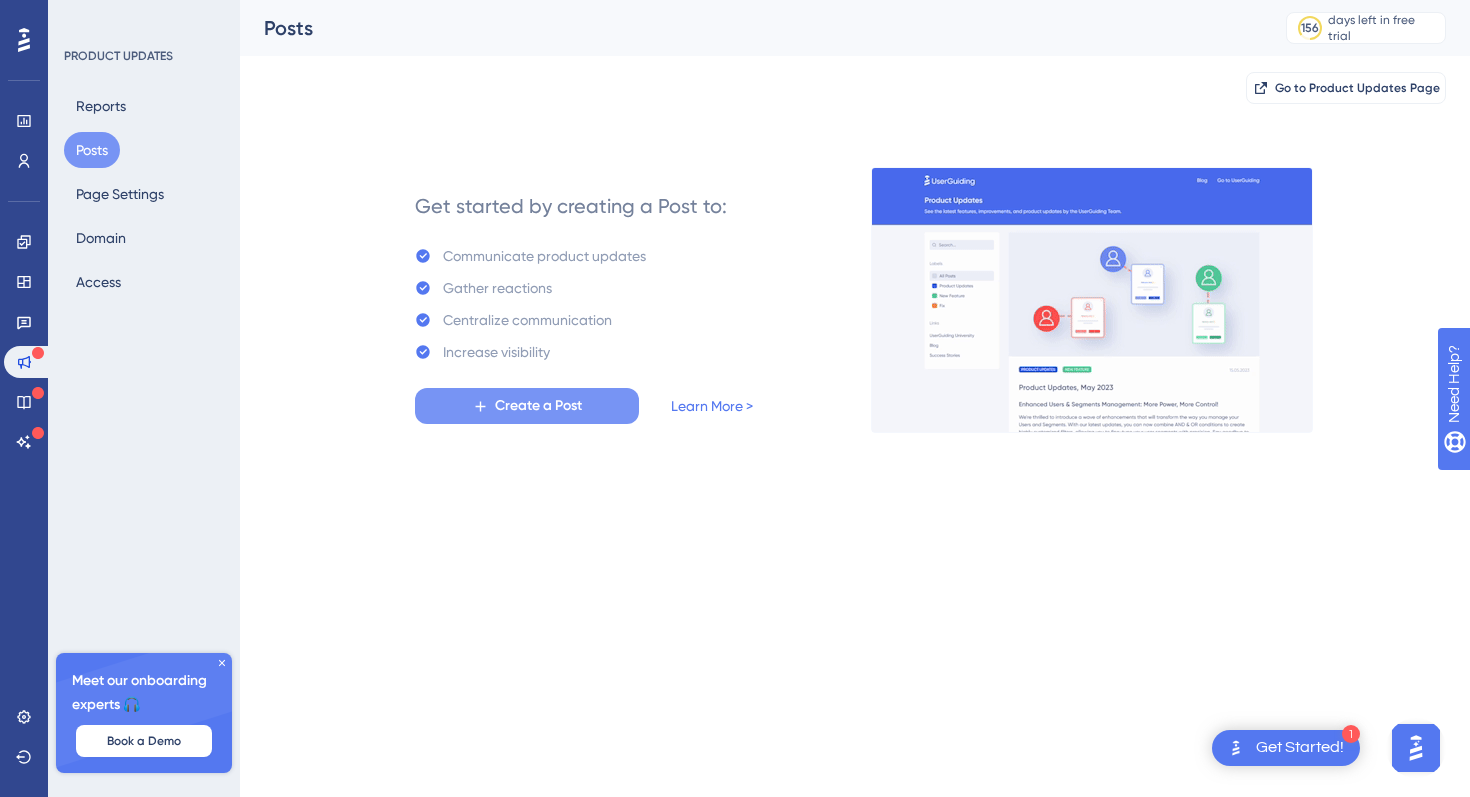click on "Create a Post" at bounding box center [527, 406] 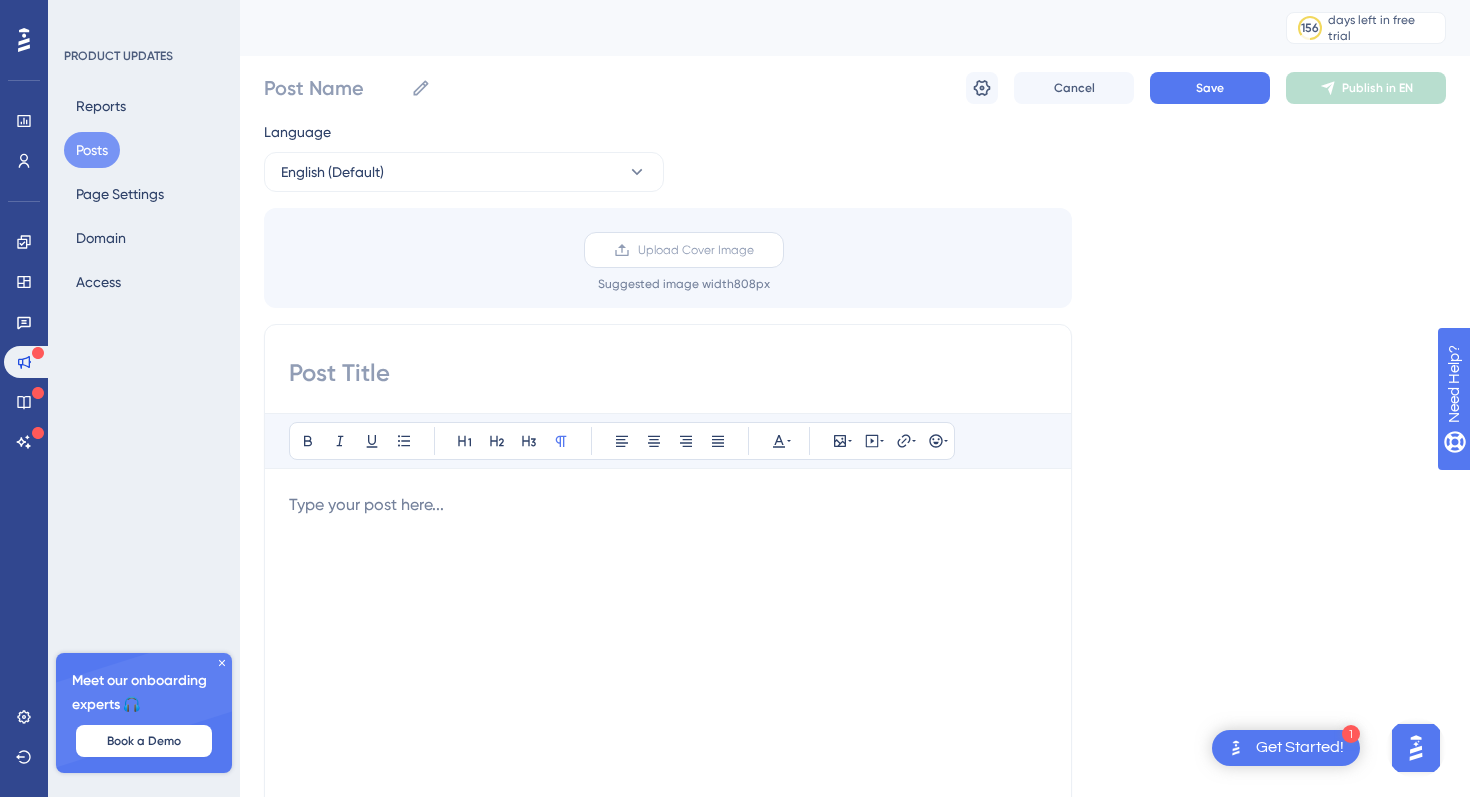 click on "Upload Cover Image" at bounding box center (684, 250) 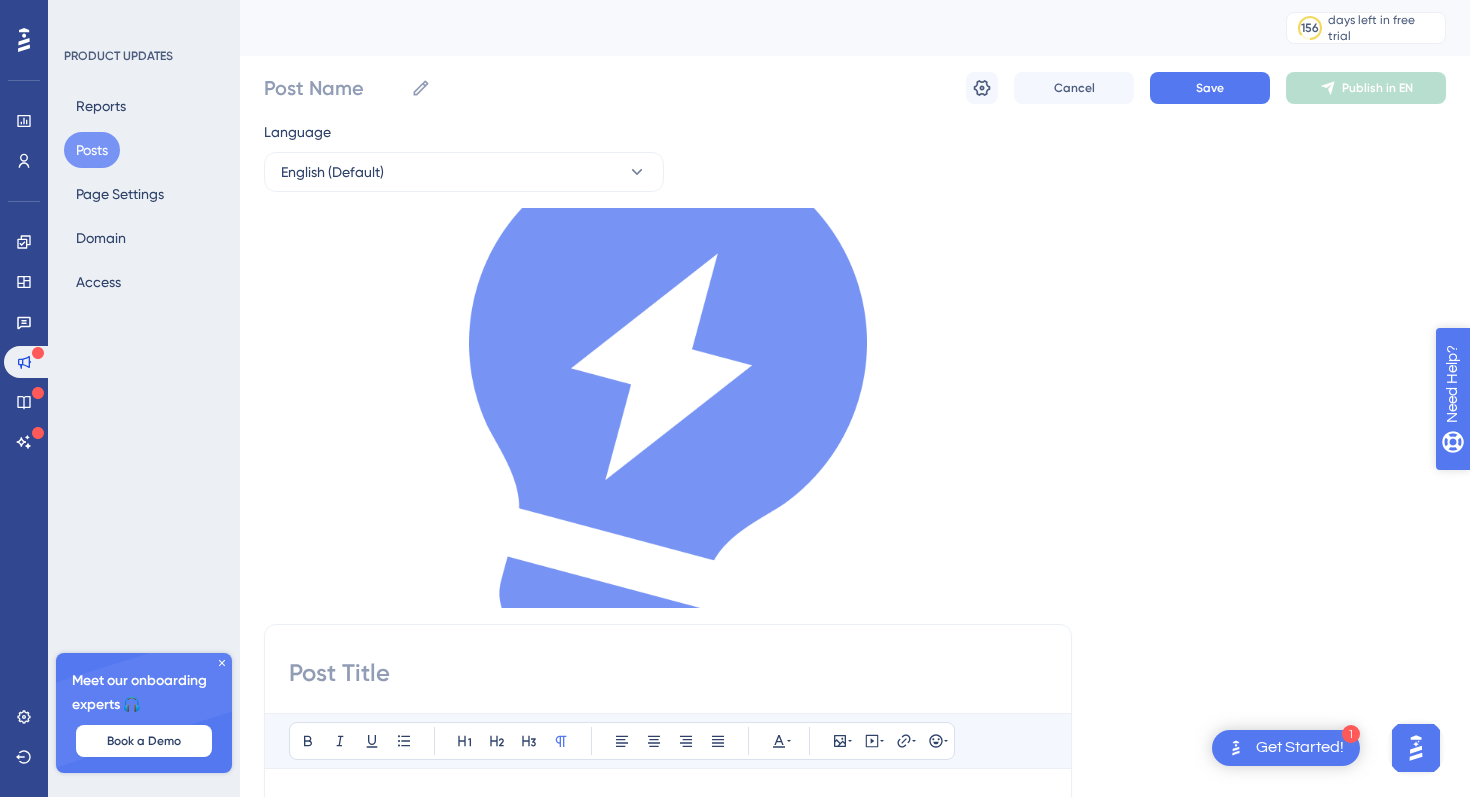 click on "Need Help?" at bounding box center [1507, 486] 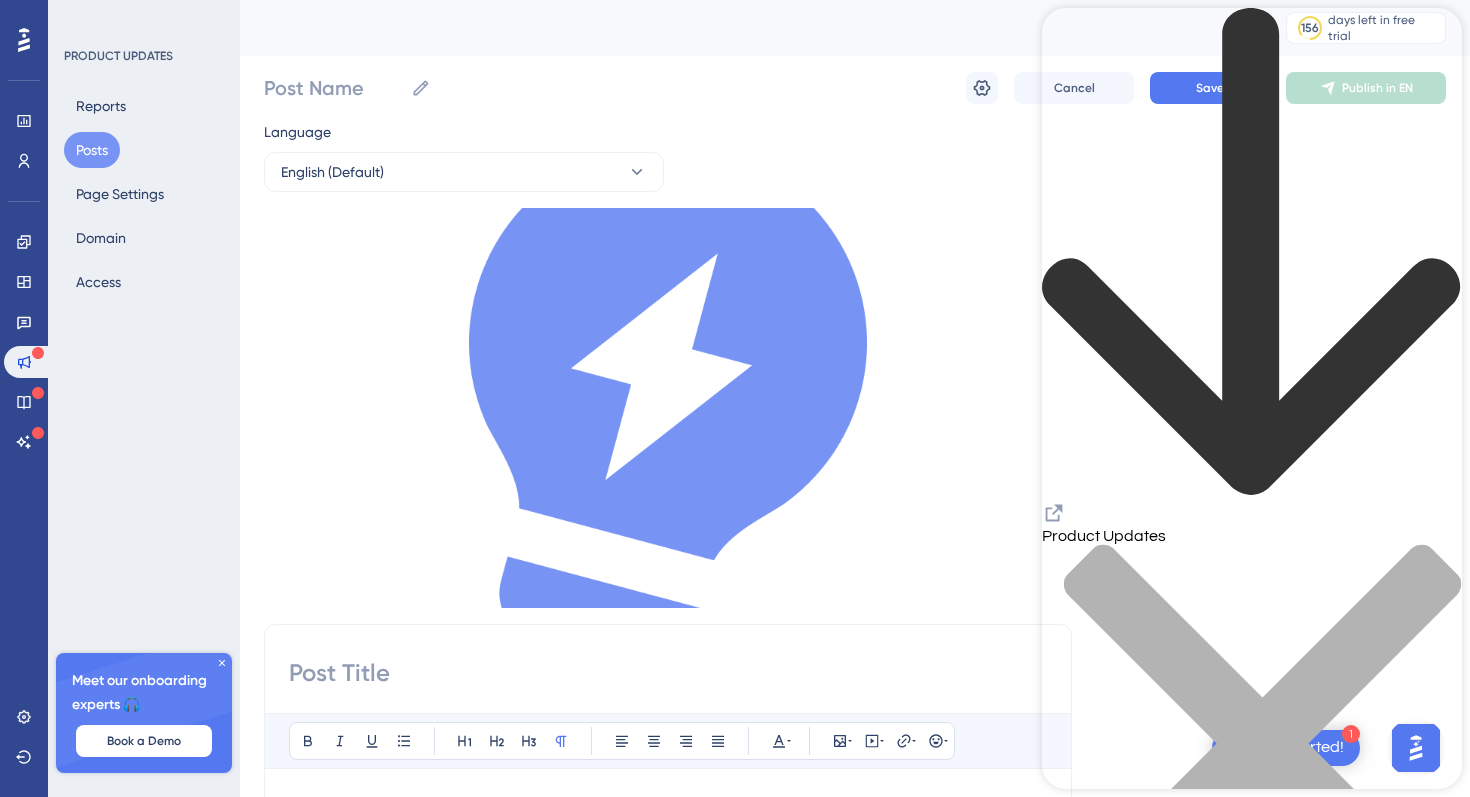 click at bounding box center [1252, 254] 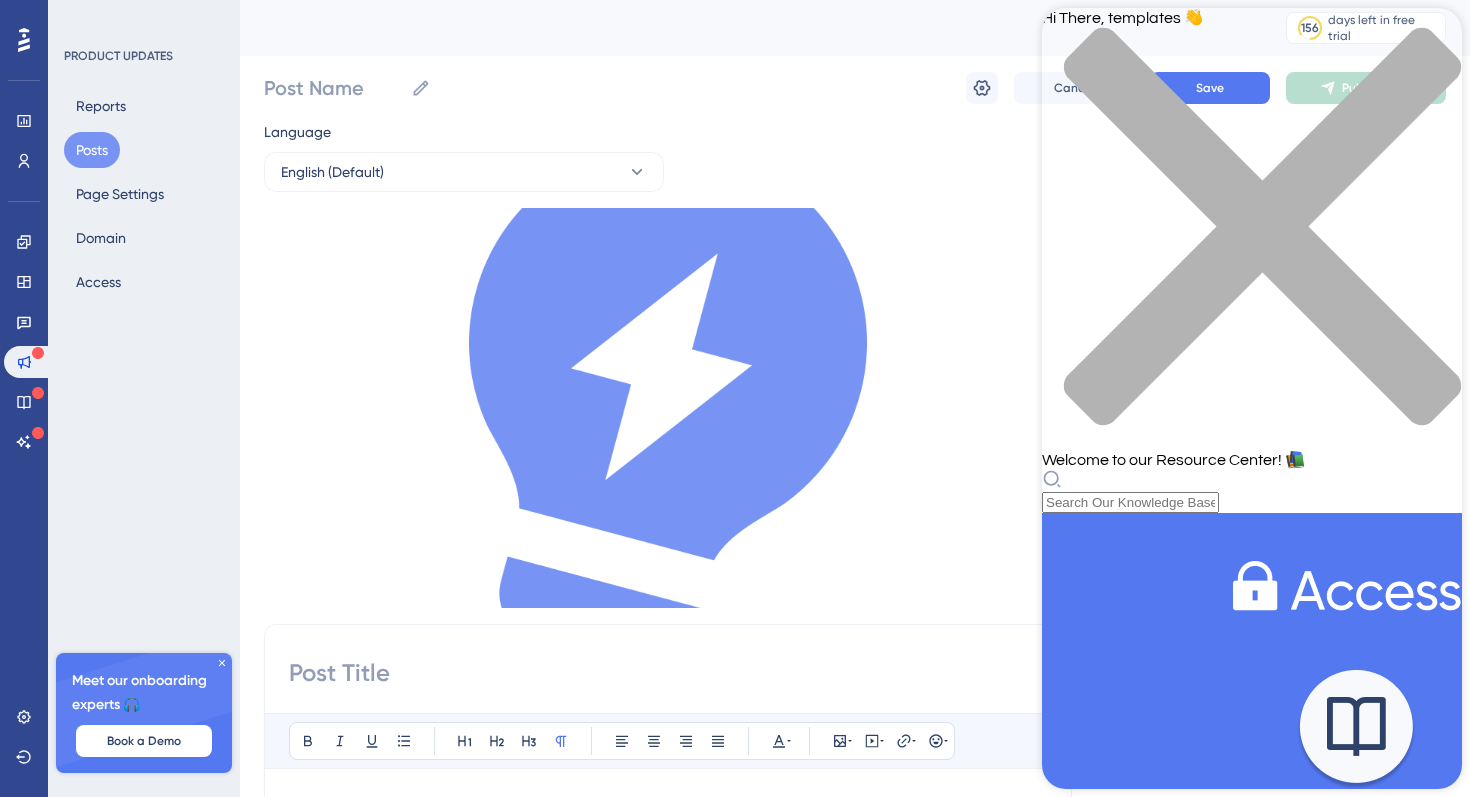 drag, startPoint x: 1078, startPoint y: 518, endPoint x: 1394, endPoint y: 528, distance: 316.1582 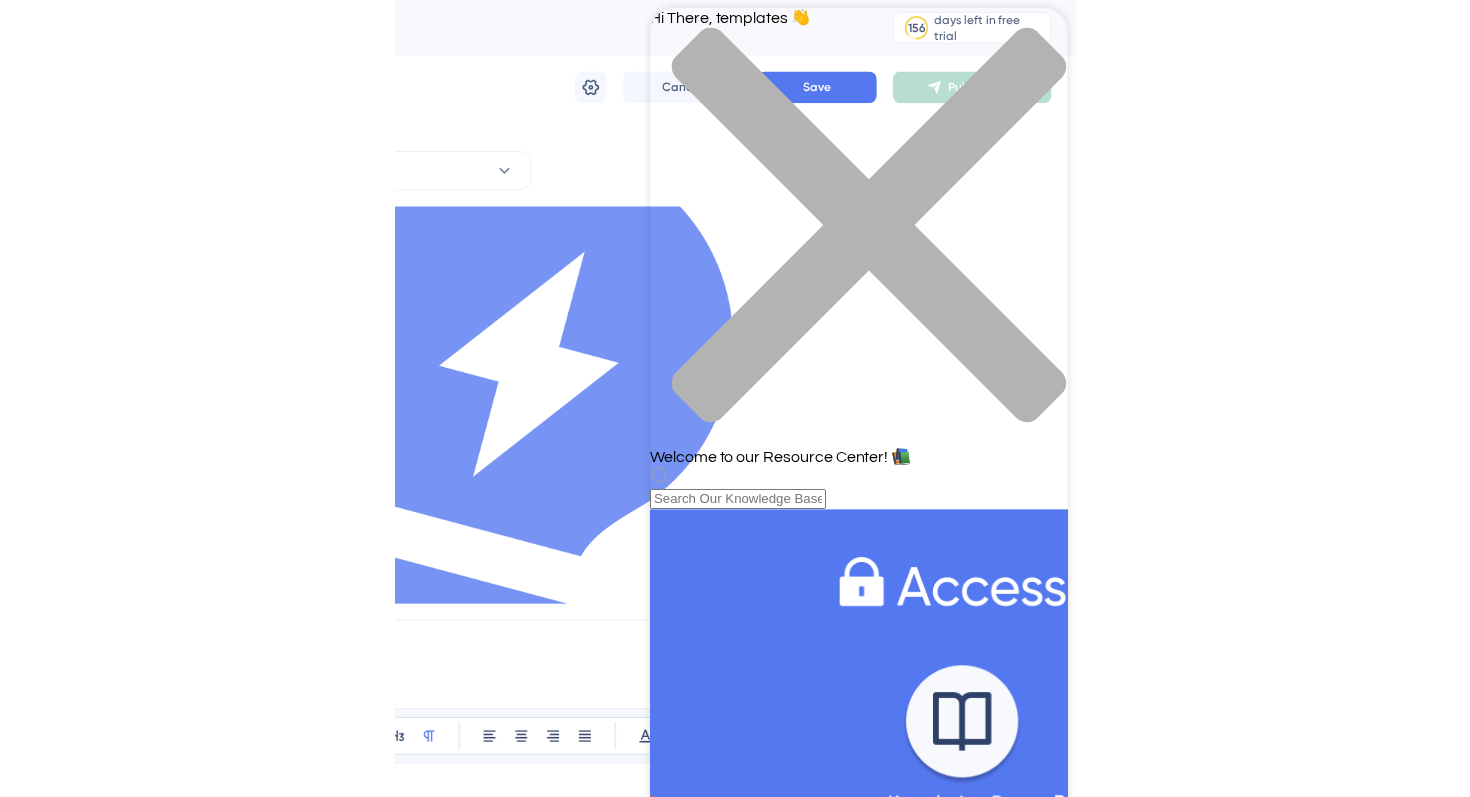scroll, scrollTop: 0, scrollLeft: 0, axis: both 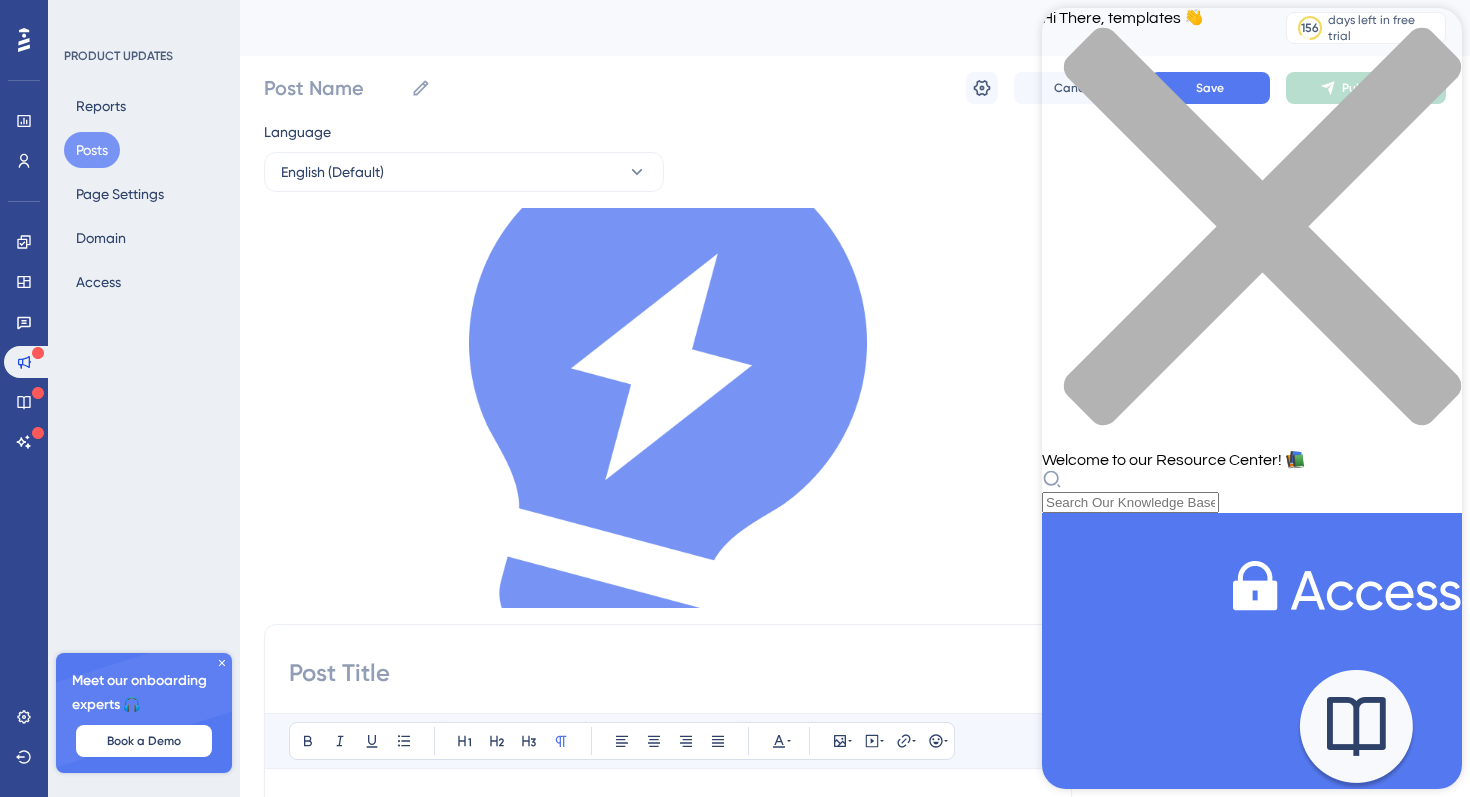 click at bounding box center [1446, 713] 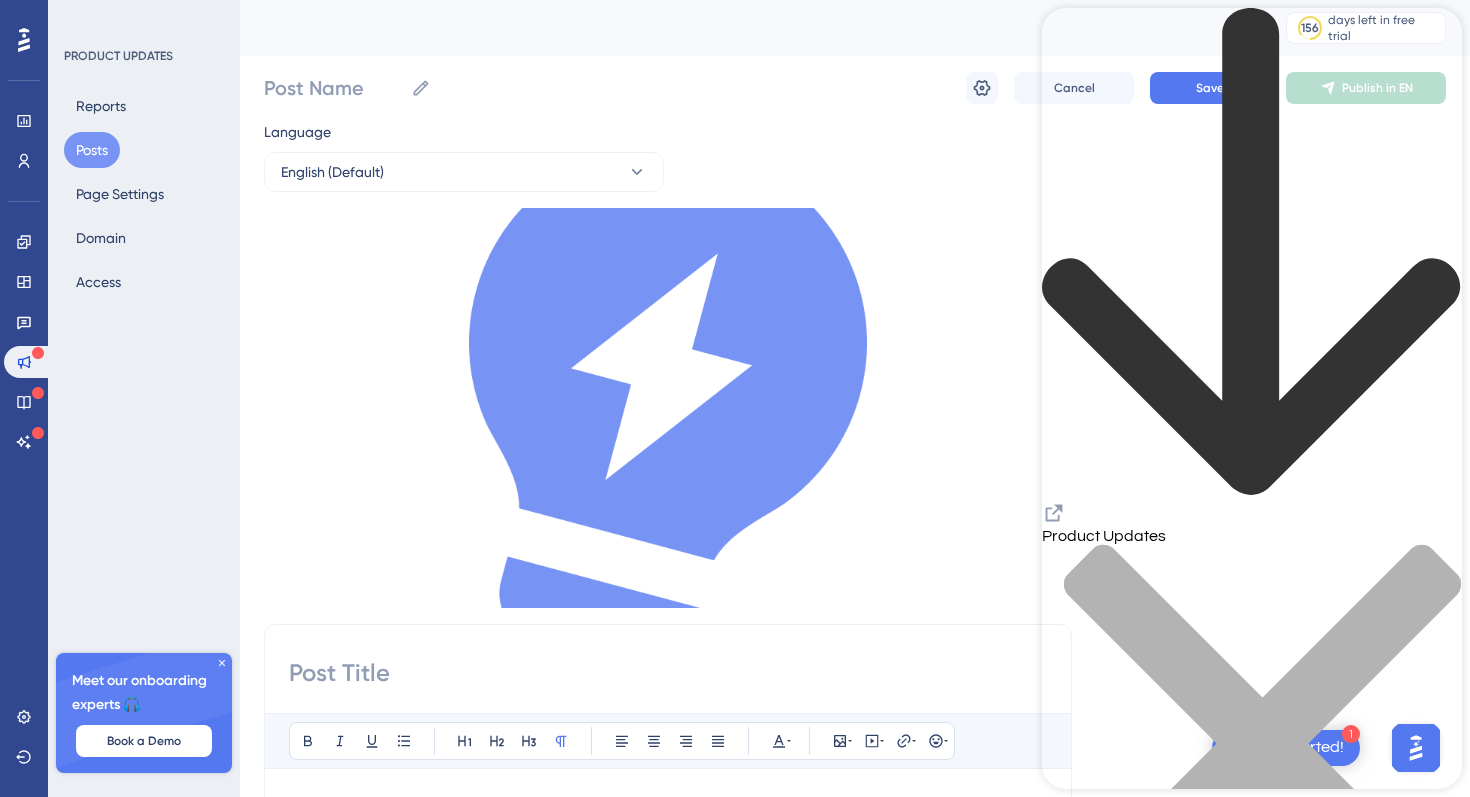 click 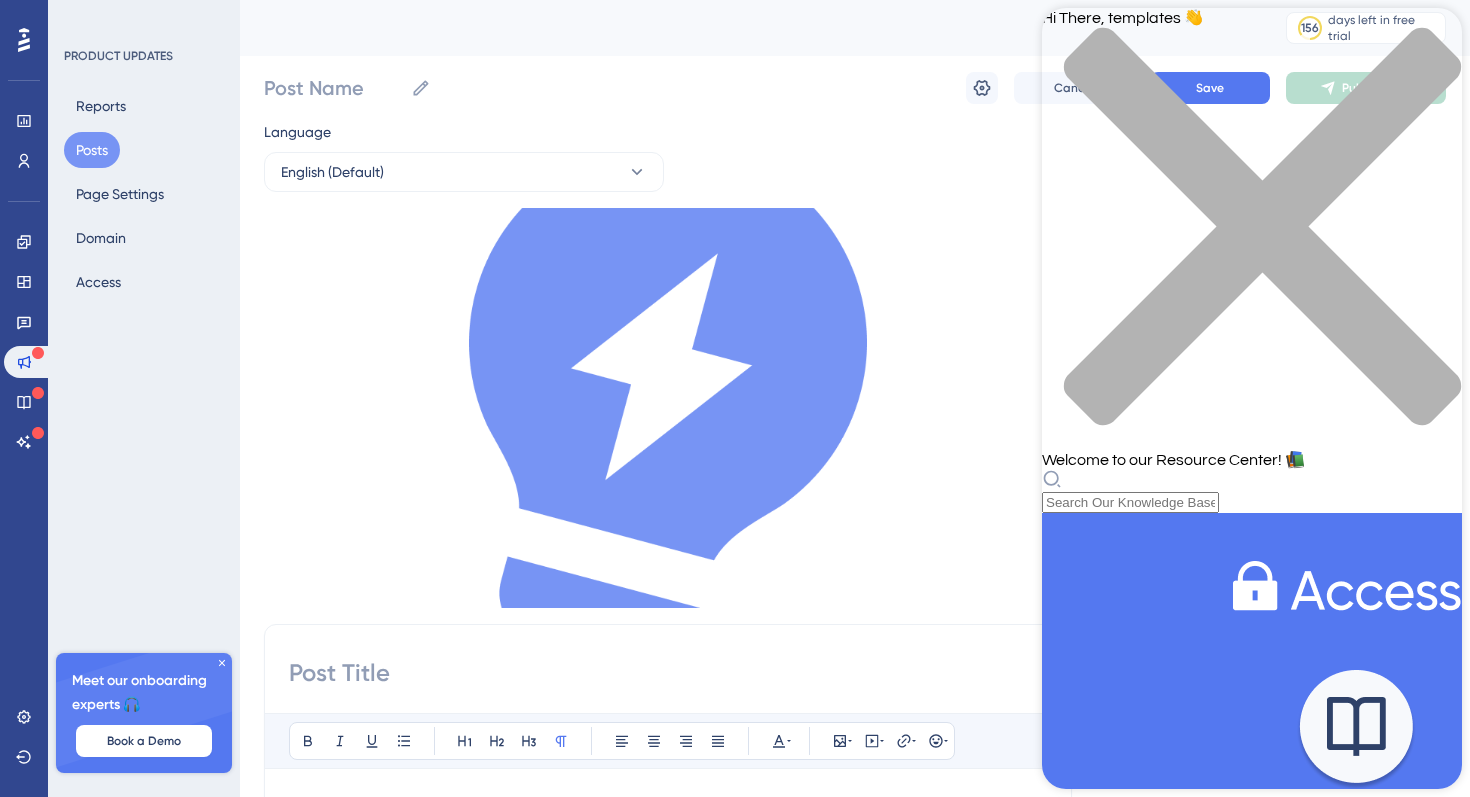 scroll, scrollTop: 574, scrollLeft: 0, axis: vertical 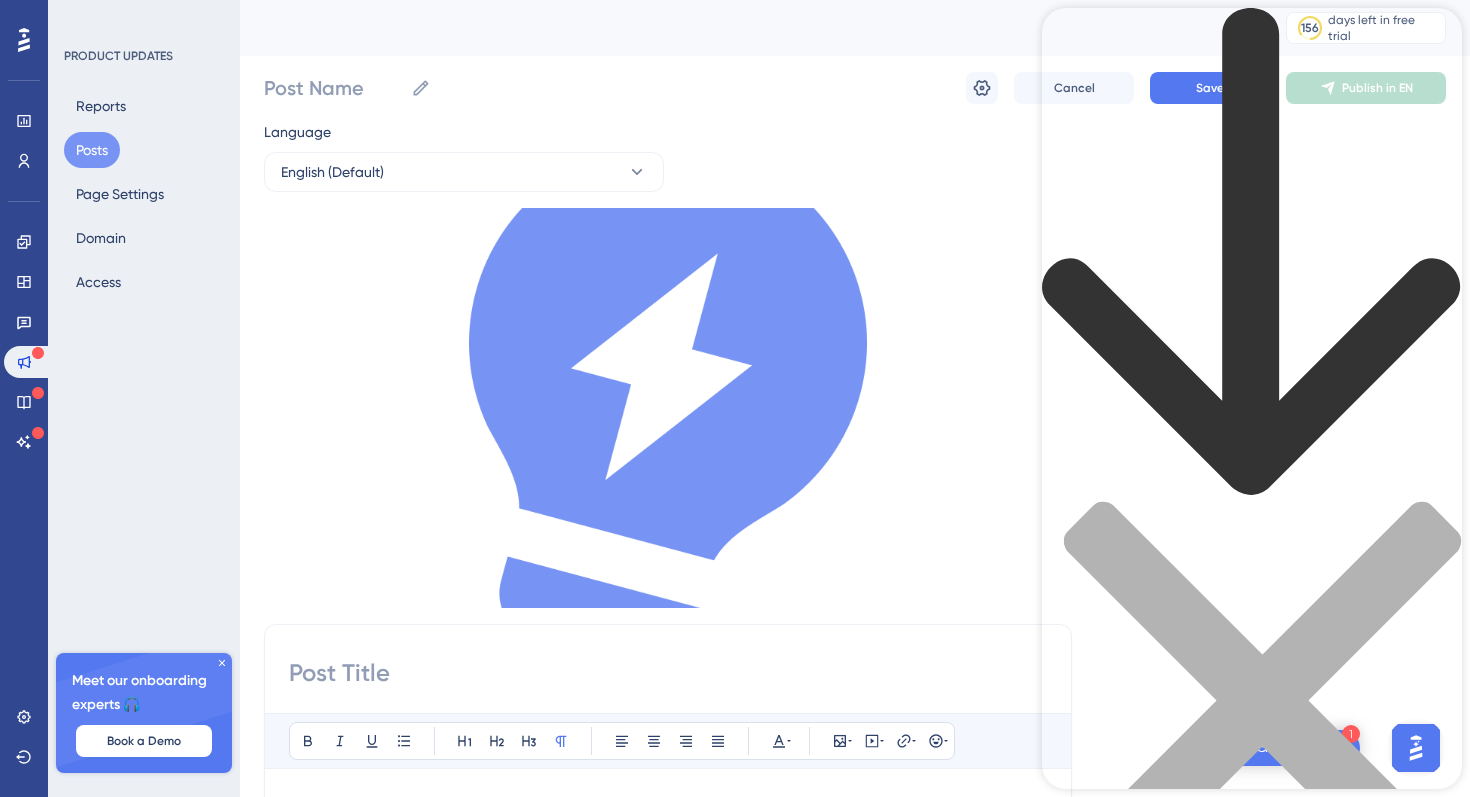 click at bounding box center [1252, 254] 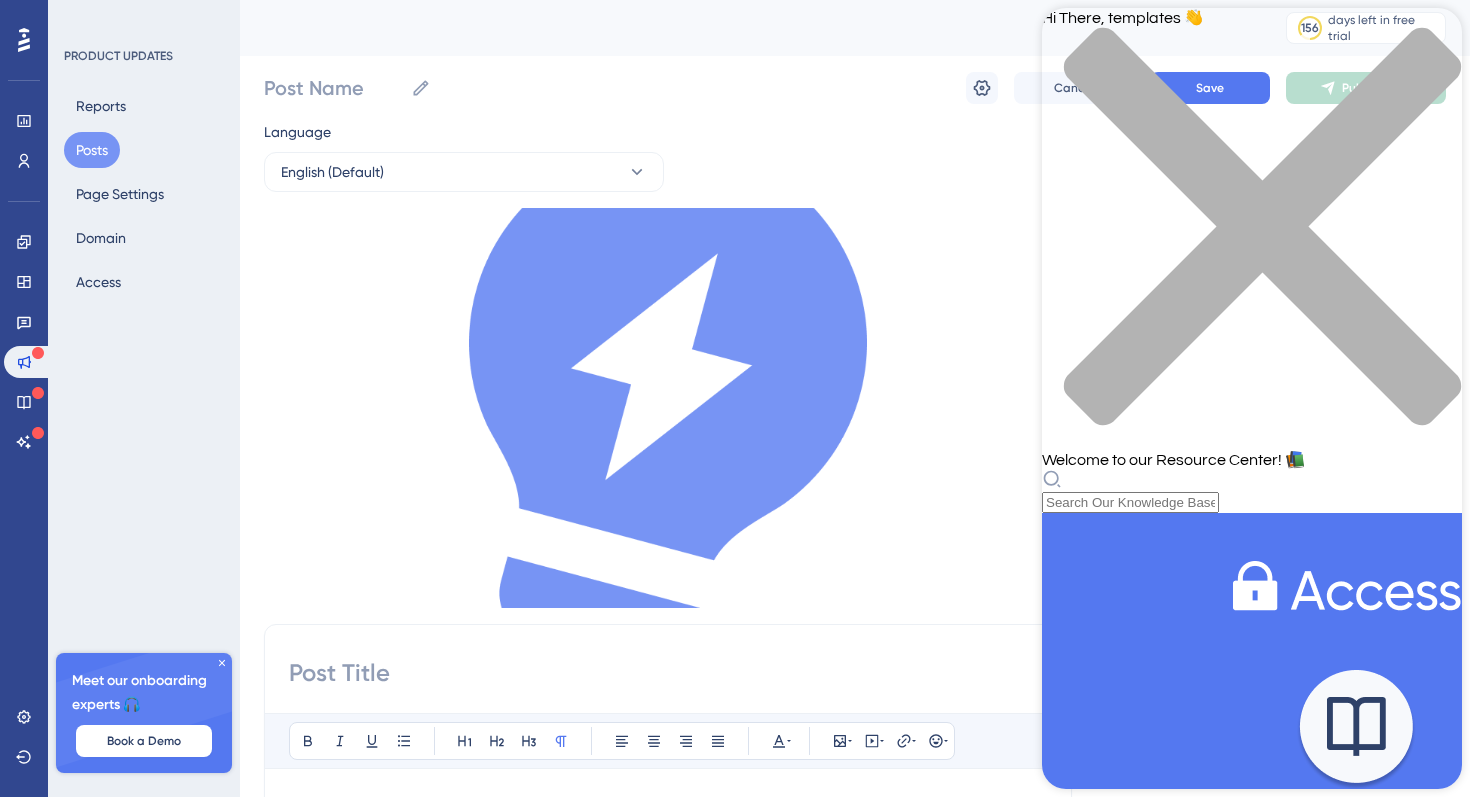 scroll, scrollTop: 866, scrollLeft: 0, axis: vertical 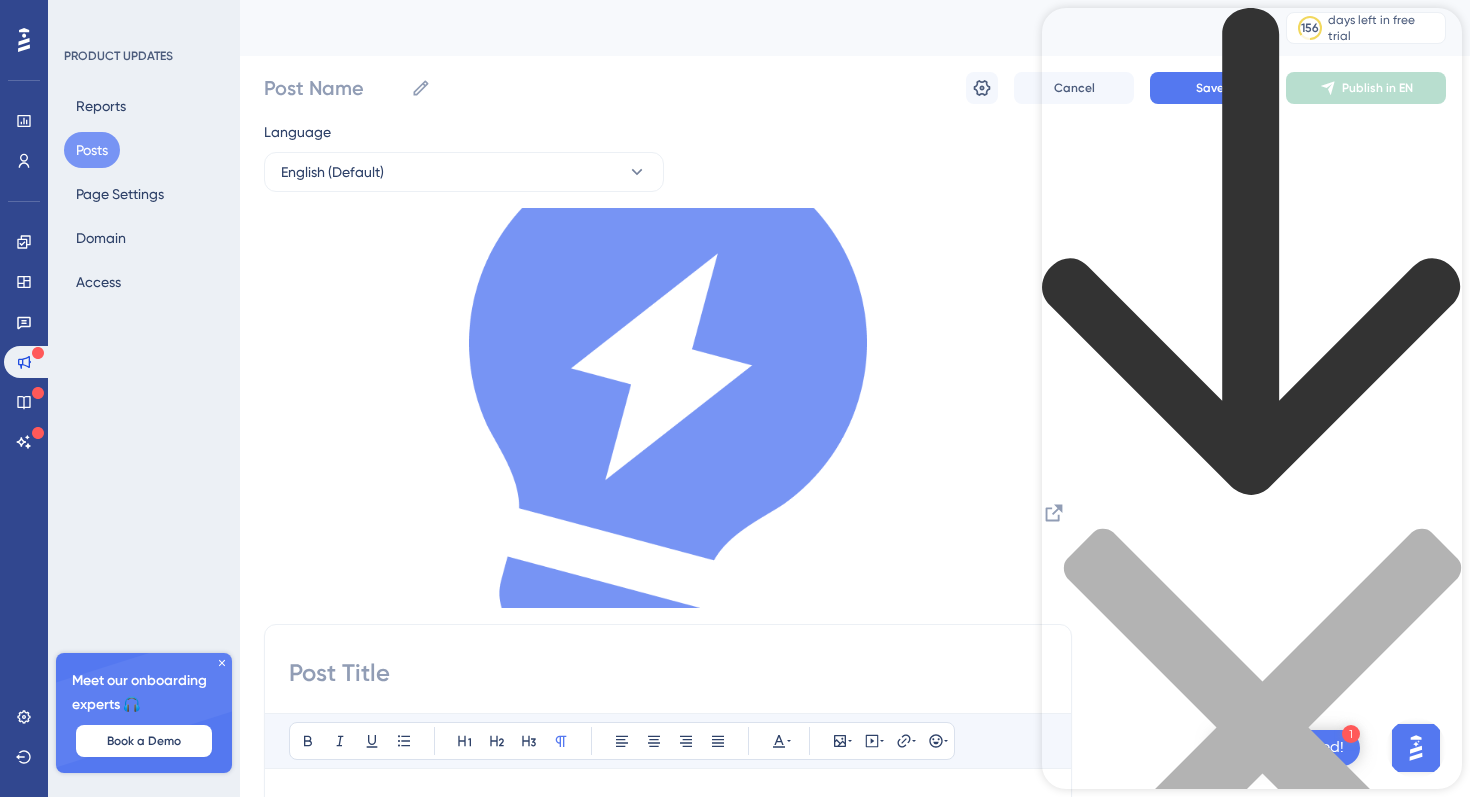 click 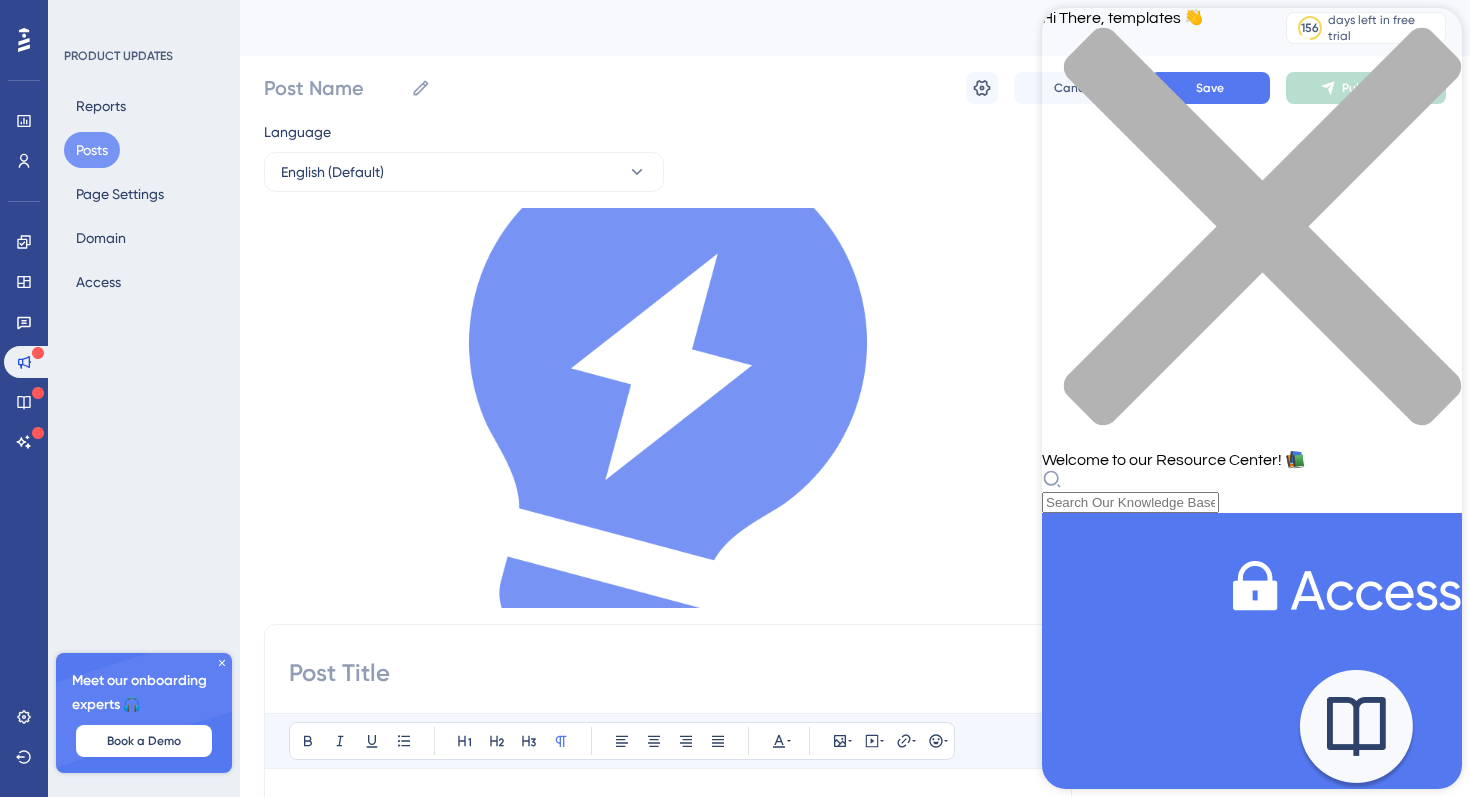 click on "👨‍💻   Book a Demo!" at bounding box center [1103, 1002] 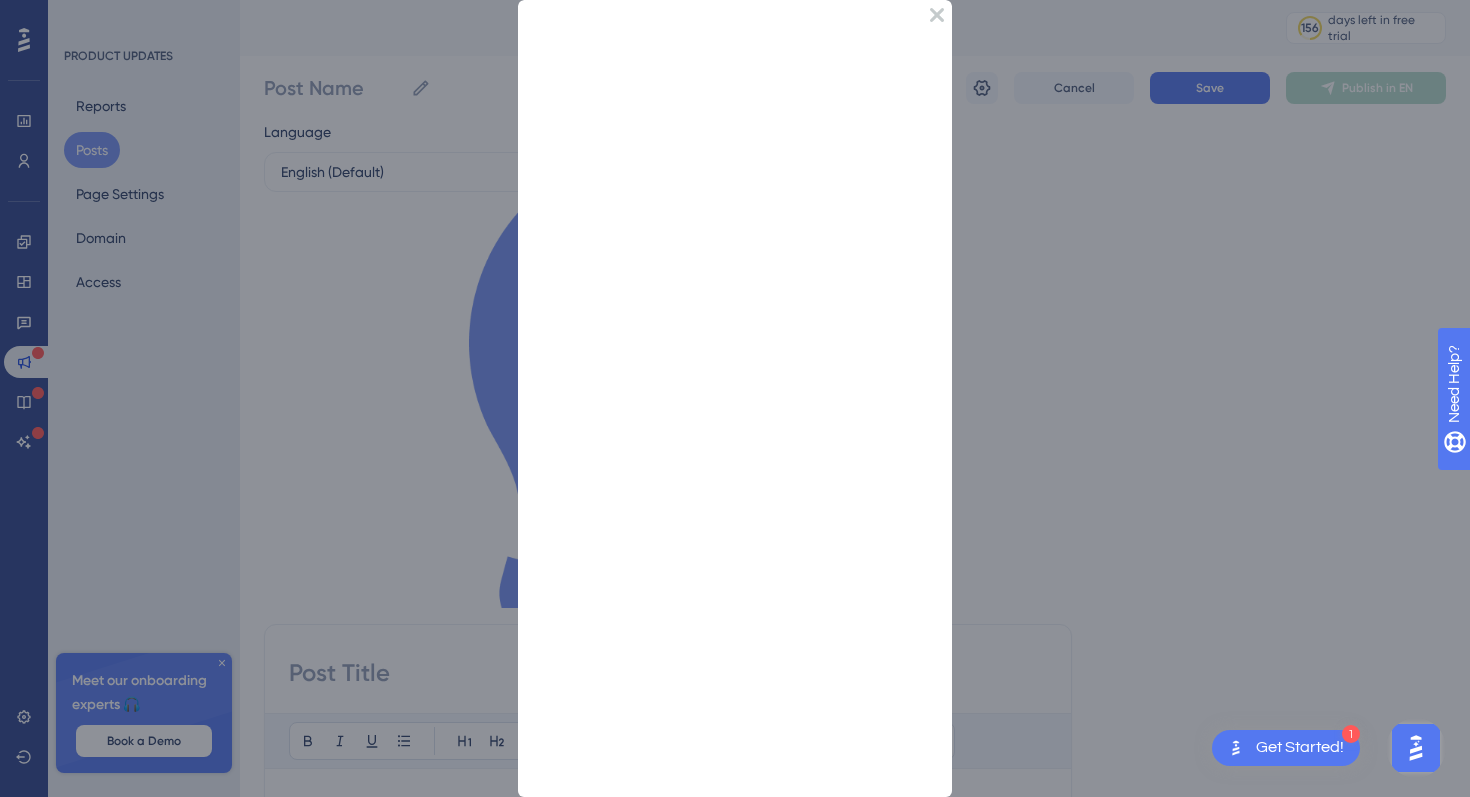 scroll, scrollTop: 0, scrollLeft: 0, axis: both 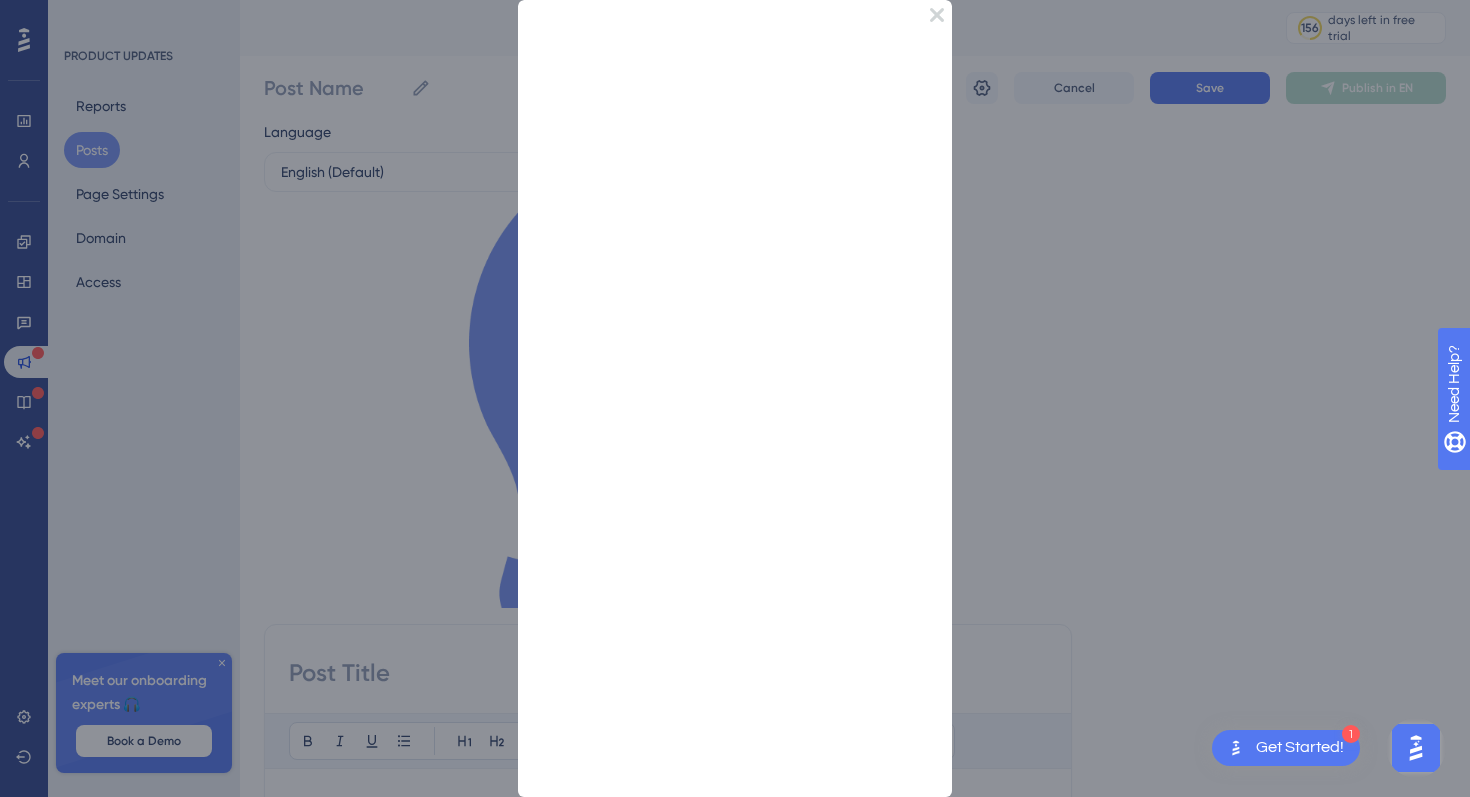 click 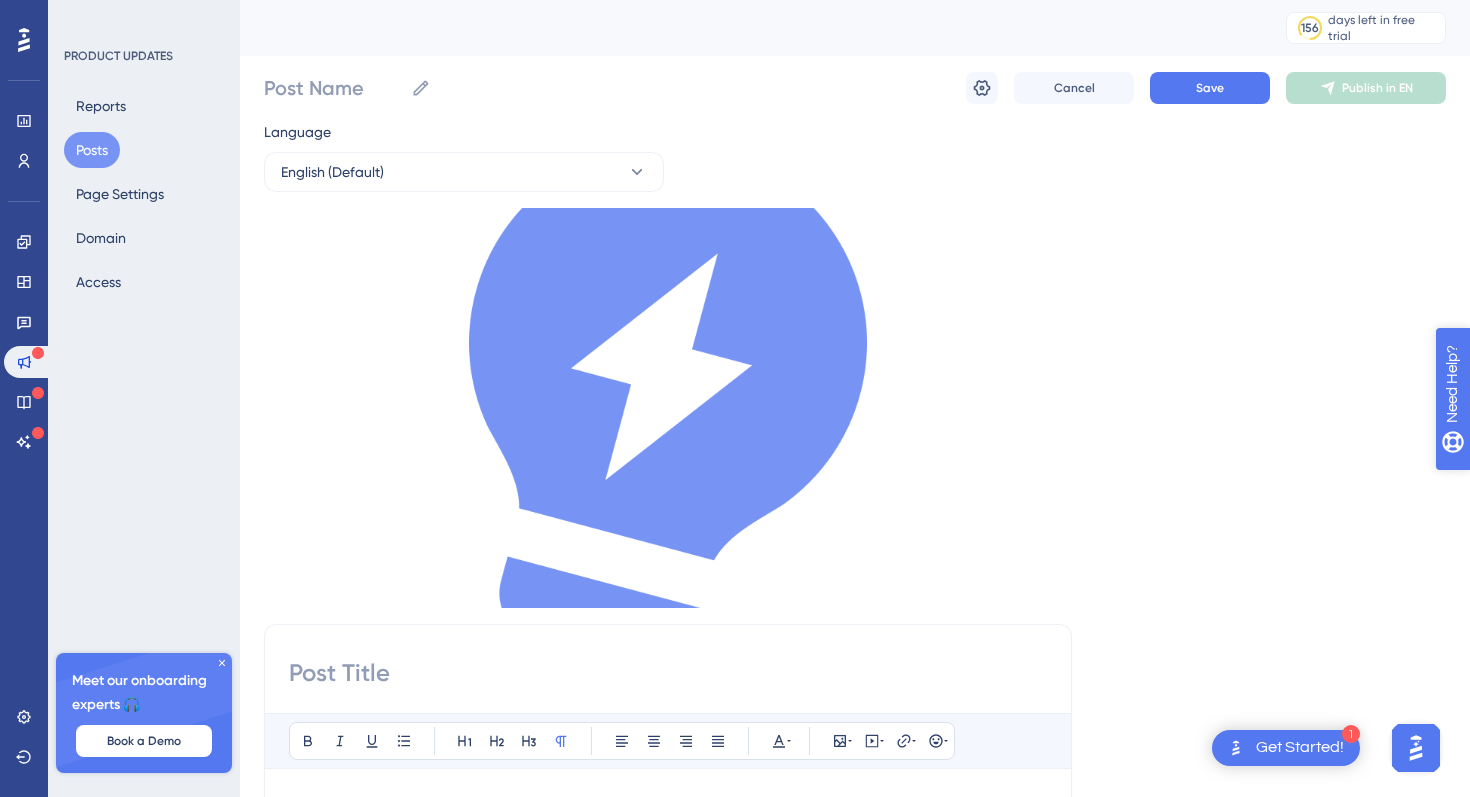 click 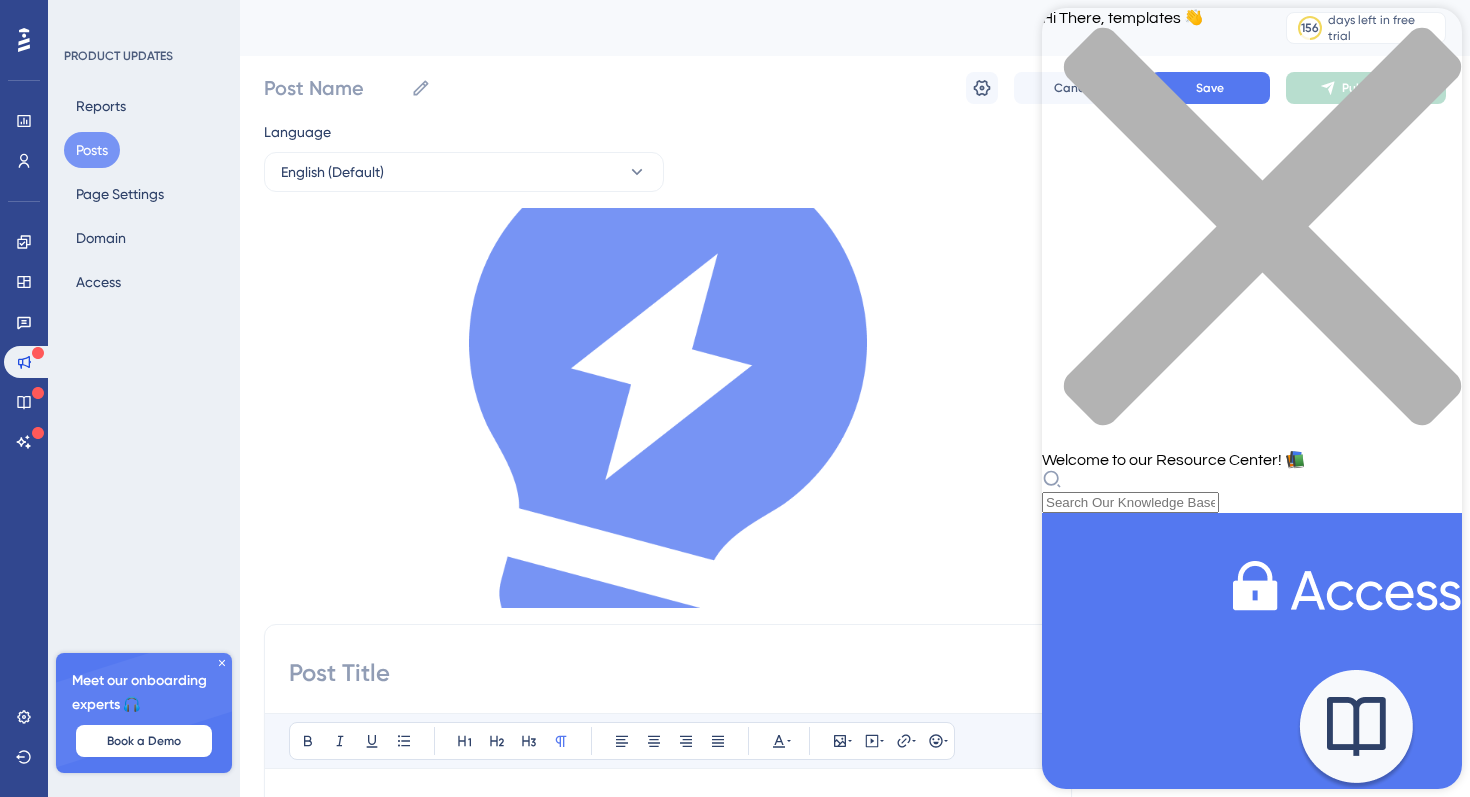 click on "Let our team members assist you for the best results." at bounding box center [1230, 1019] 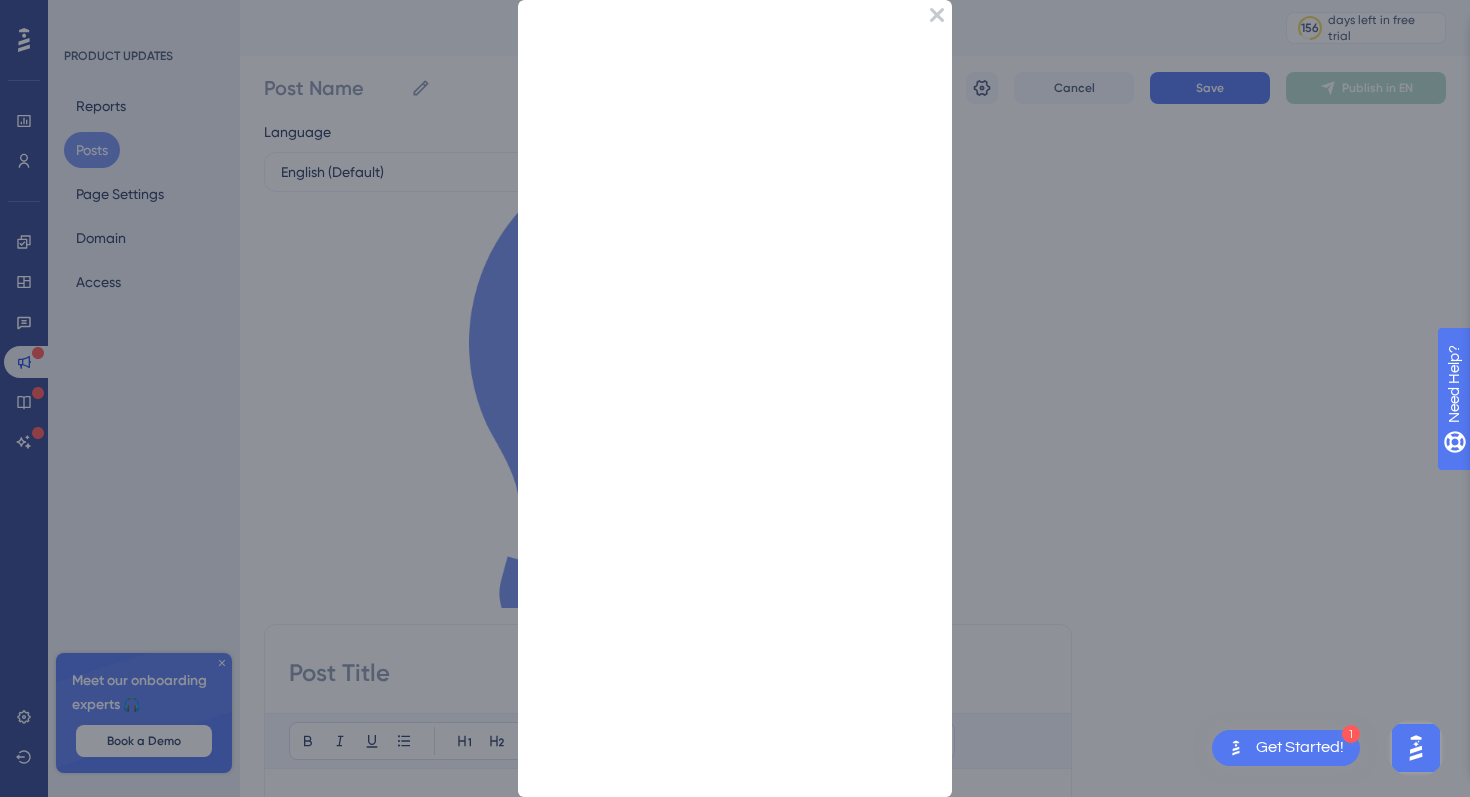 scroll, scrollTop: 0, scrollLeft: 0, axis: both 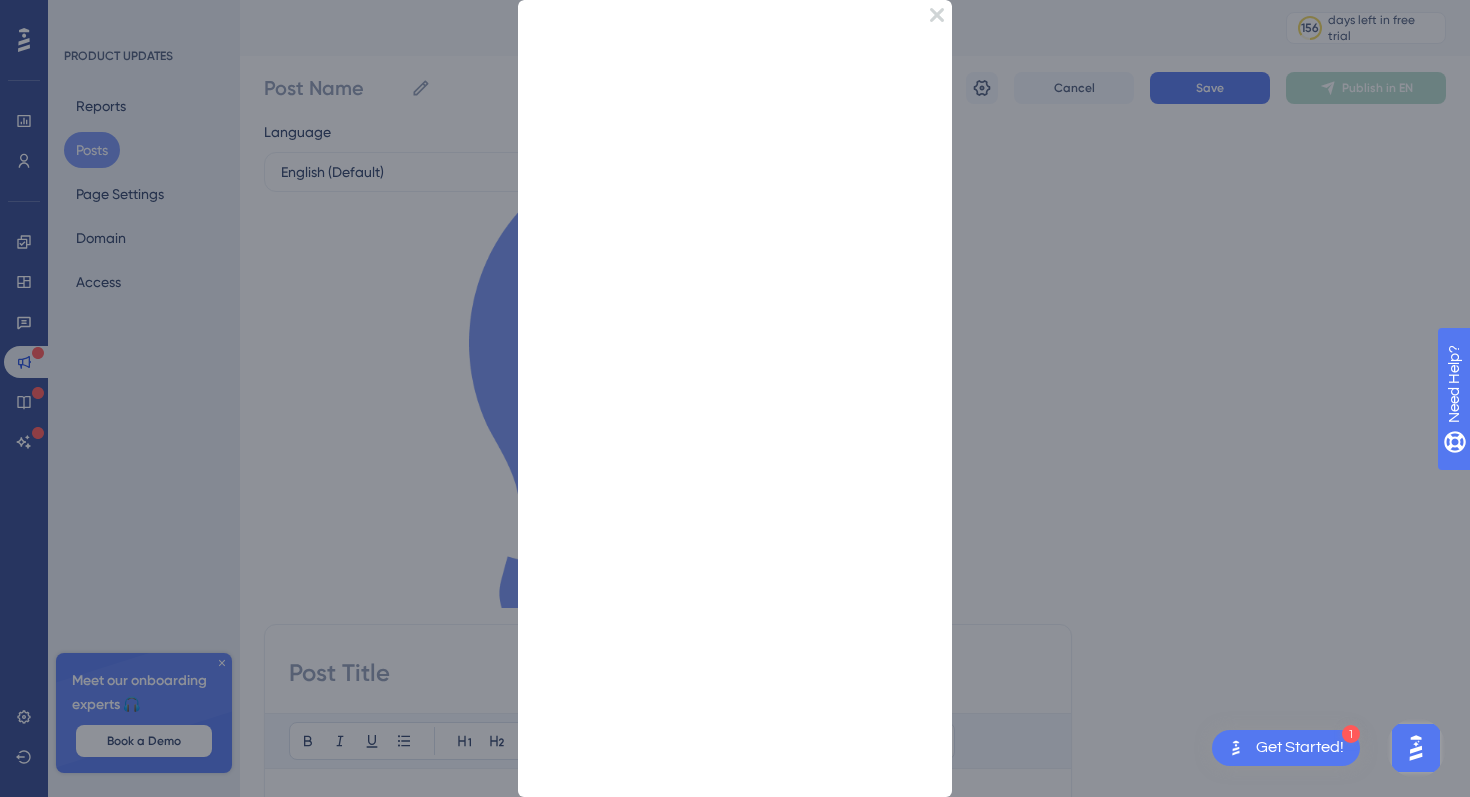 drag, startPoint x: 937, startPoint y: 18, endPoint x: 1419, endPoint y: 19, distance: 482.00104 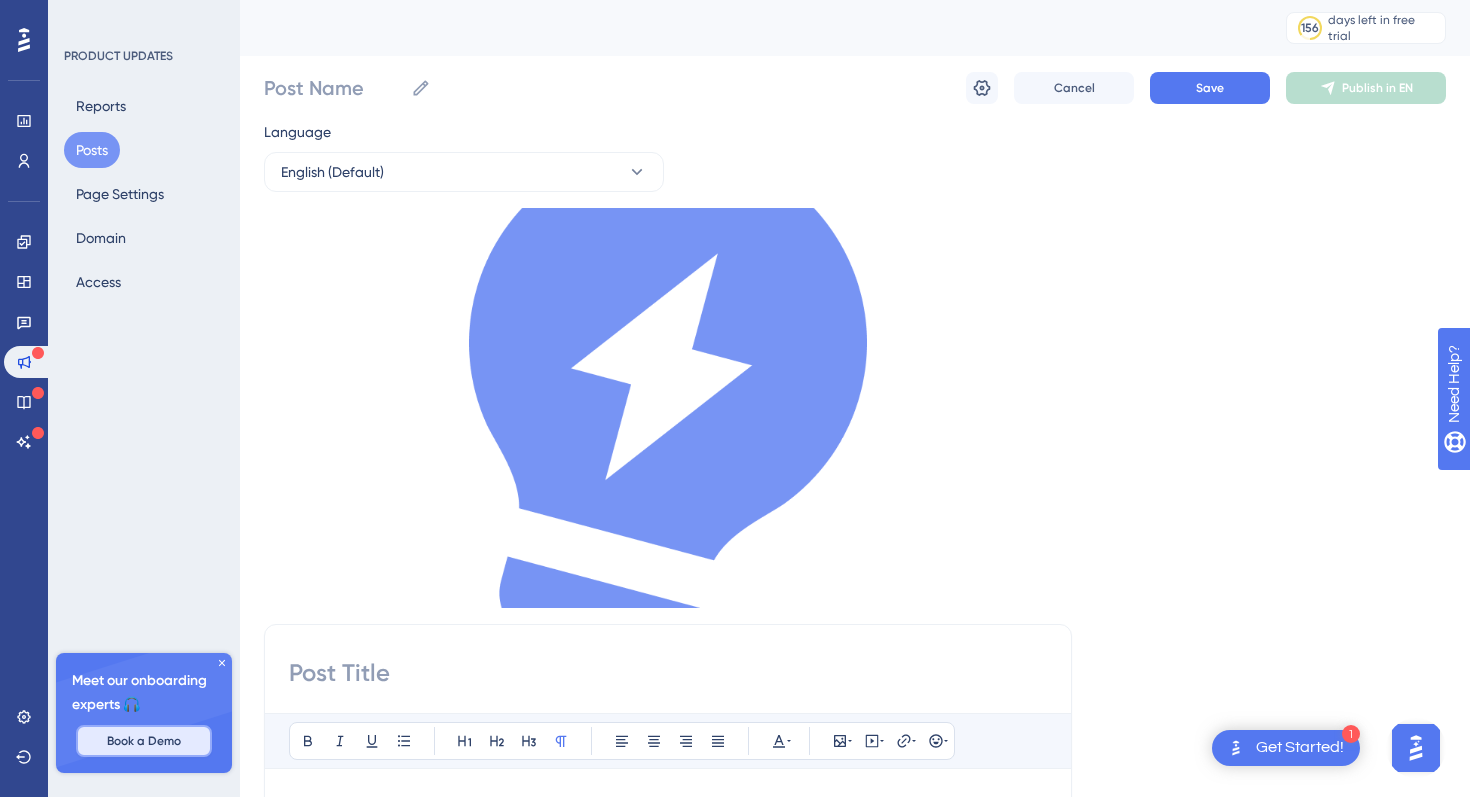 click on "Book a Demo" at bounding box center [144, 741] 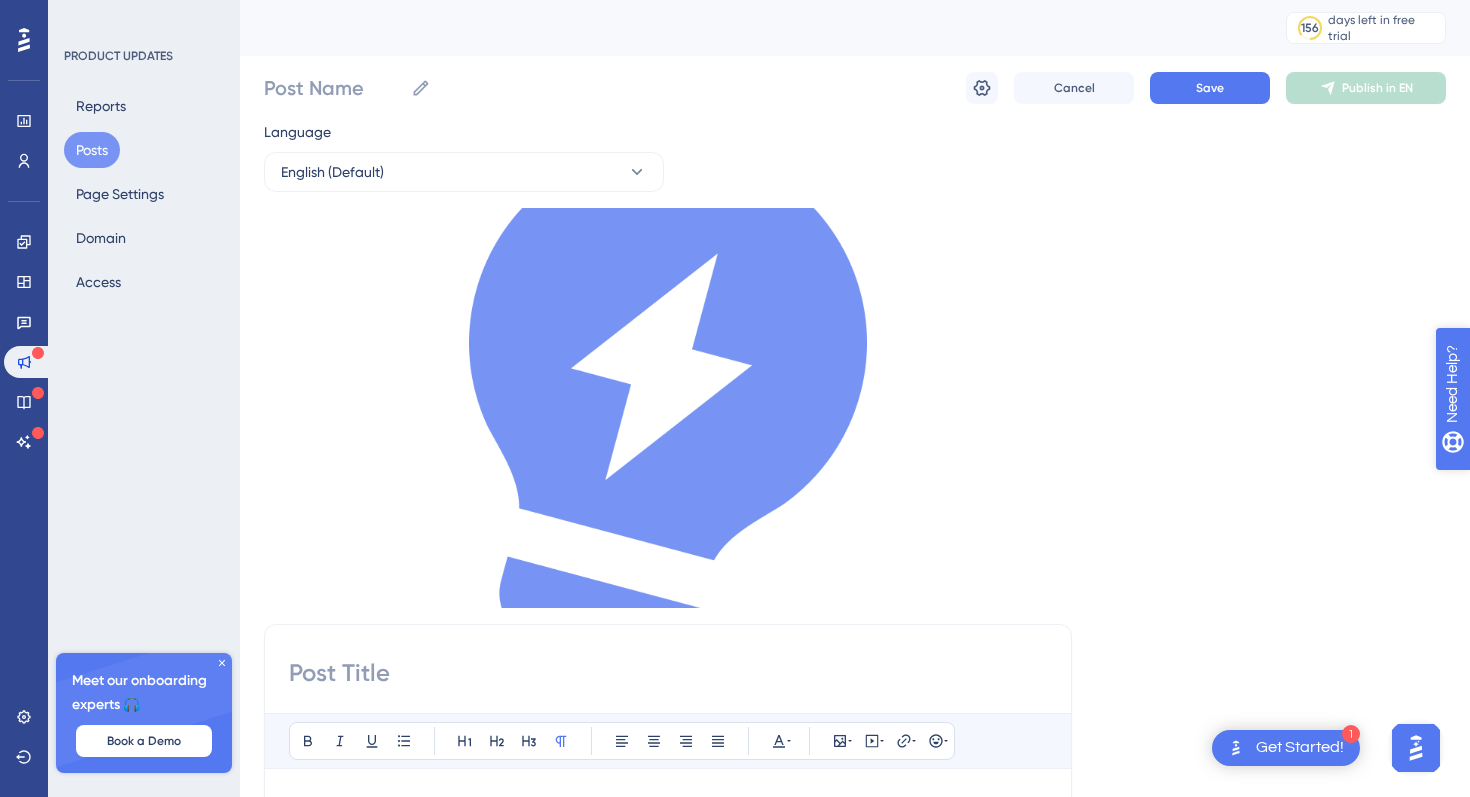 click on "Need Help?" at bounding box center [1522, 486] 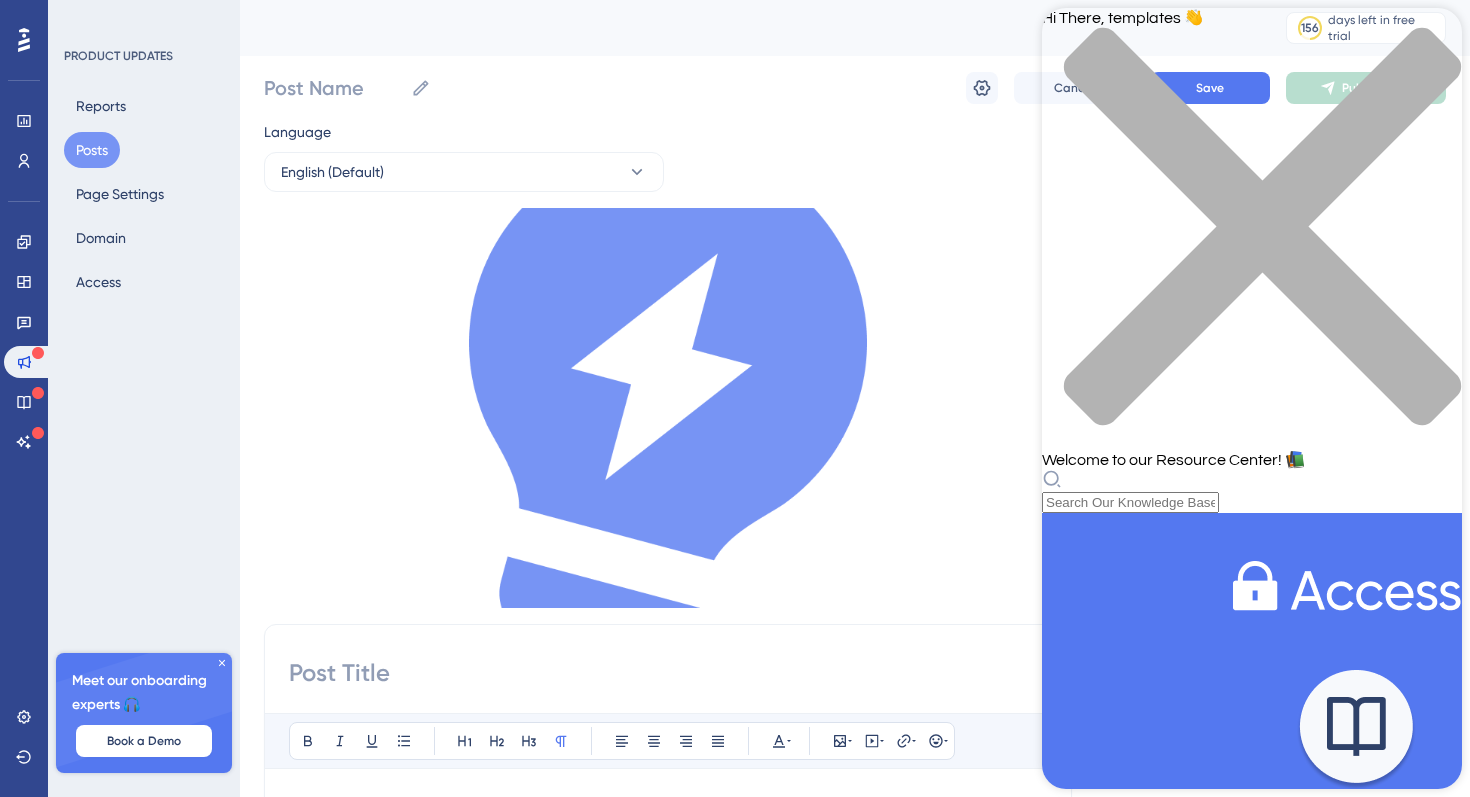 scroll, scrollTop: 92, scrollLeft: 0, axis: vertical 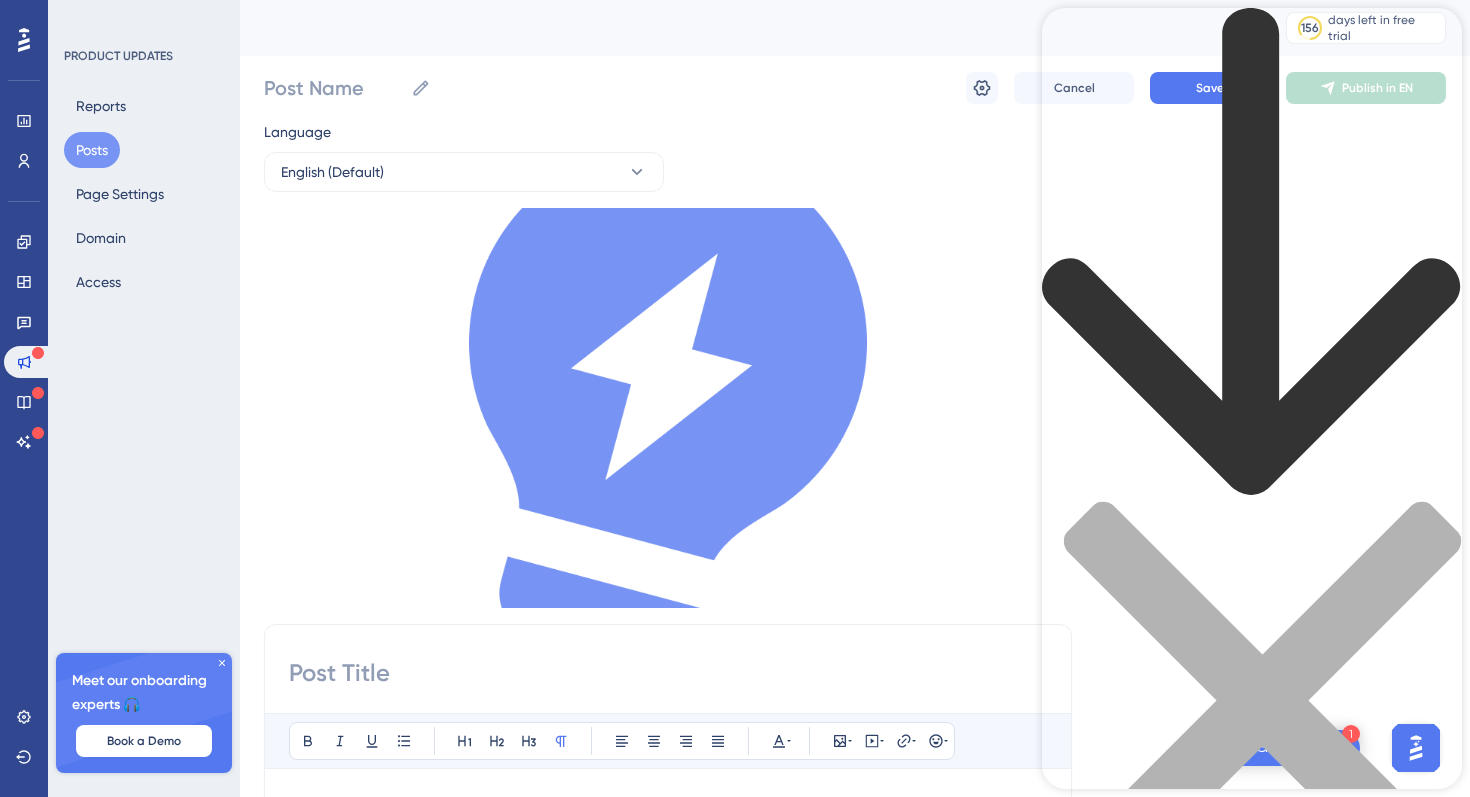 click 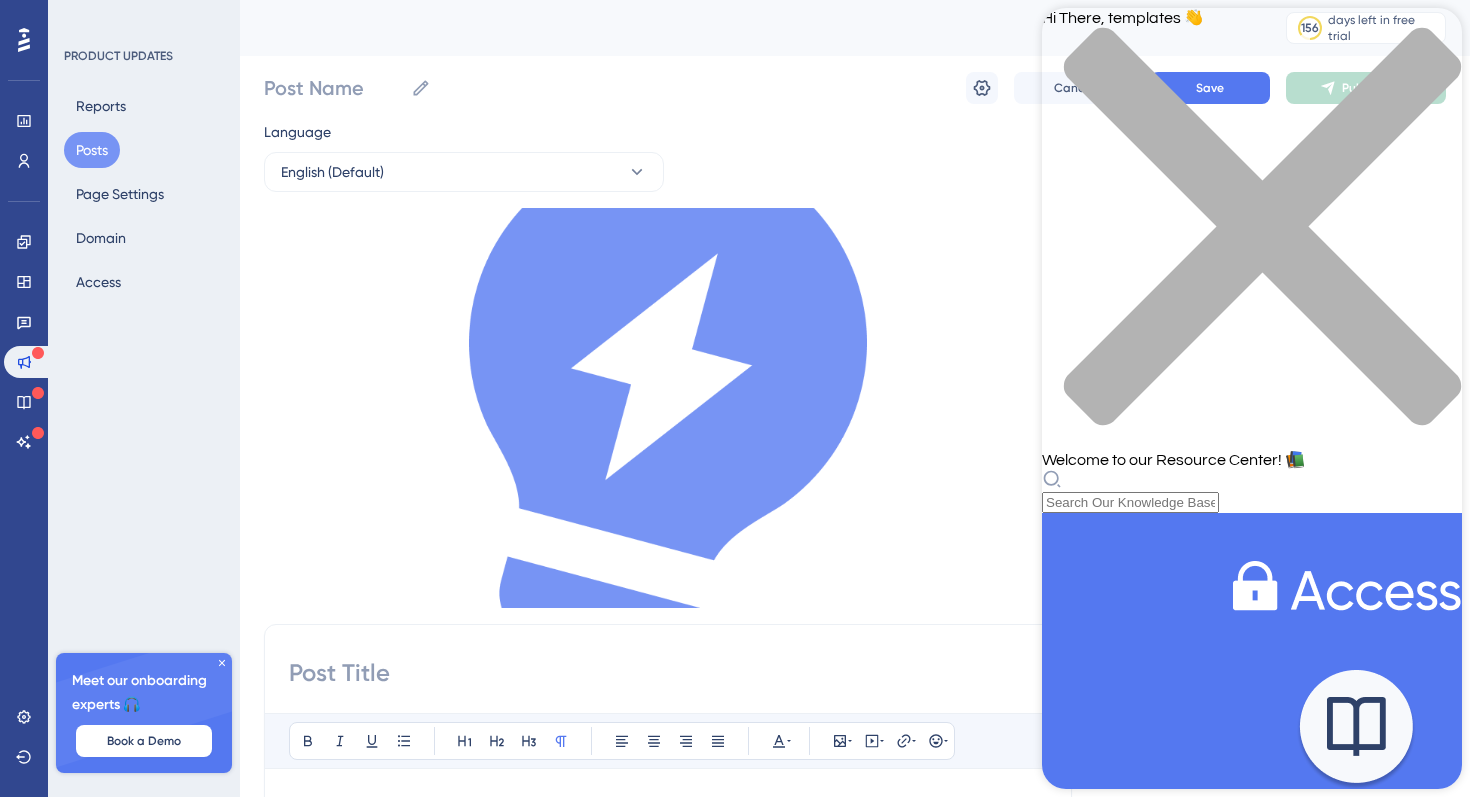 scroll, scrollTop: 0, scrollLeft: 0, axis: both 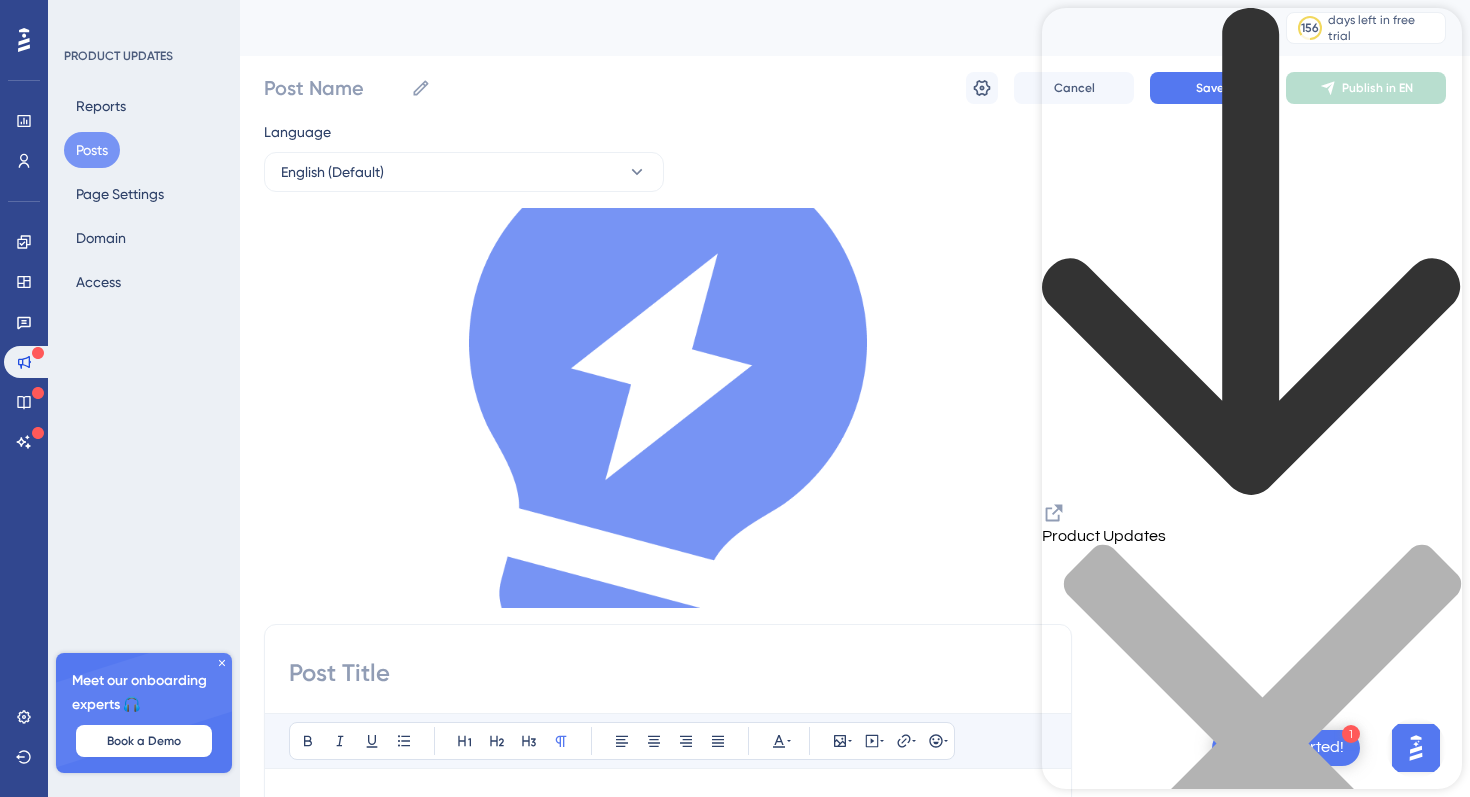 click 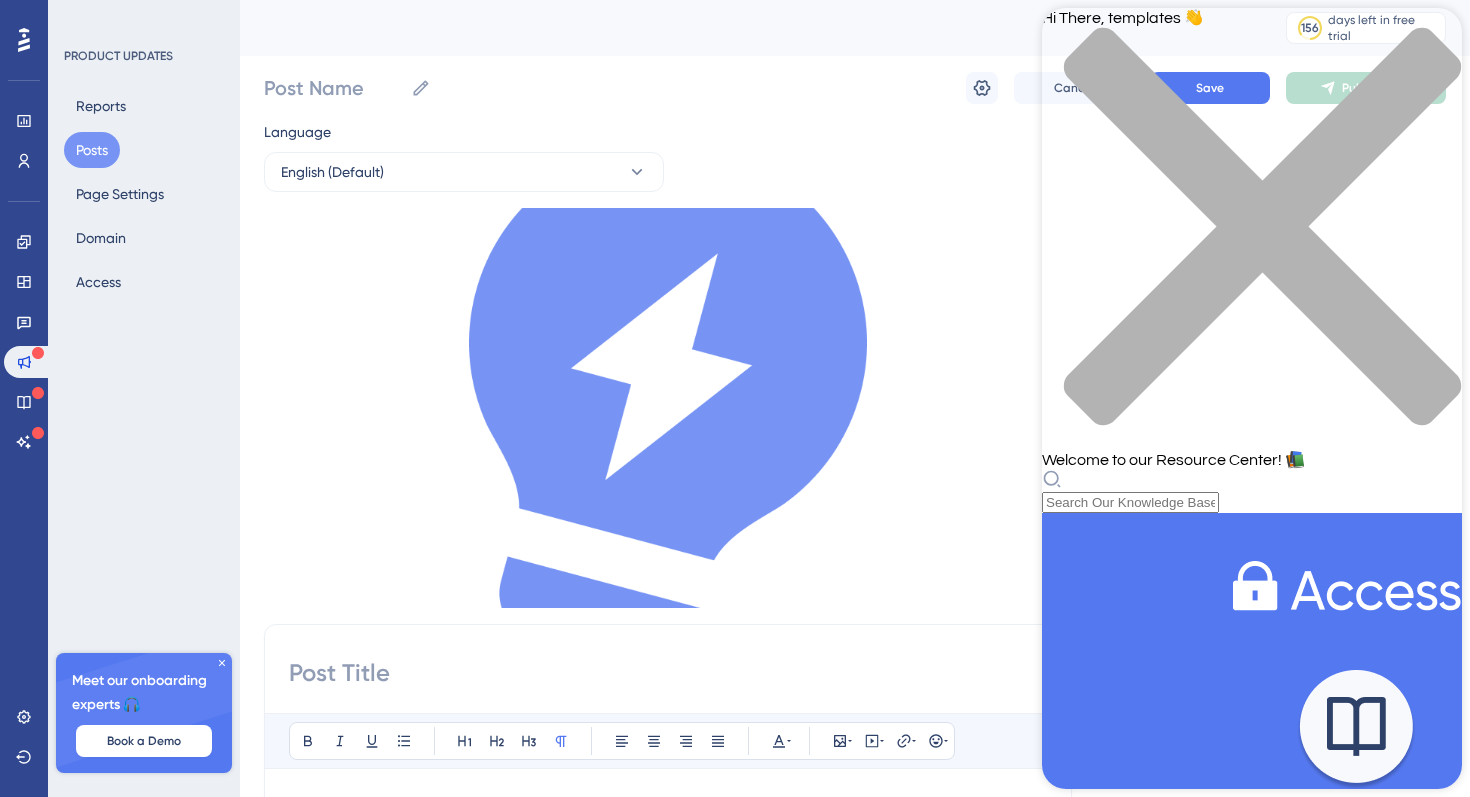 scroll, scrollTop: 277, scrollLeft: 0, axis: vertical 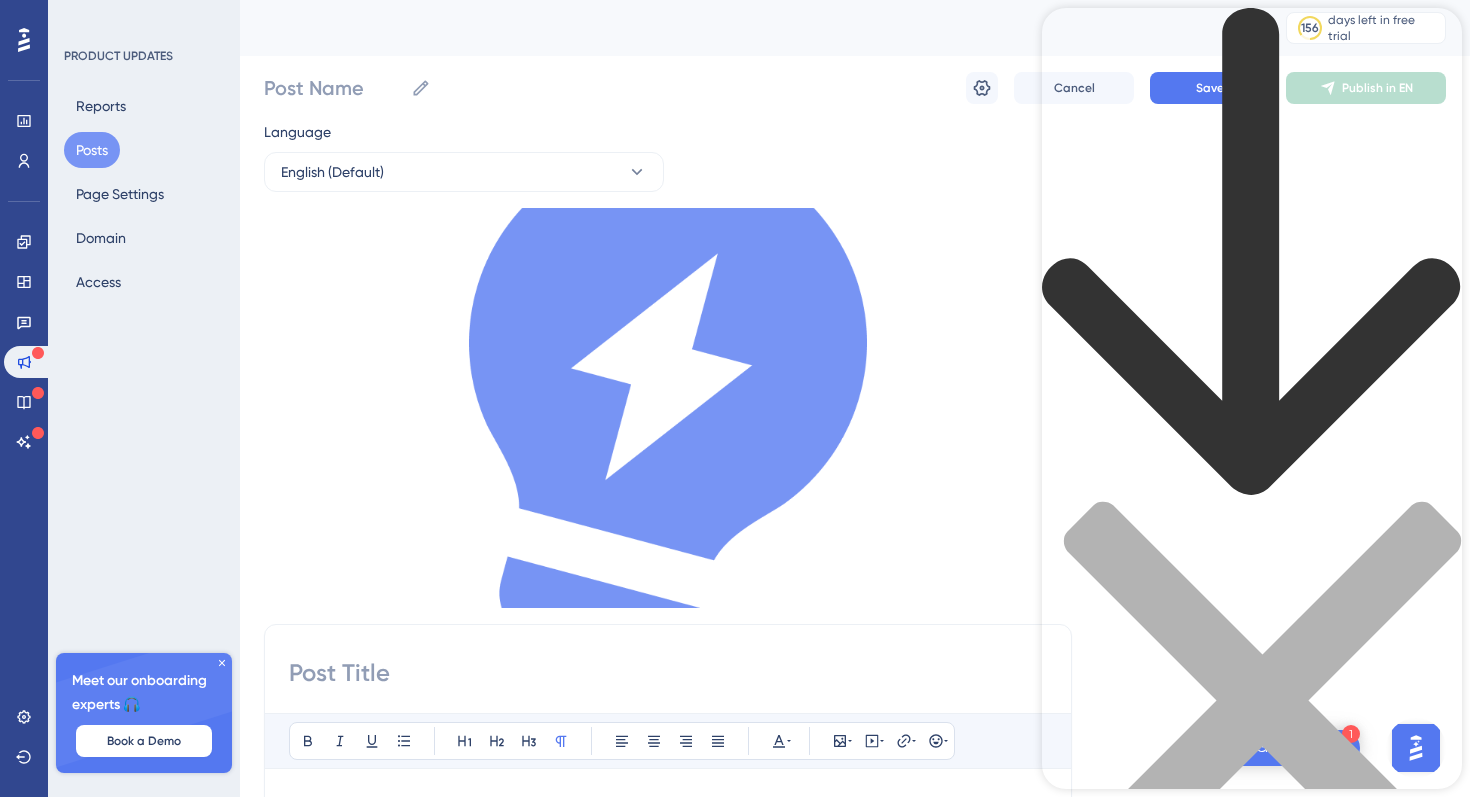 click 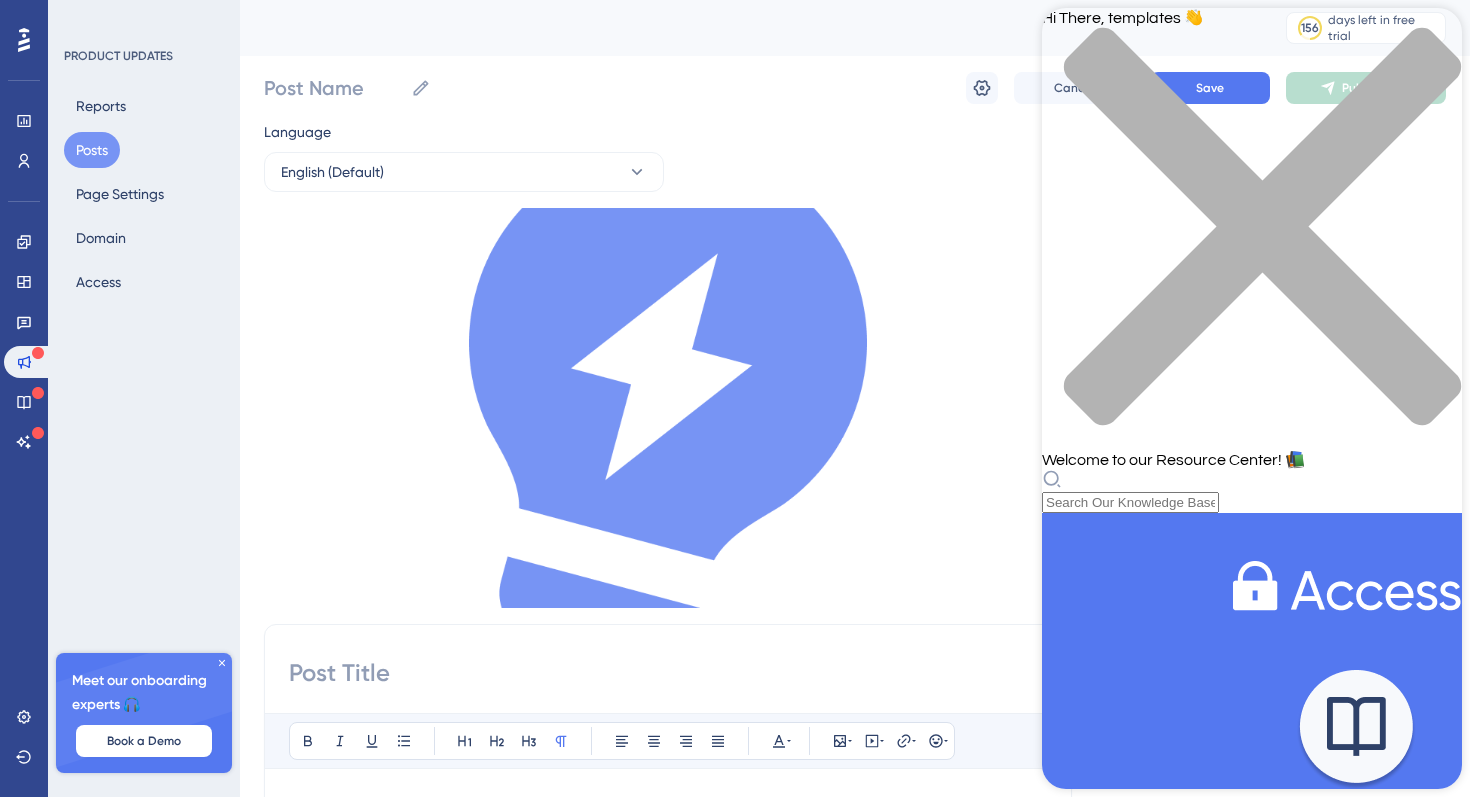 scroll, scrollTop: 501, scrollLeft: 0, axis: vertical 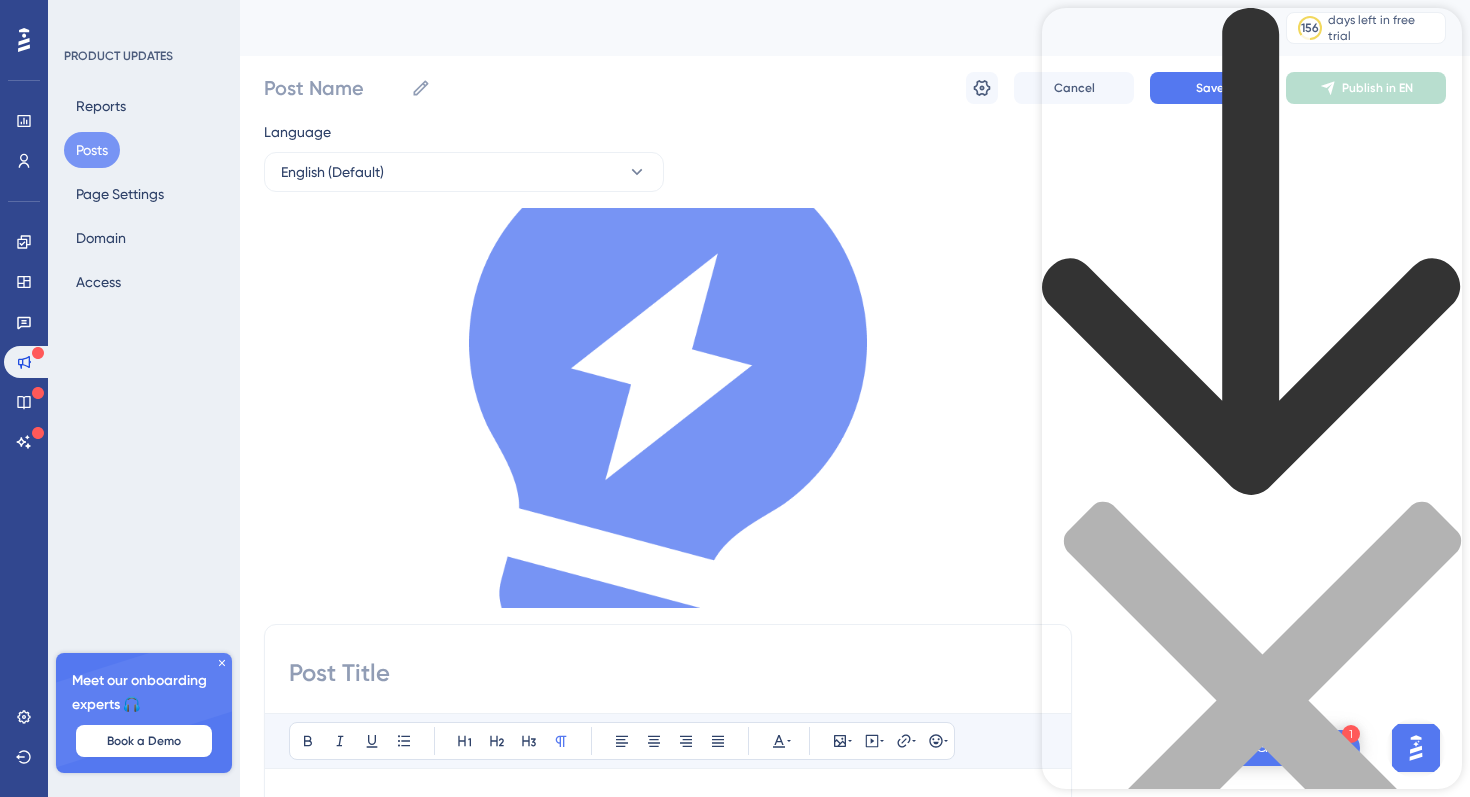 drag, startPoint x: 1061, startPoint y: 77, endPoint x: 1232, endPoint y: 77, distance: 171 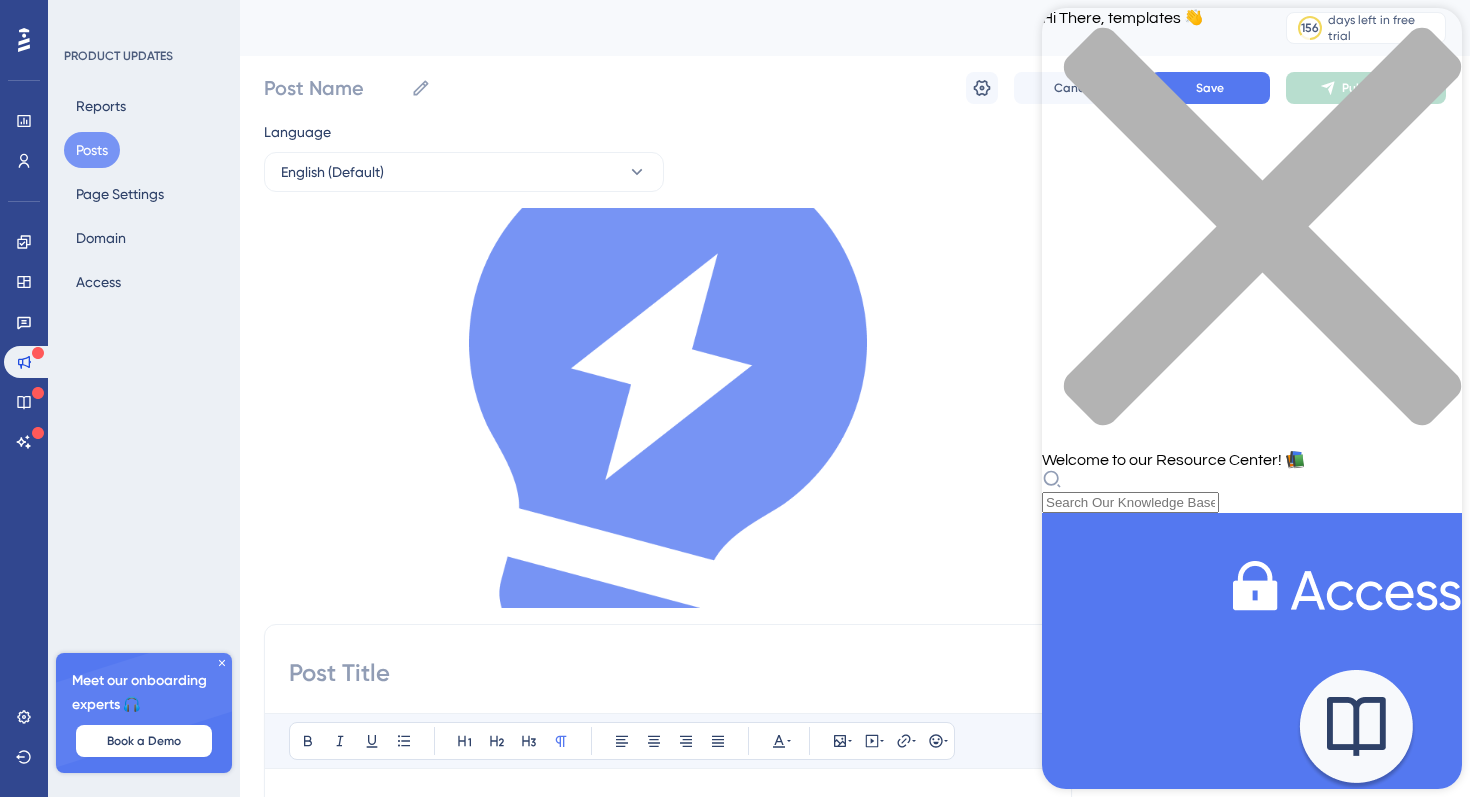 scroll, scrollTop: 0, scrollLeft: 0, axis: both 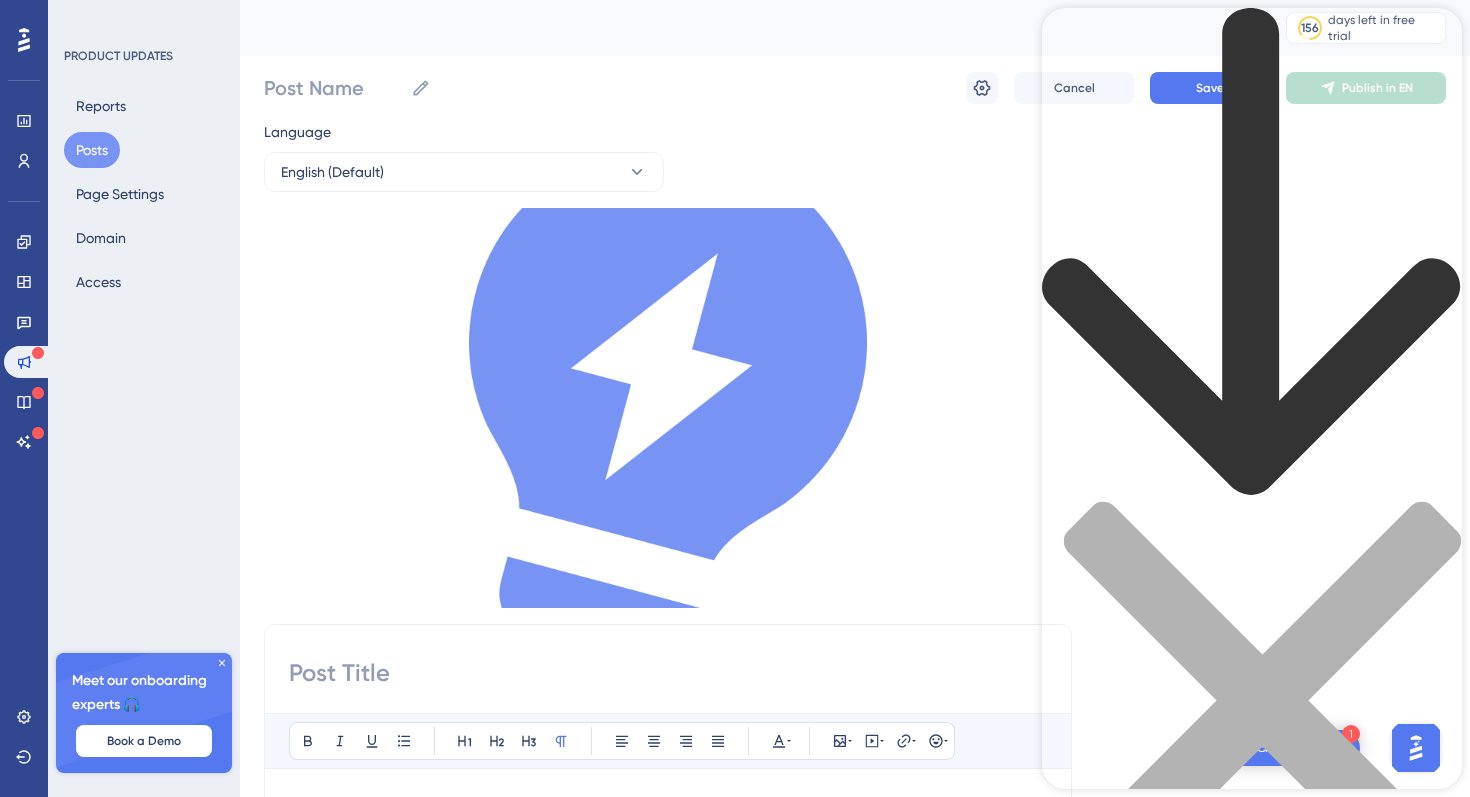 click 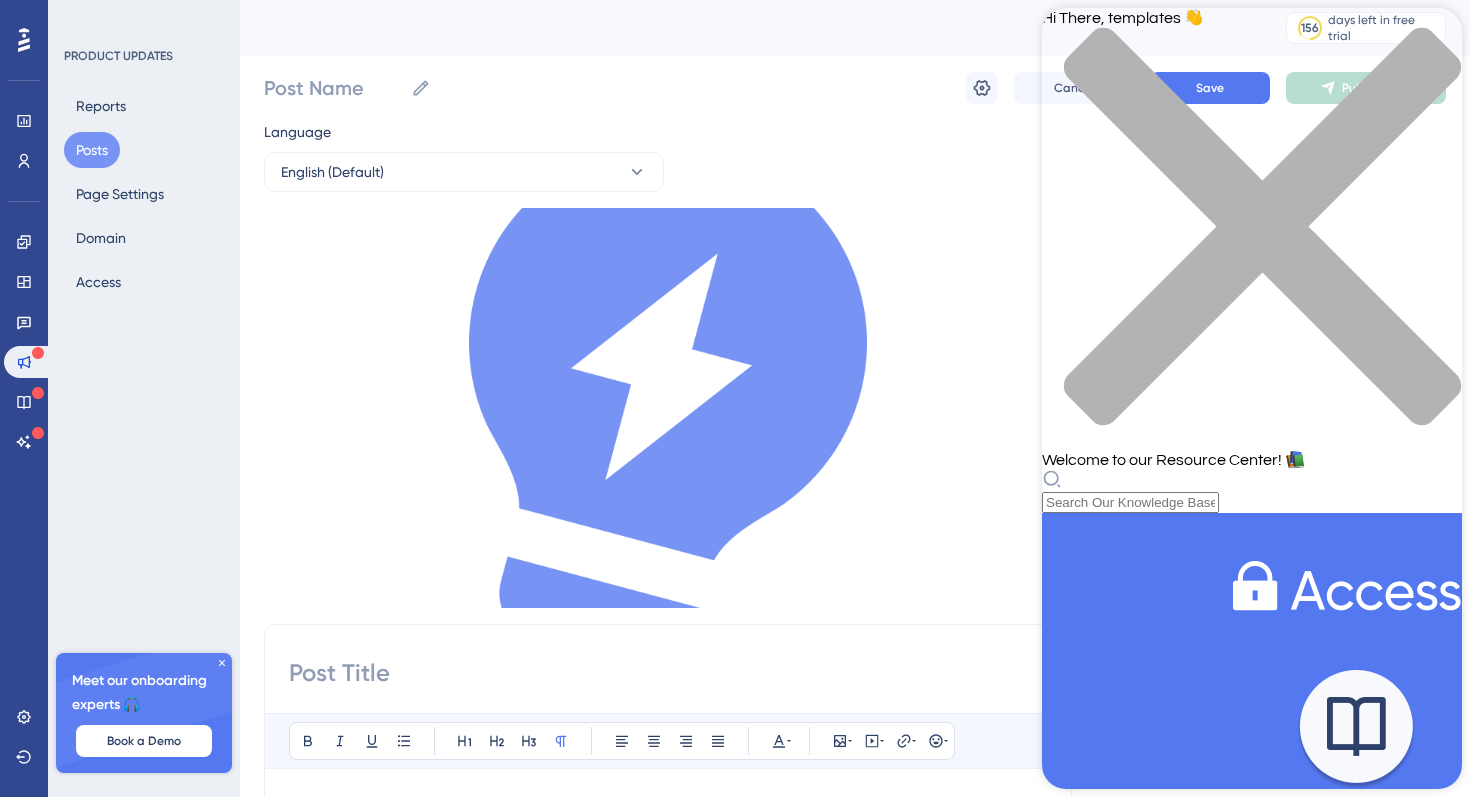 scroll, scrollTop: 254, scrollLeft: 0, axis: vertical 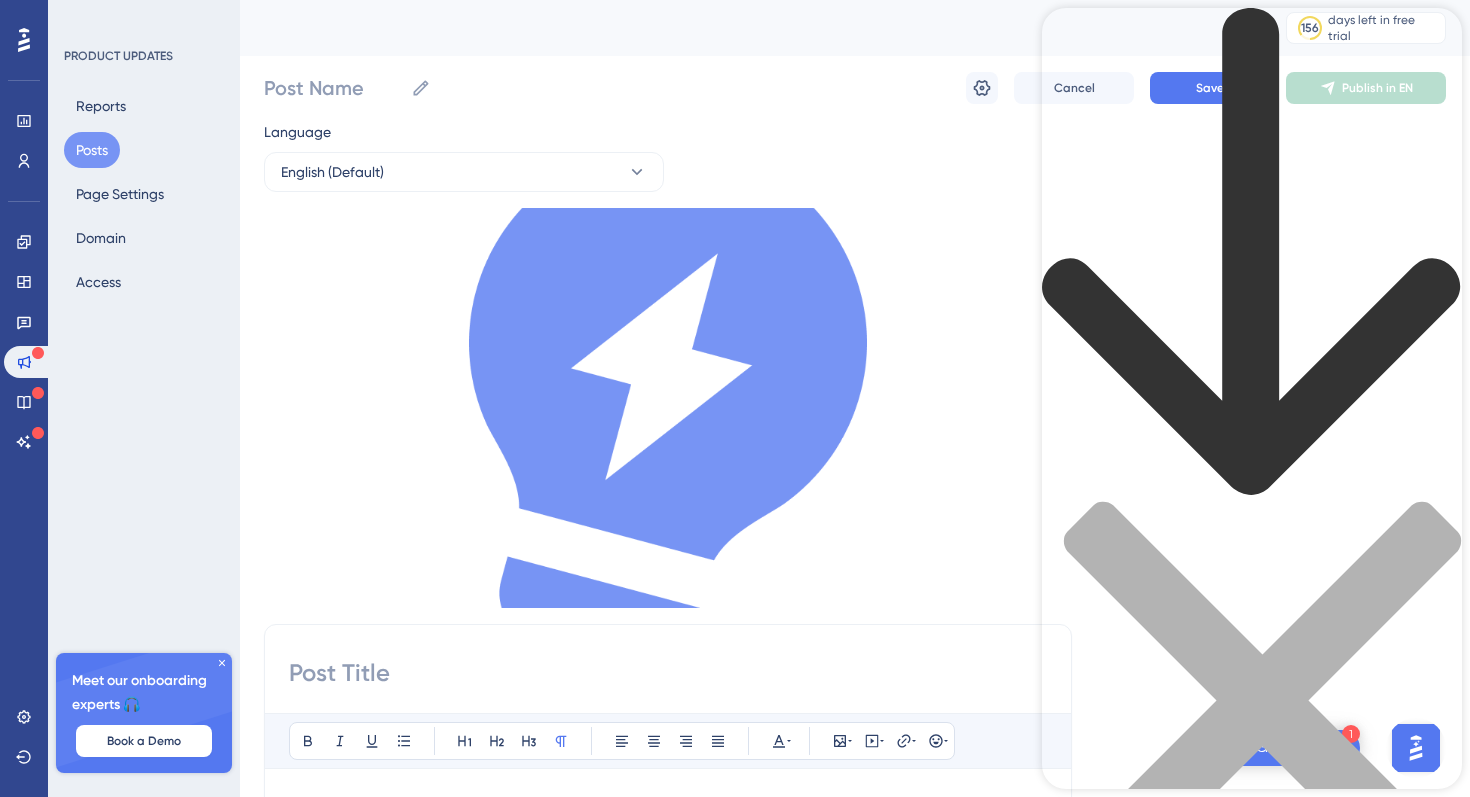 click 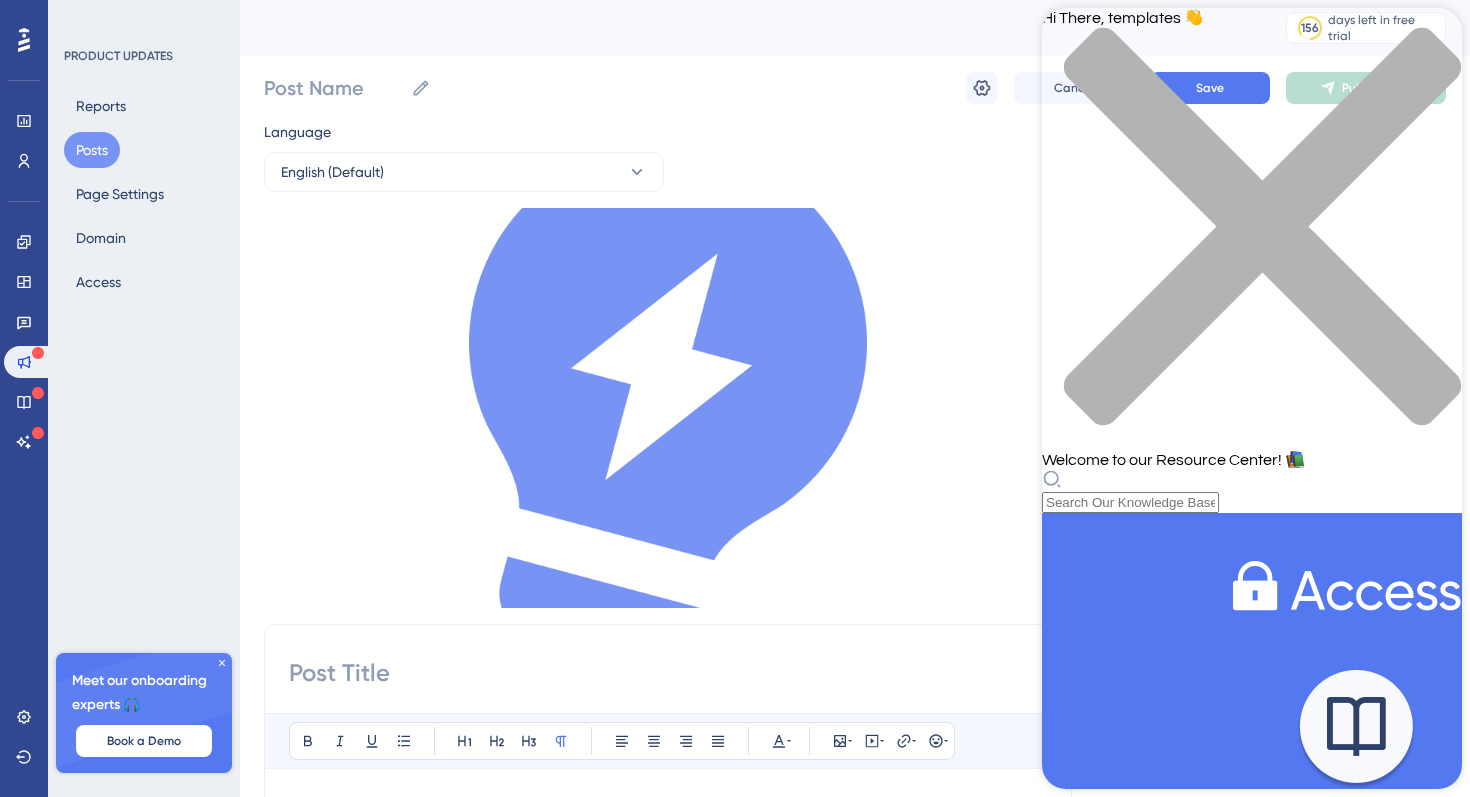 scroll, scrollTop: 100, scrollLeft: 0, axis: vertical 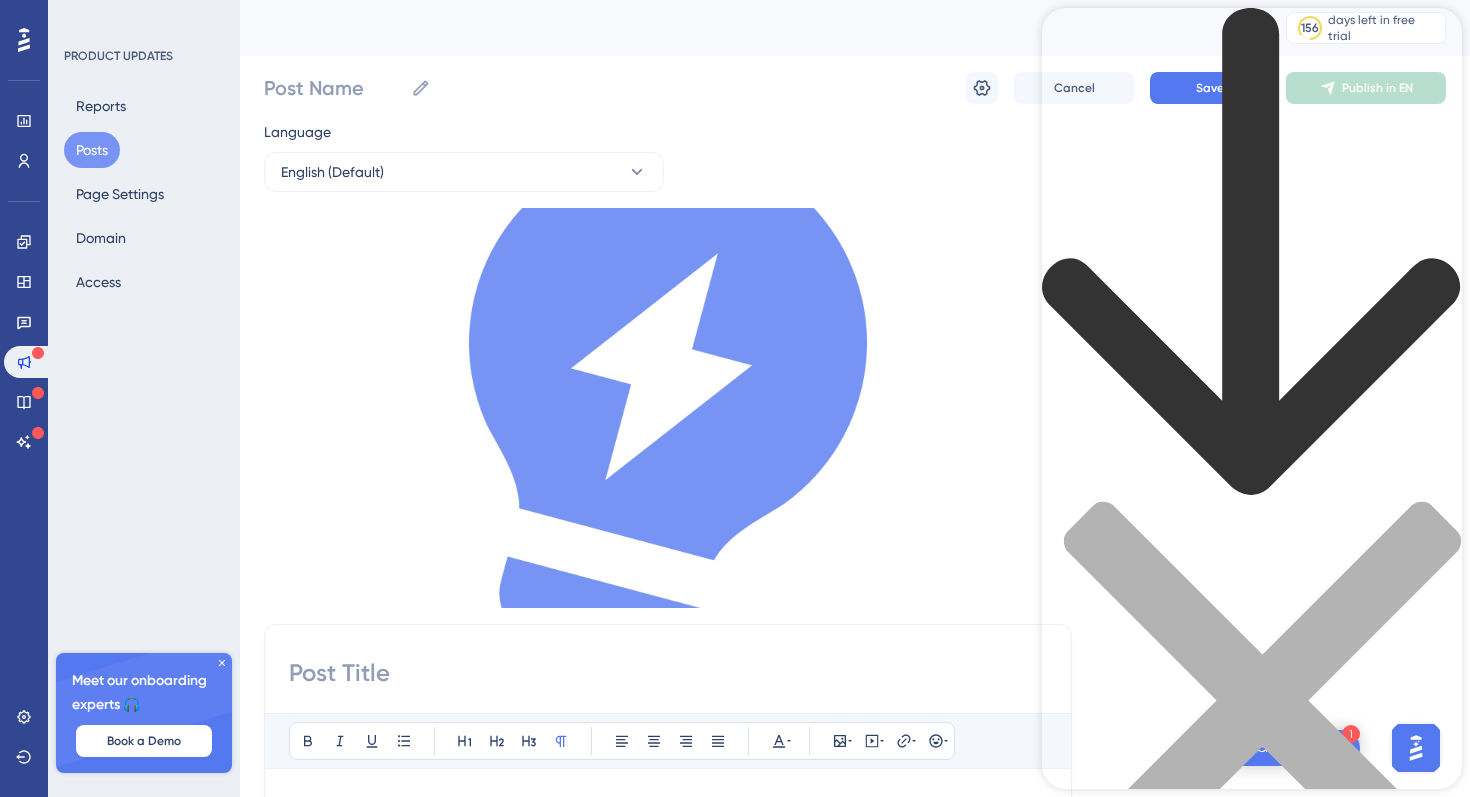 click 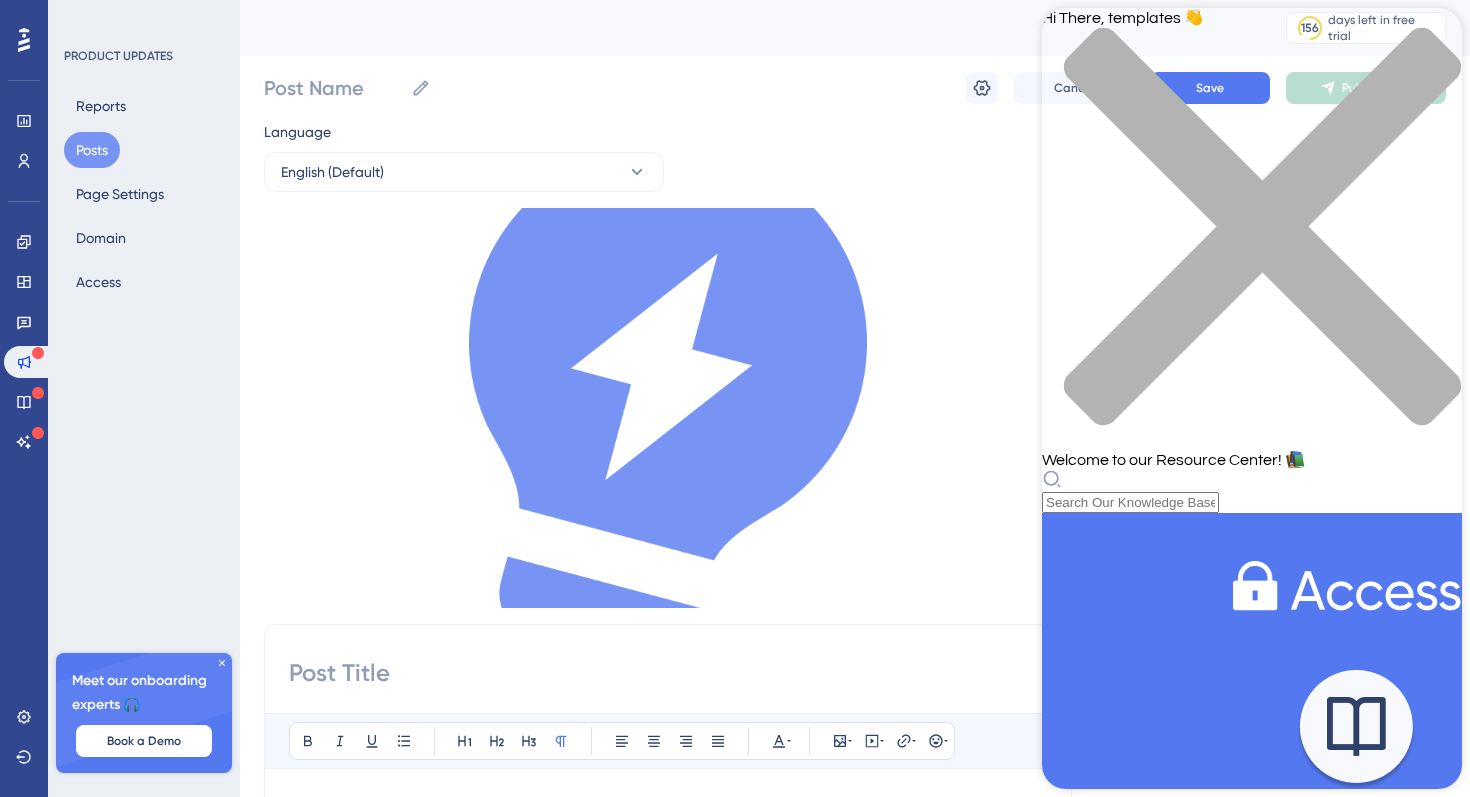 scroll, scrollTop: 265, scrollLeft: 0, axis: vertical 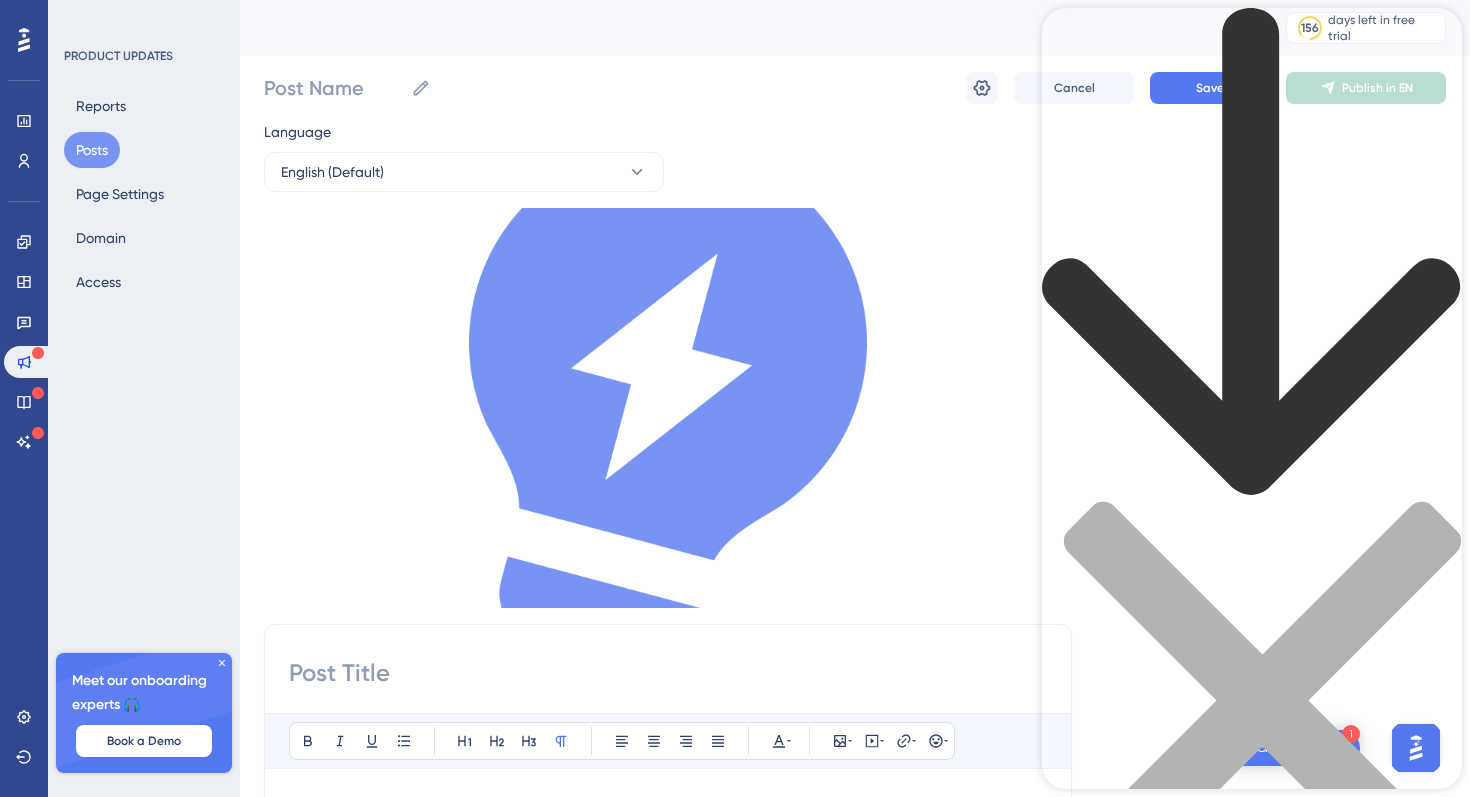drag, startPoint x: 1078, startPoint y: 79, endPoint x: 1213, endPoint y: 79, distance: 135 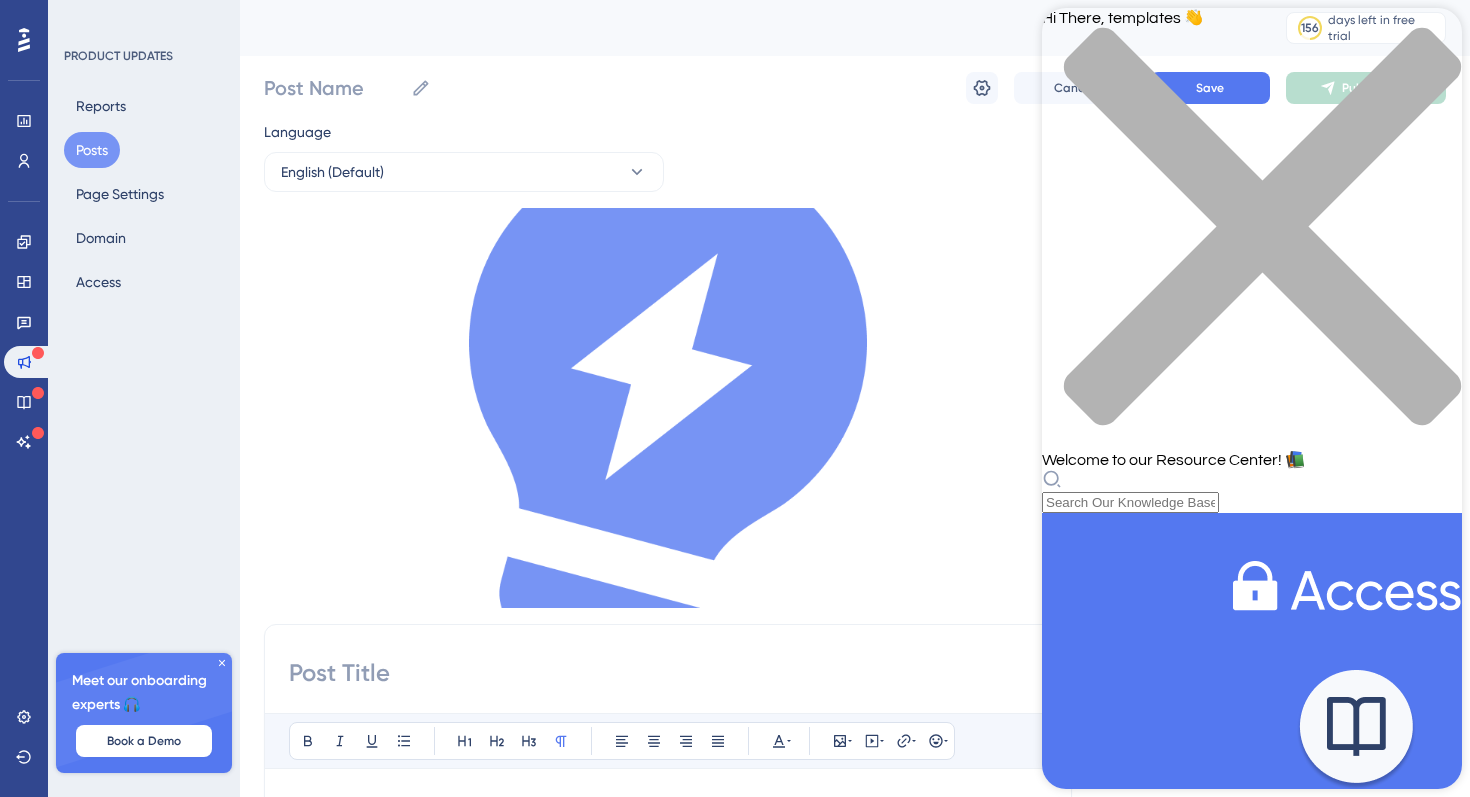 click on "Secure, Personalize, and Extend: Upgrades to Knowledge Base & Product Updates Pages" at bounding box center (1252, 932) 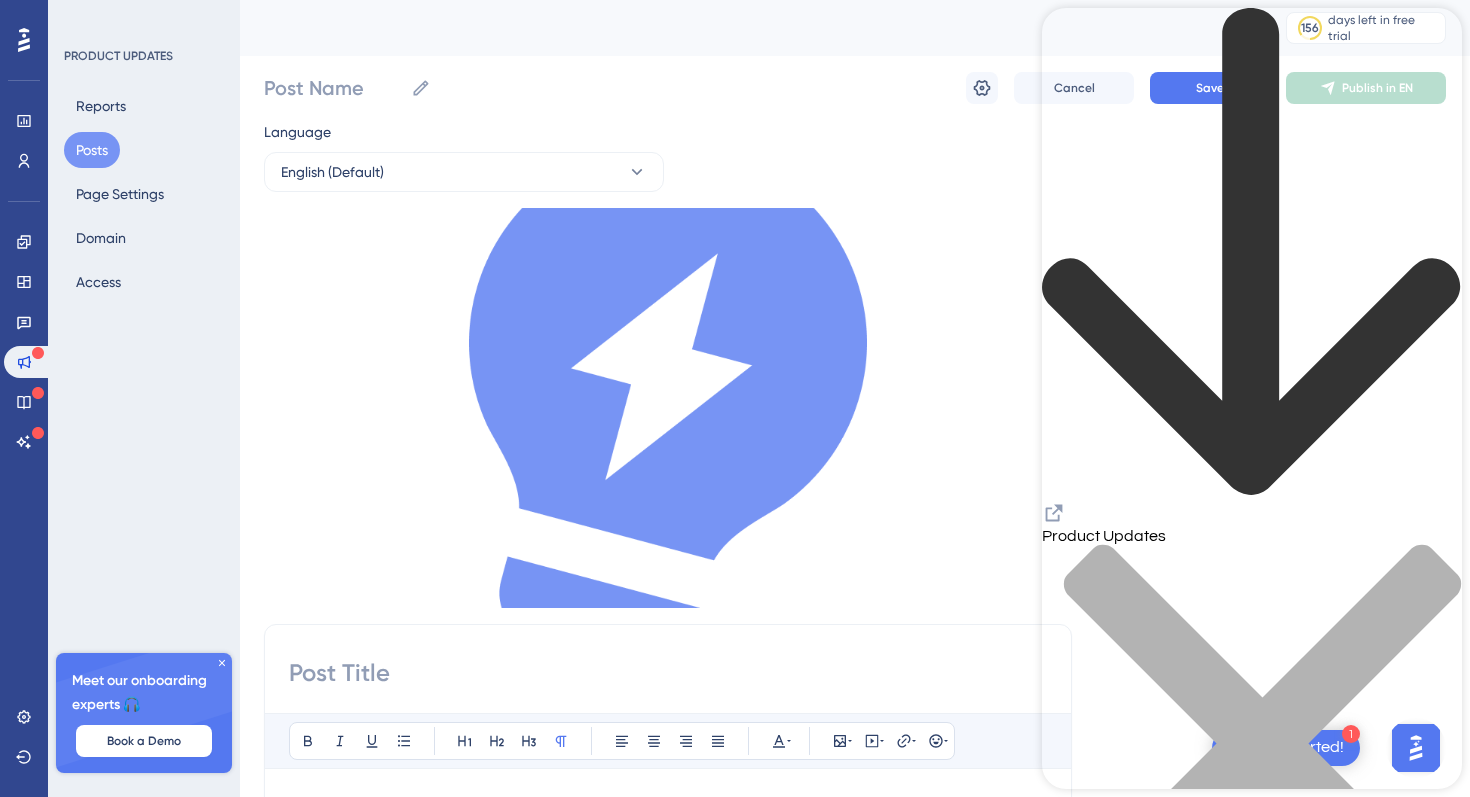scroll, scrollTop: 0, scrollLeft: 0, axis: both 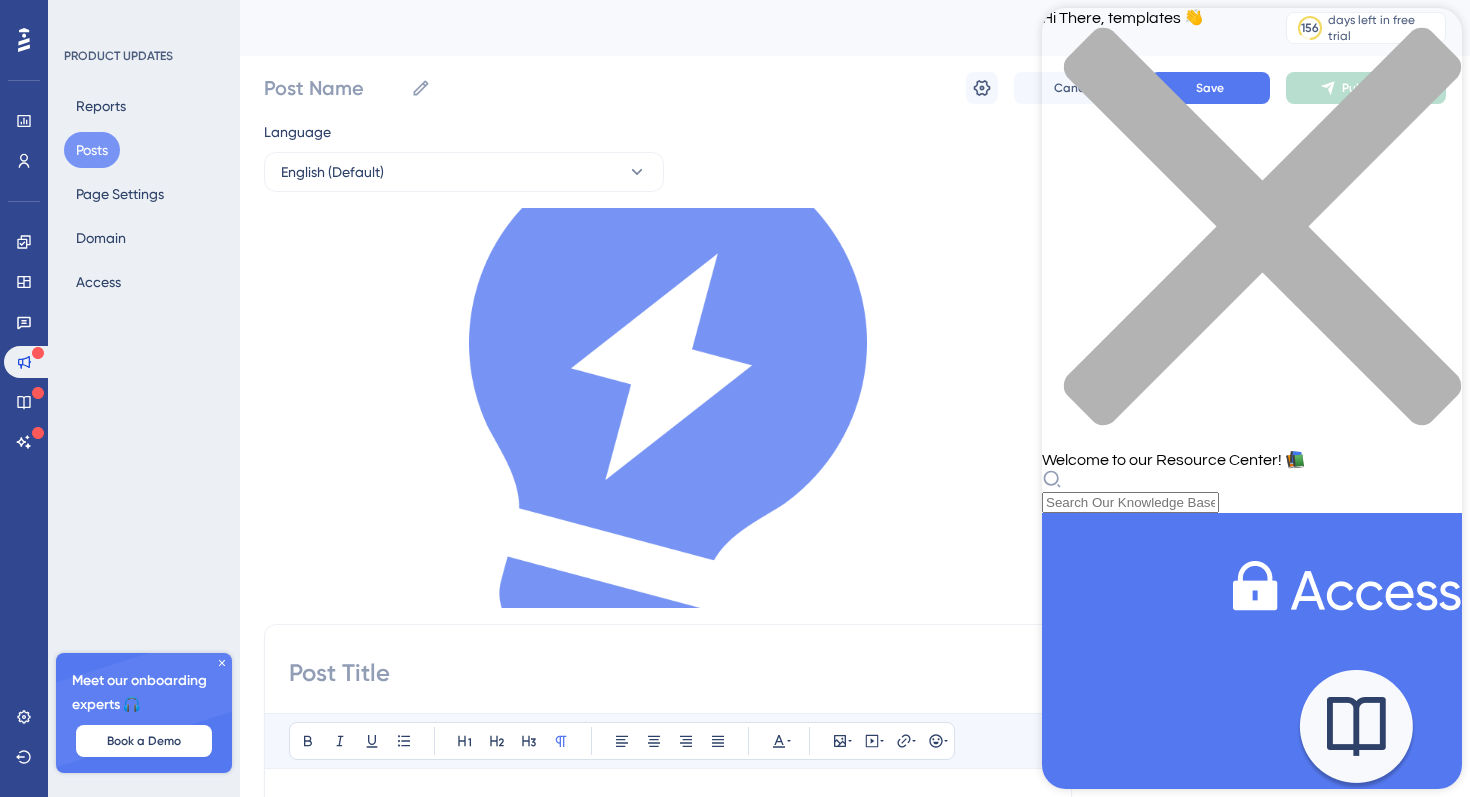 click on "Tips and tricks for designing a powerful in-app experience." at bounding box center [1251, 1194] 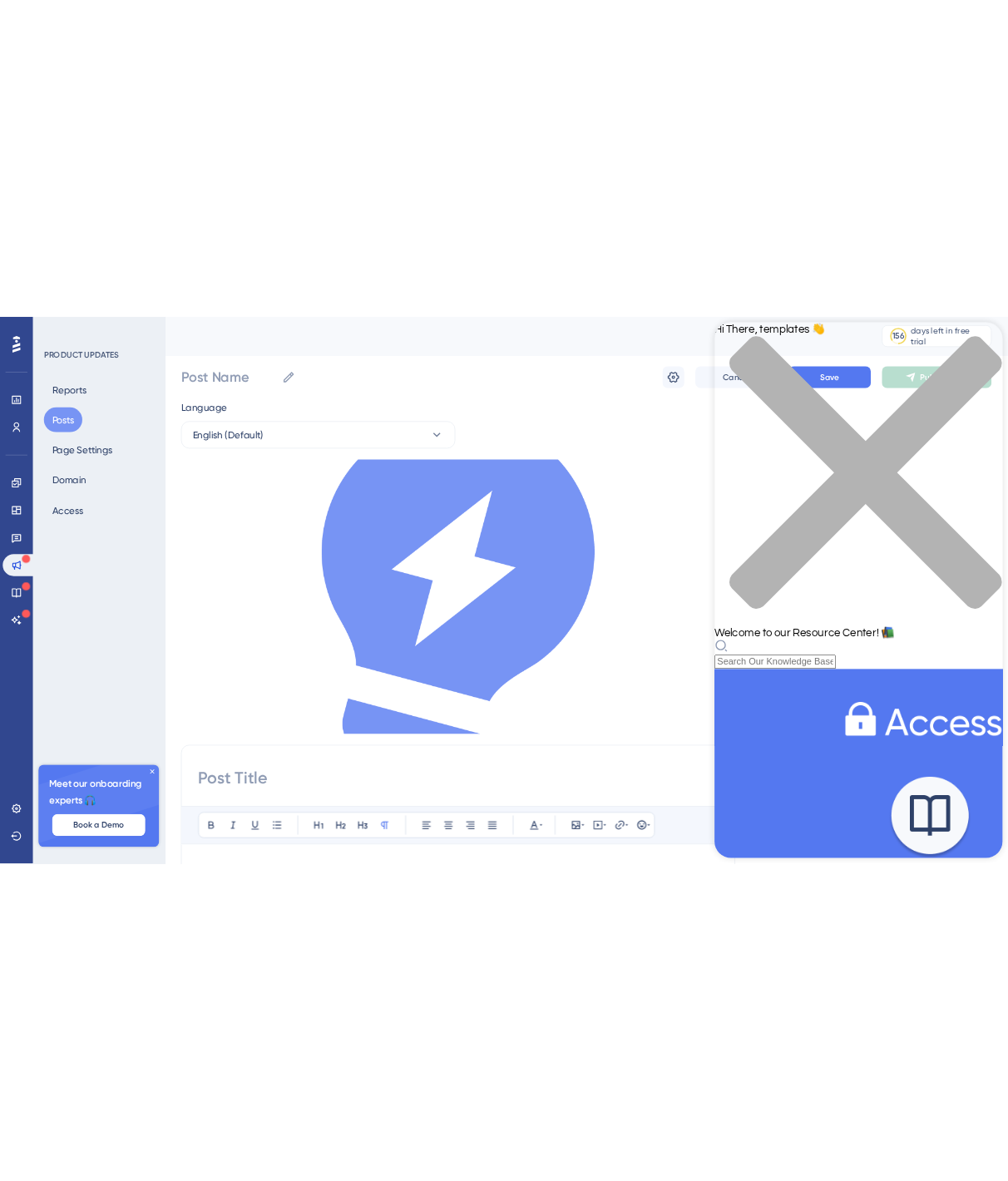 scroll, scrollTop: 0, scrollLeft: 0, axis: both 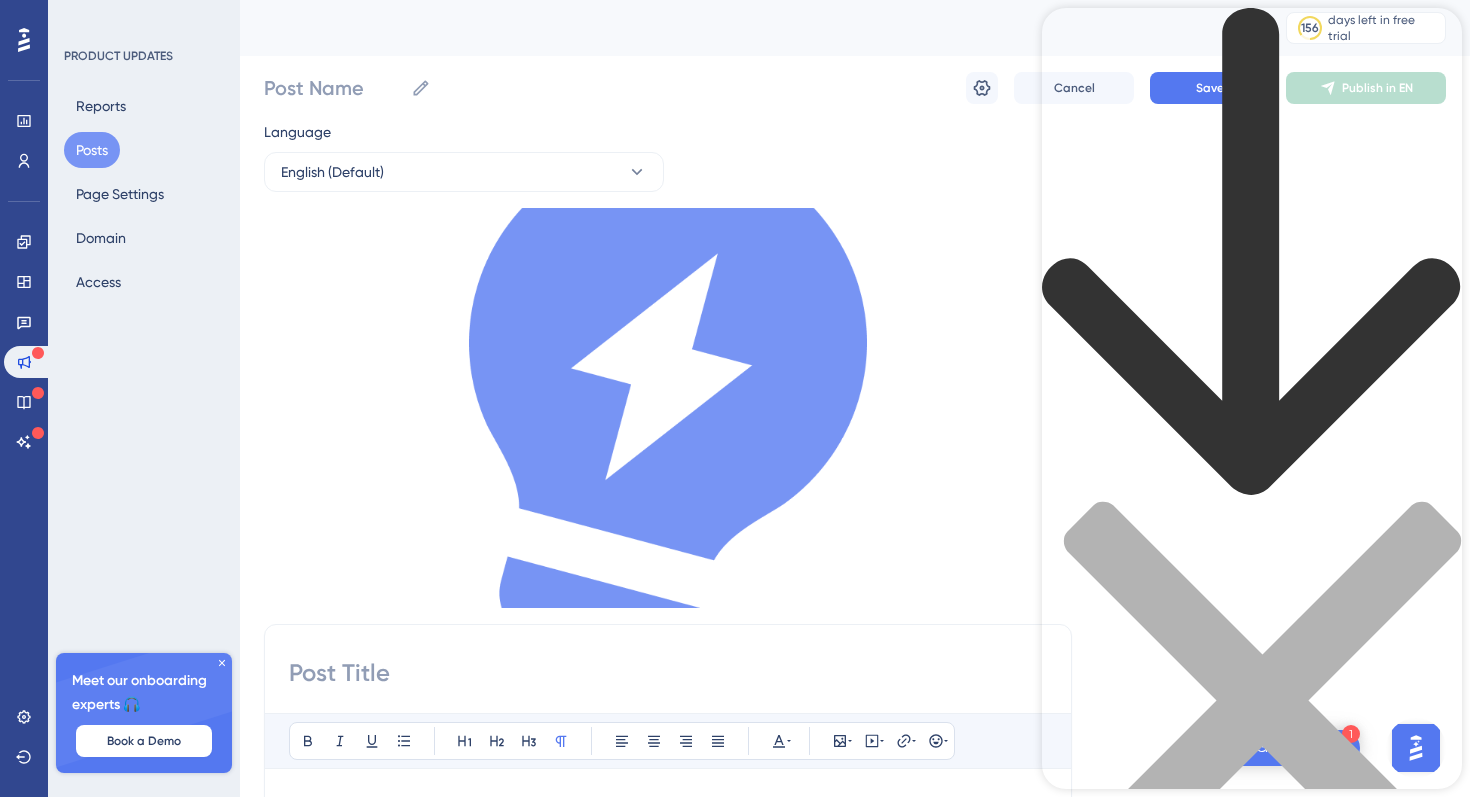 click 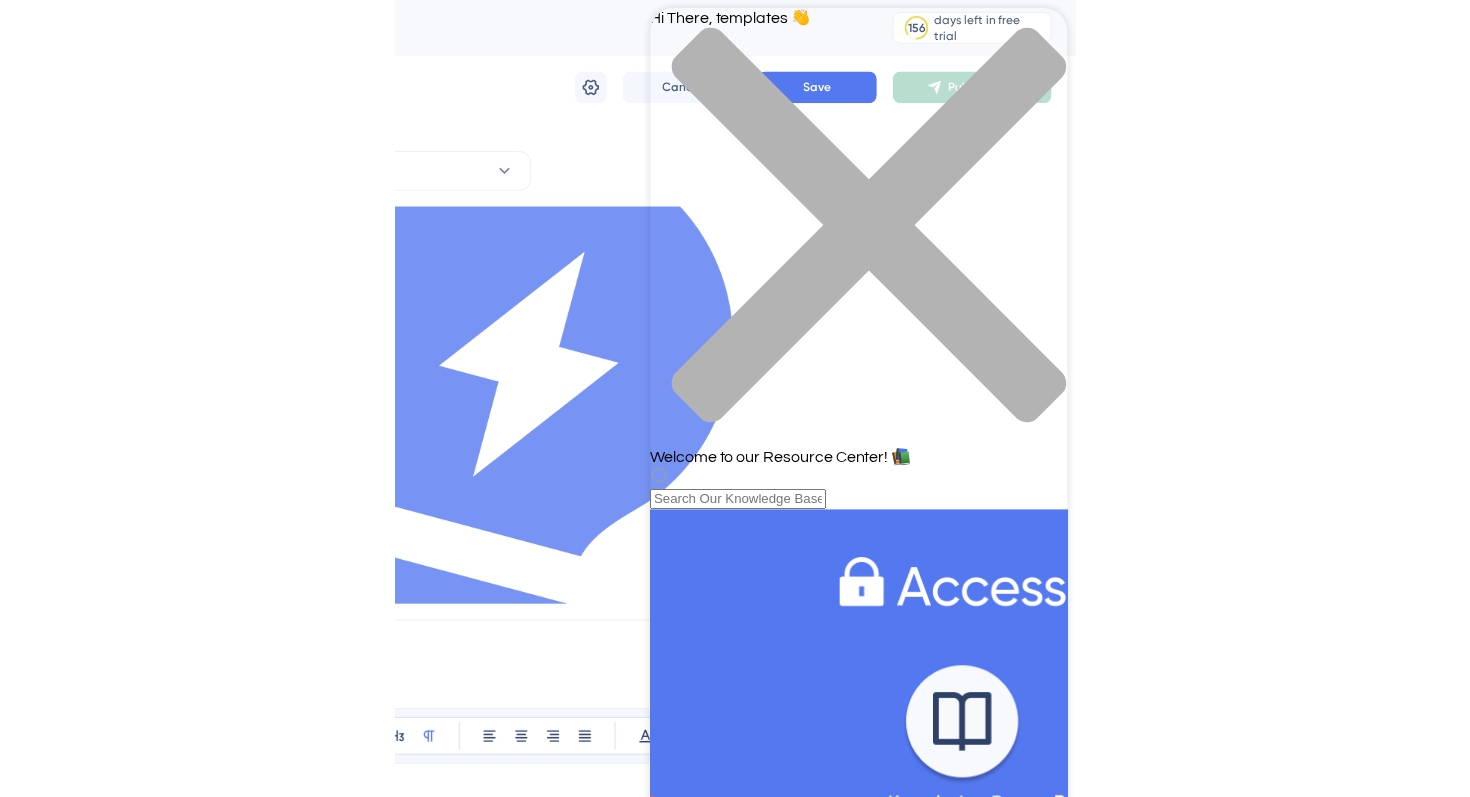 scroll, scrollTop: 0, scrollLeft: 0, axis: both 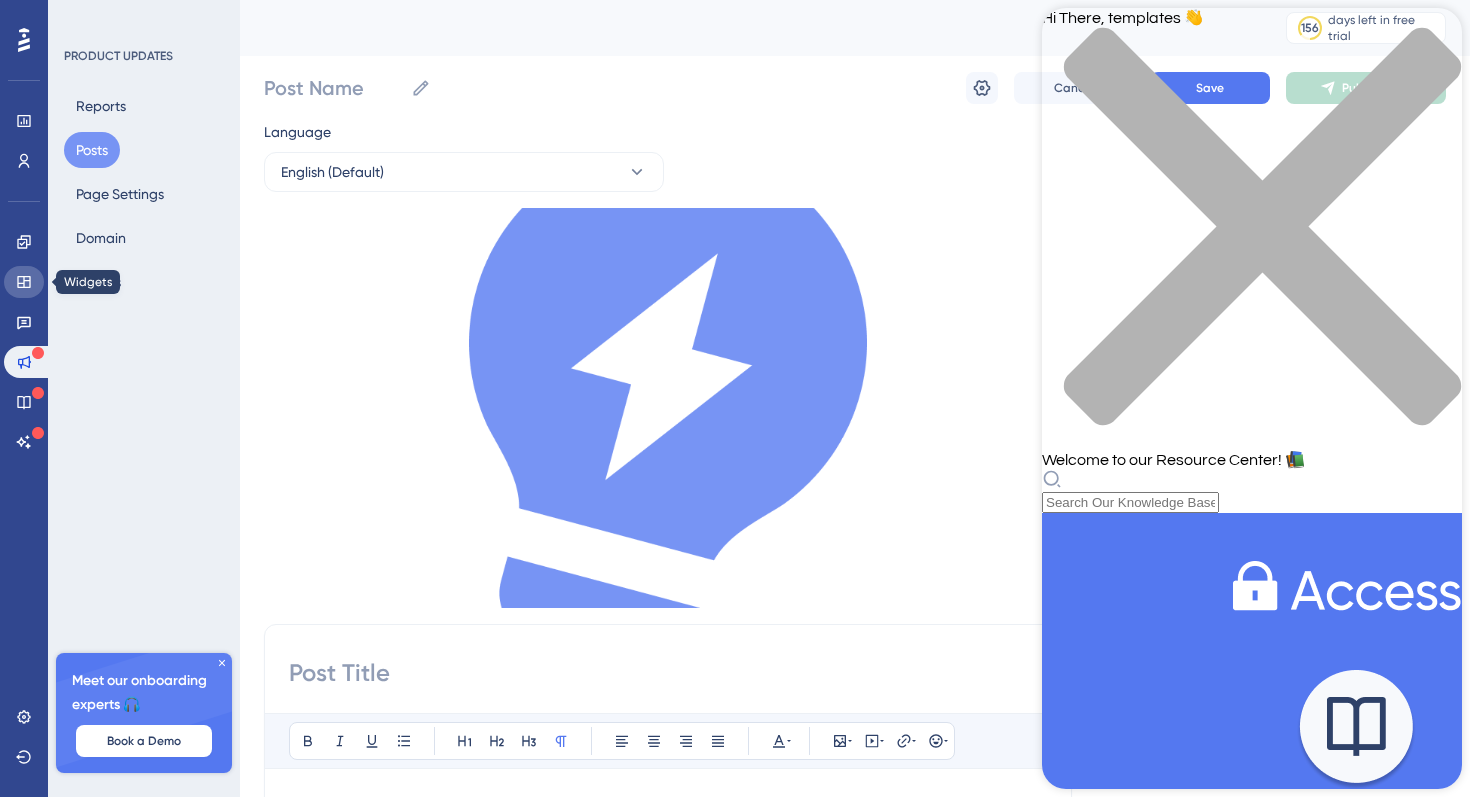 click 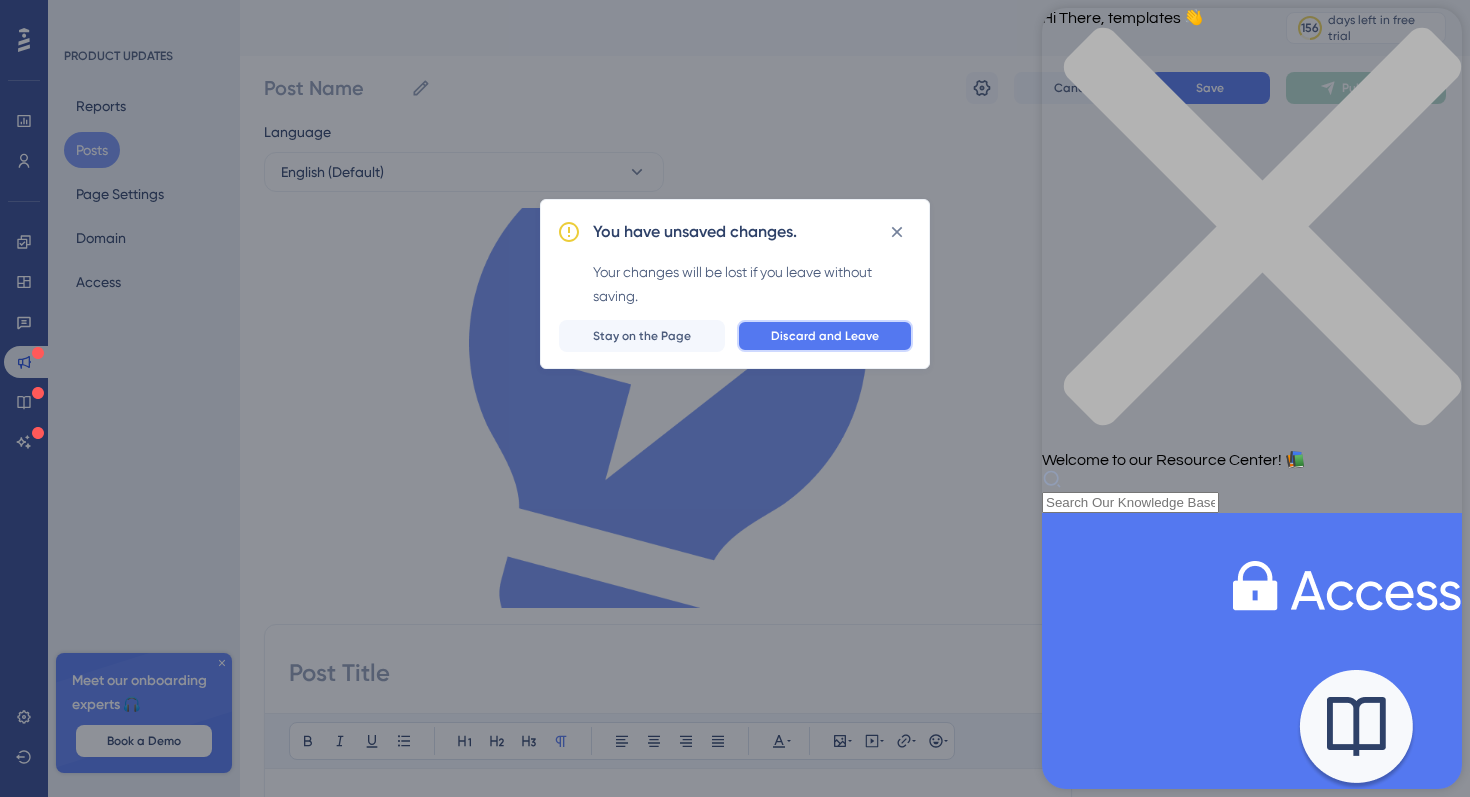 click on "Discard and Leave" at bounding box center [825, 336] 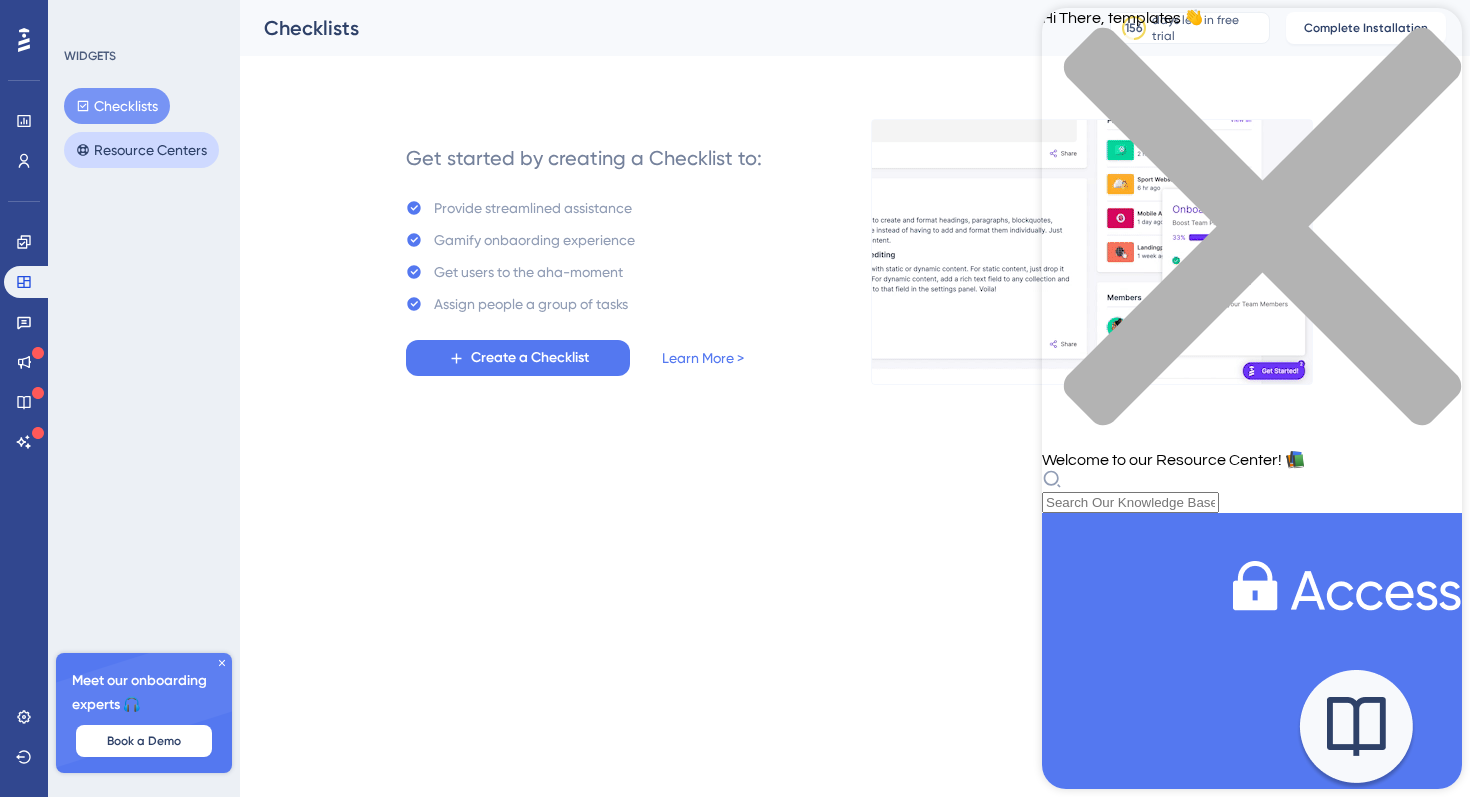 click on "Resource Centers" at bounding box center (141, 150) 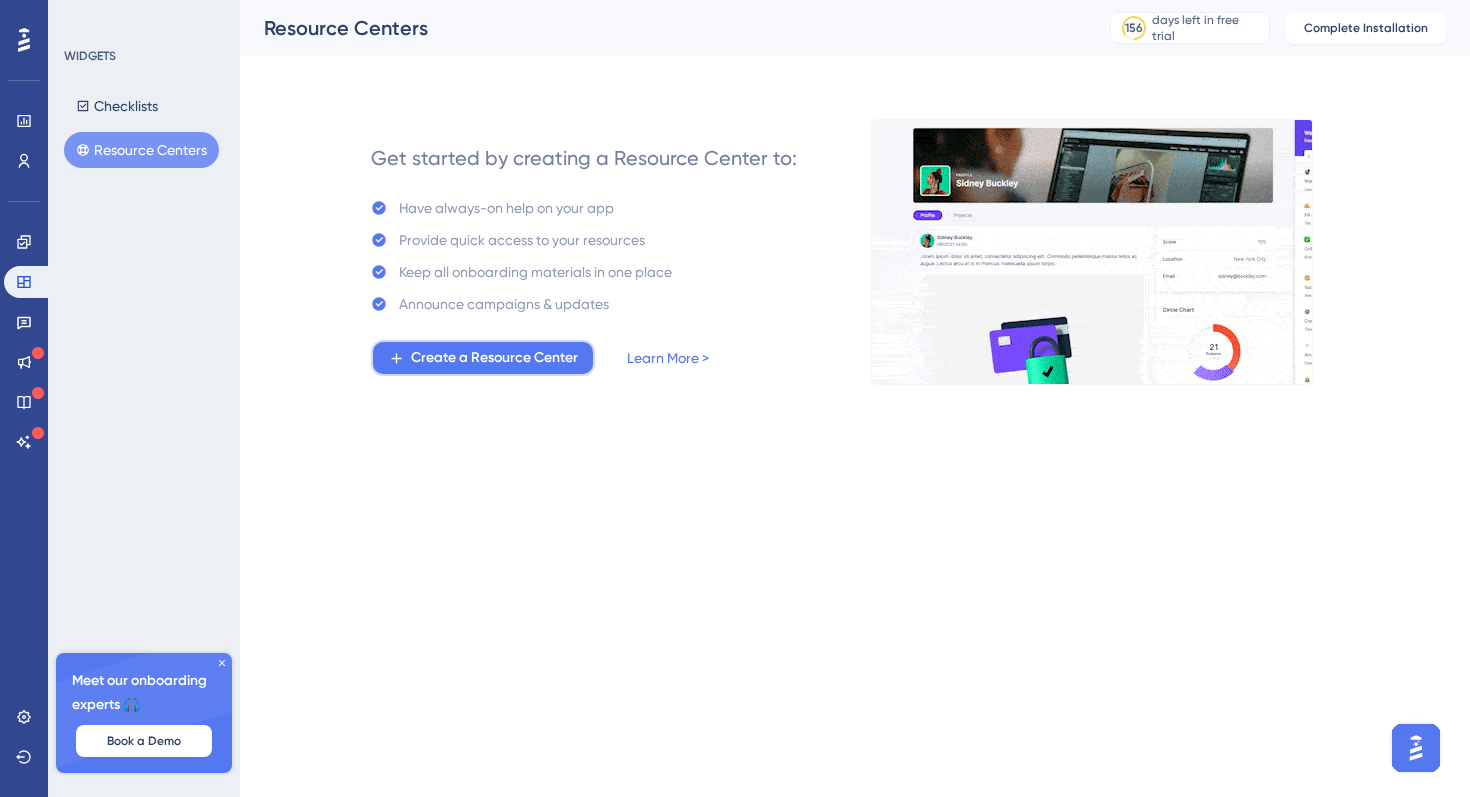 click on "Create a Resource Center" at bounding box center [494, 358] 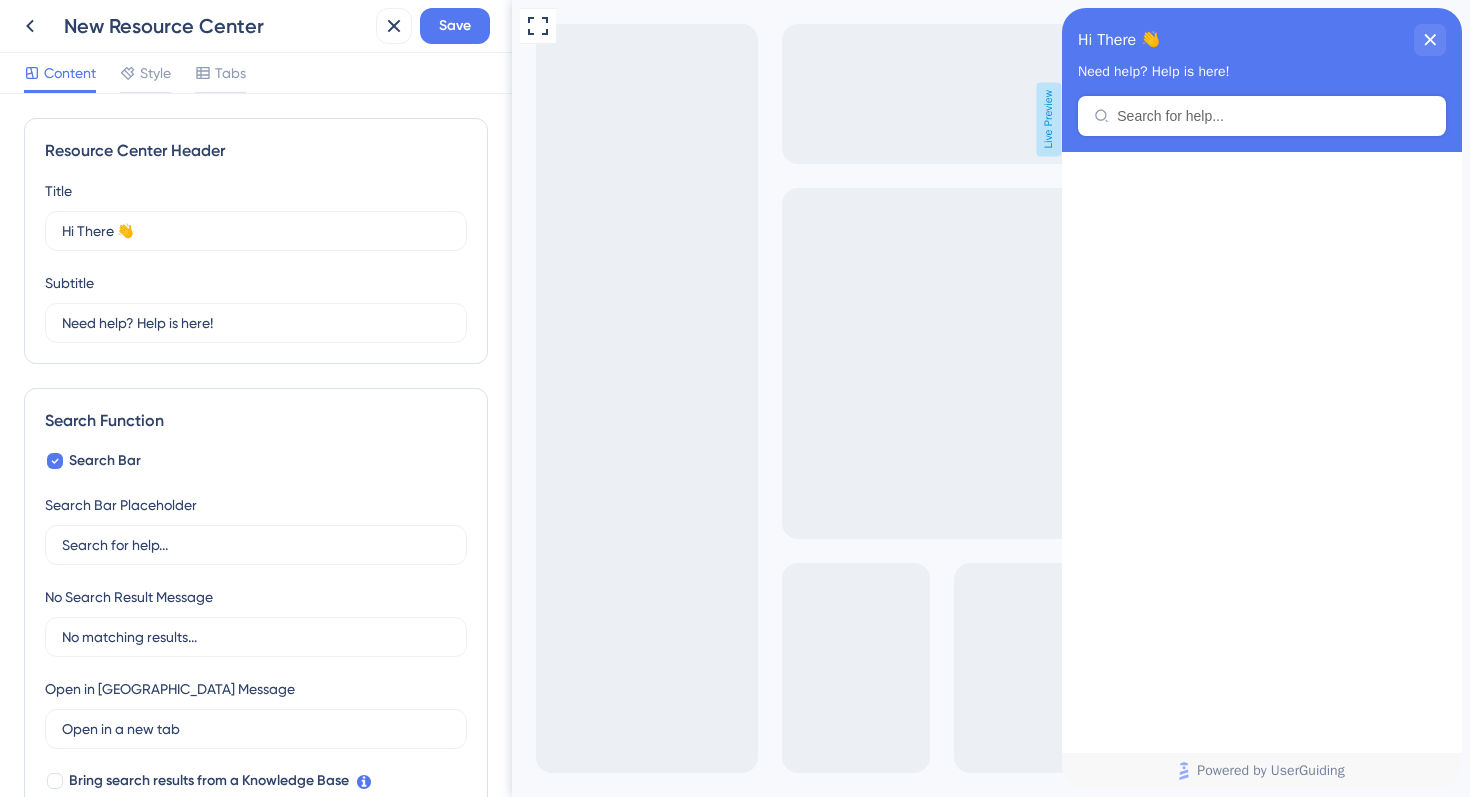 scroll, scrollTop: 0, scrollLeft: 0, axis: both 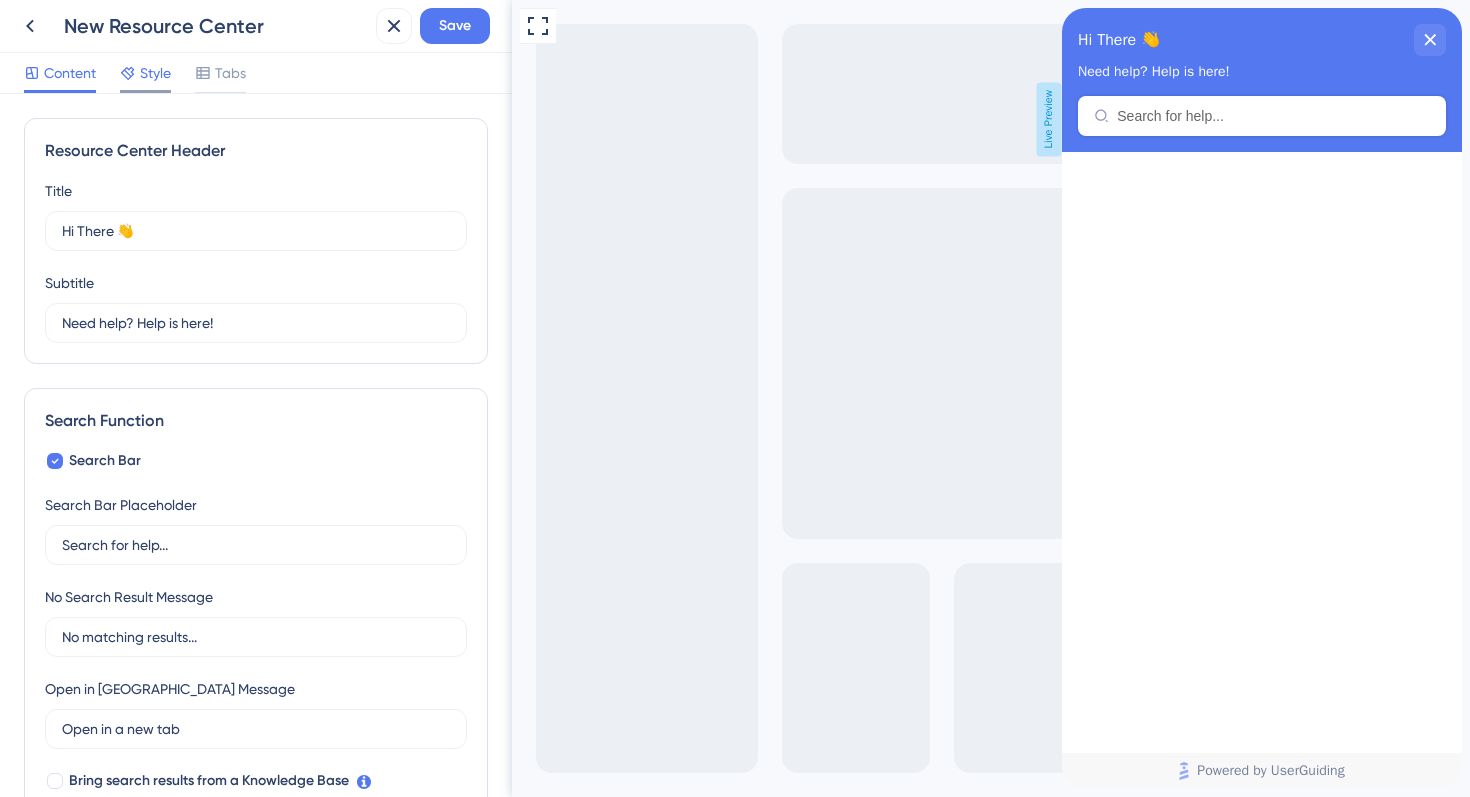 click on "Style" at bounding box center (155, 73) 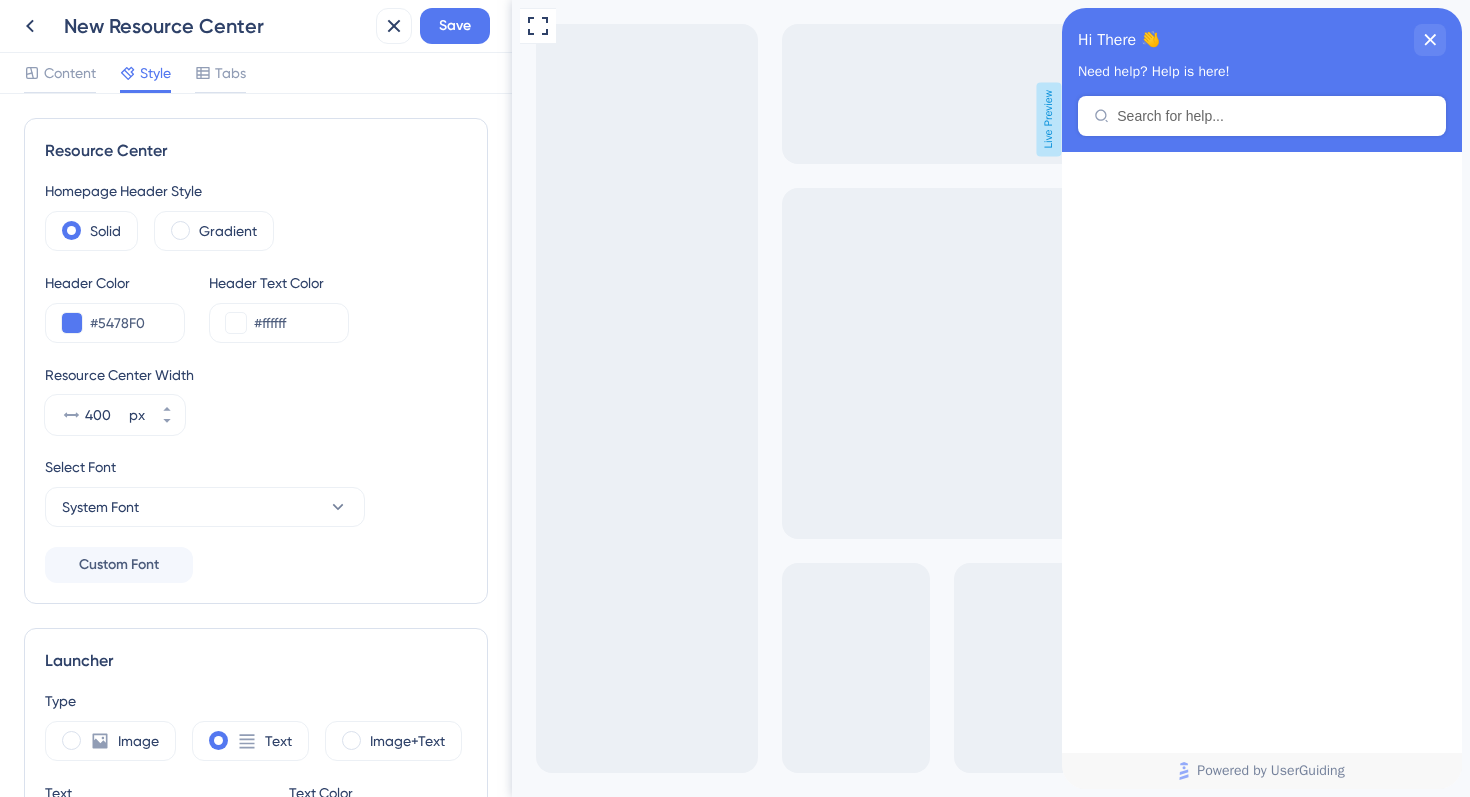 scroll, scrollTop: 0, scrollLeft: 0, axis: both 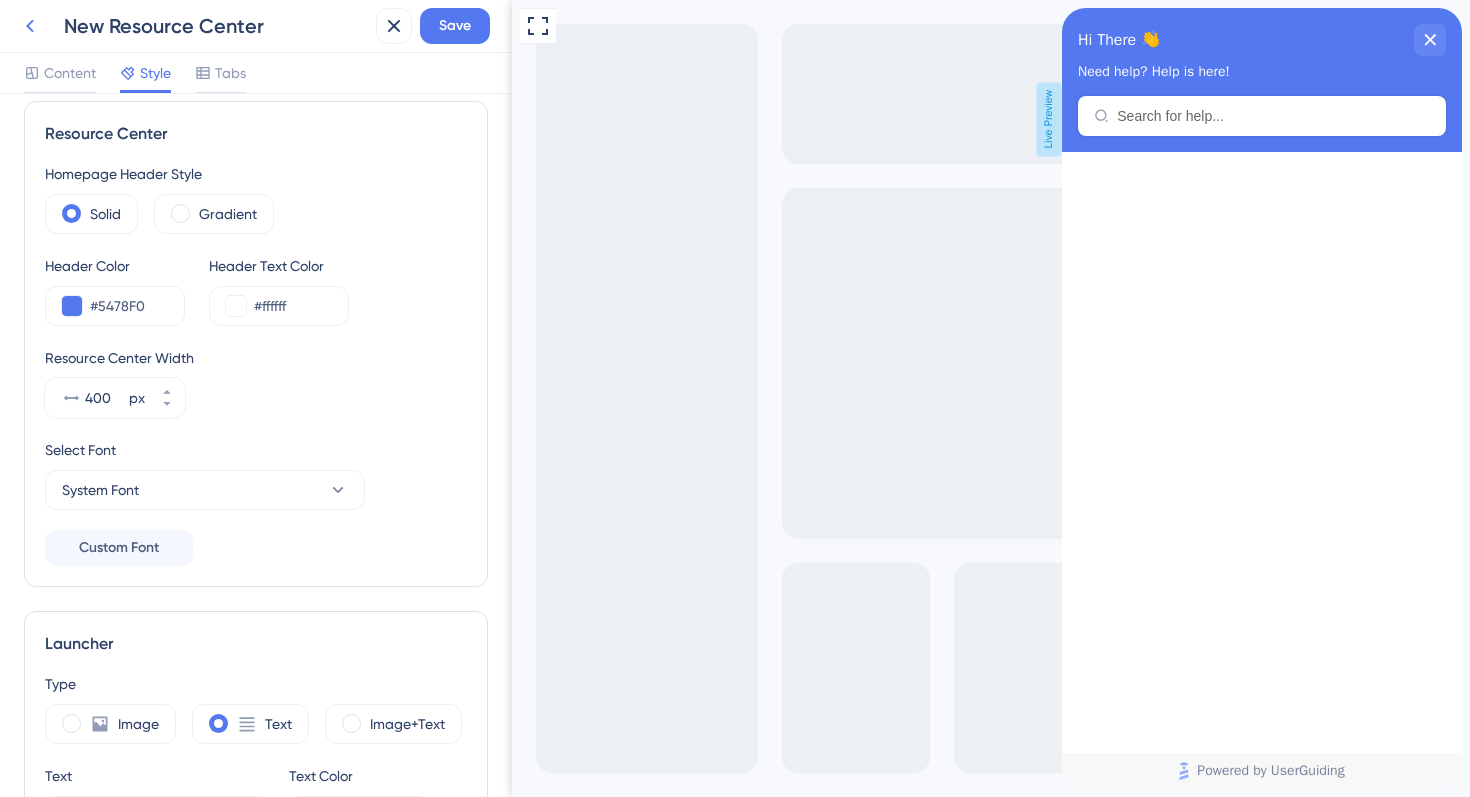 click 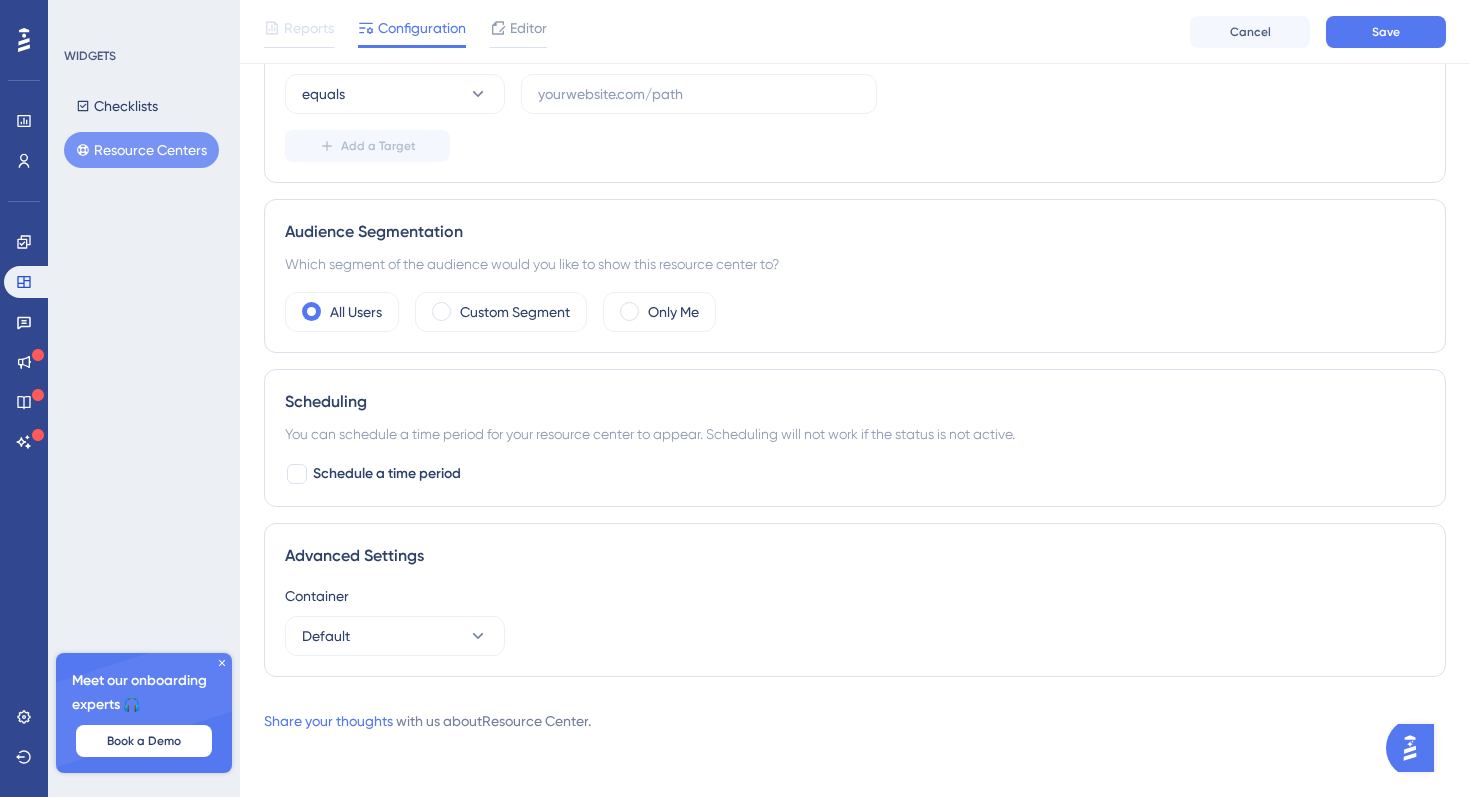 scroll, scrollTop: 0, scrollLeft: 0, axis: both 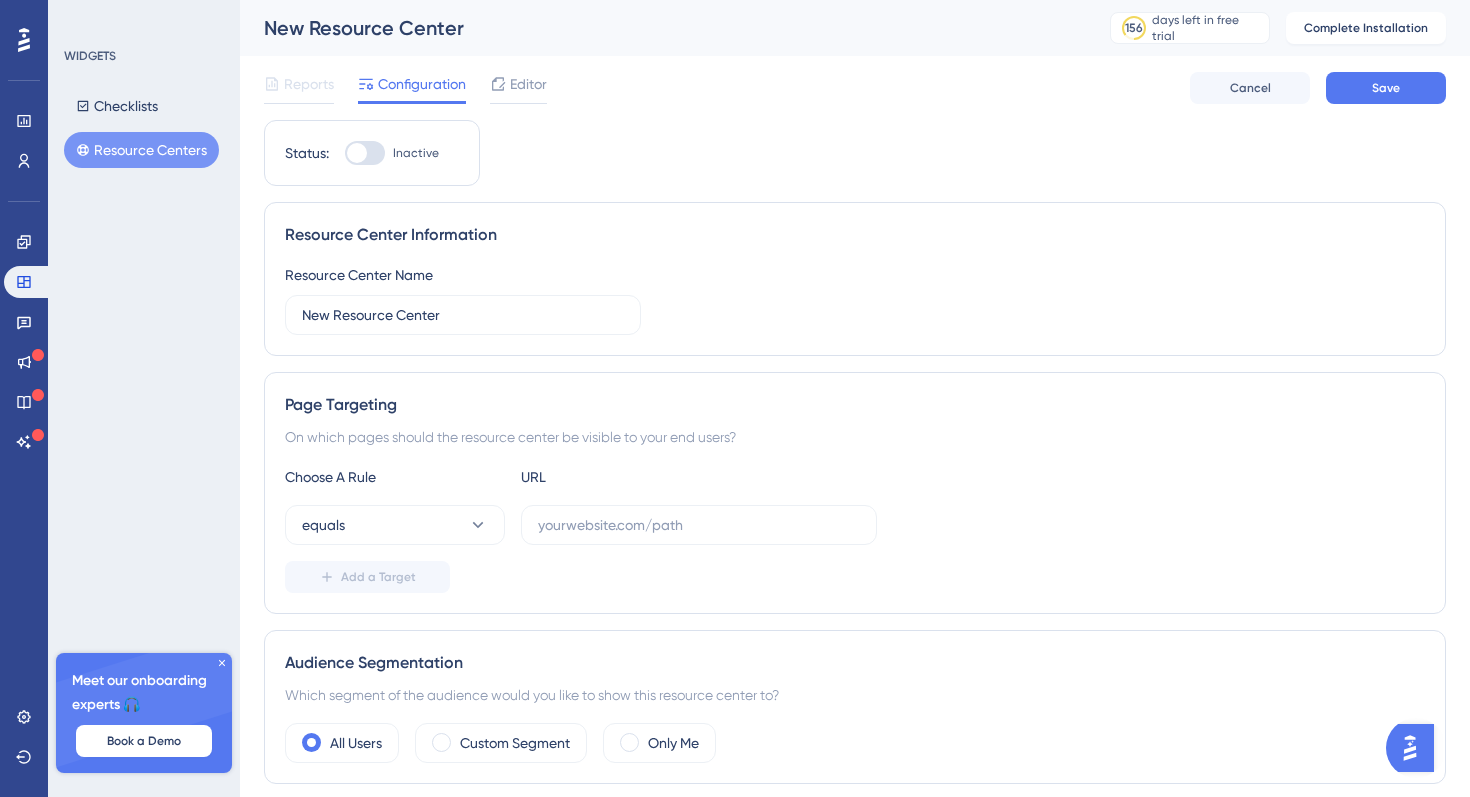 click 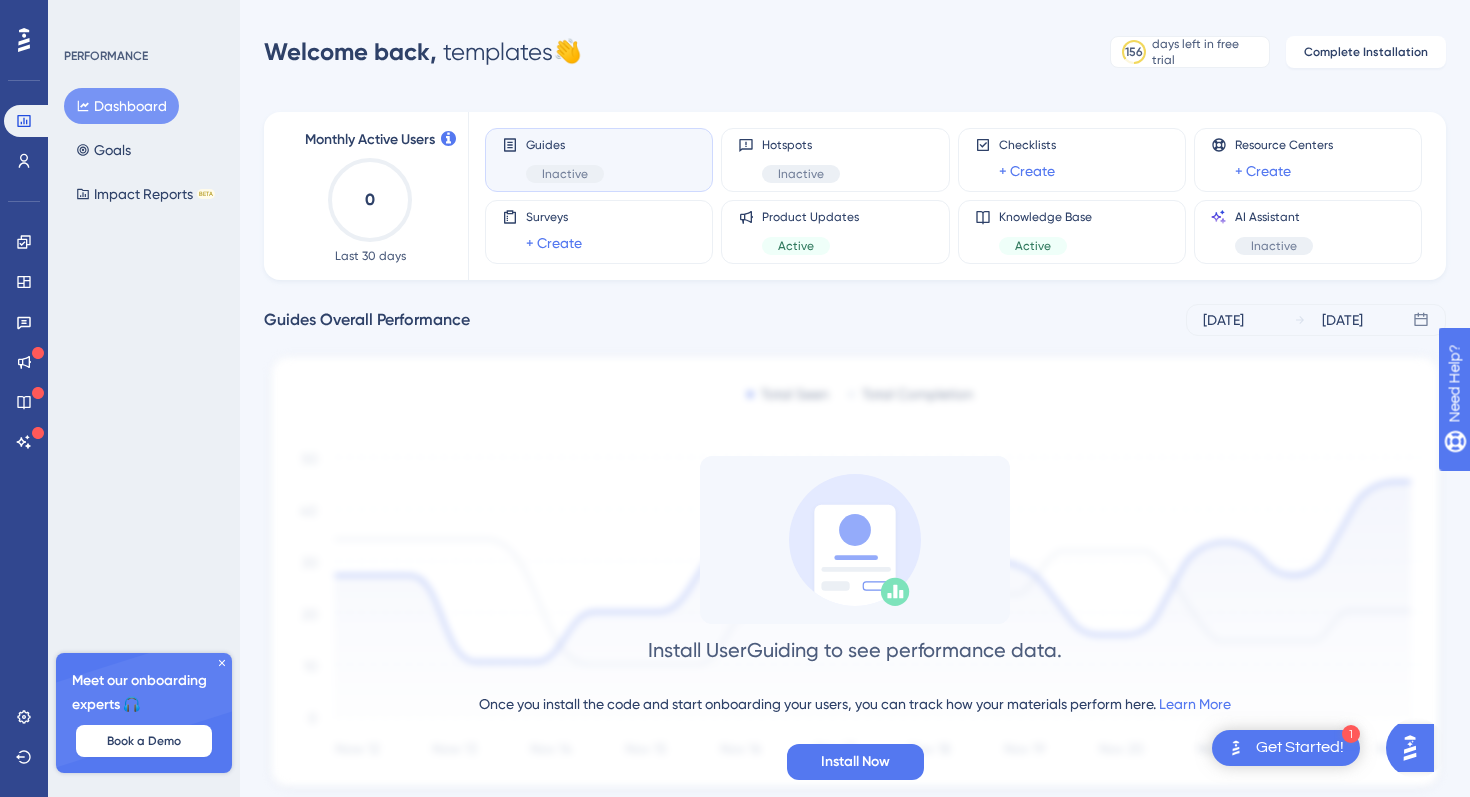 scroll, scrollTop: 0, scrollLeft: 0, axis: both 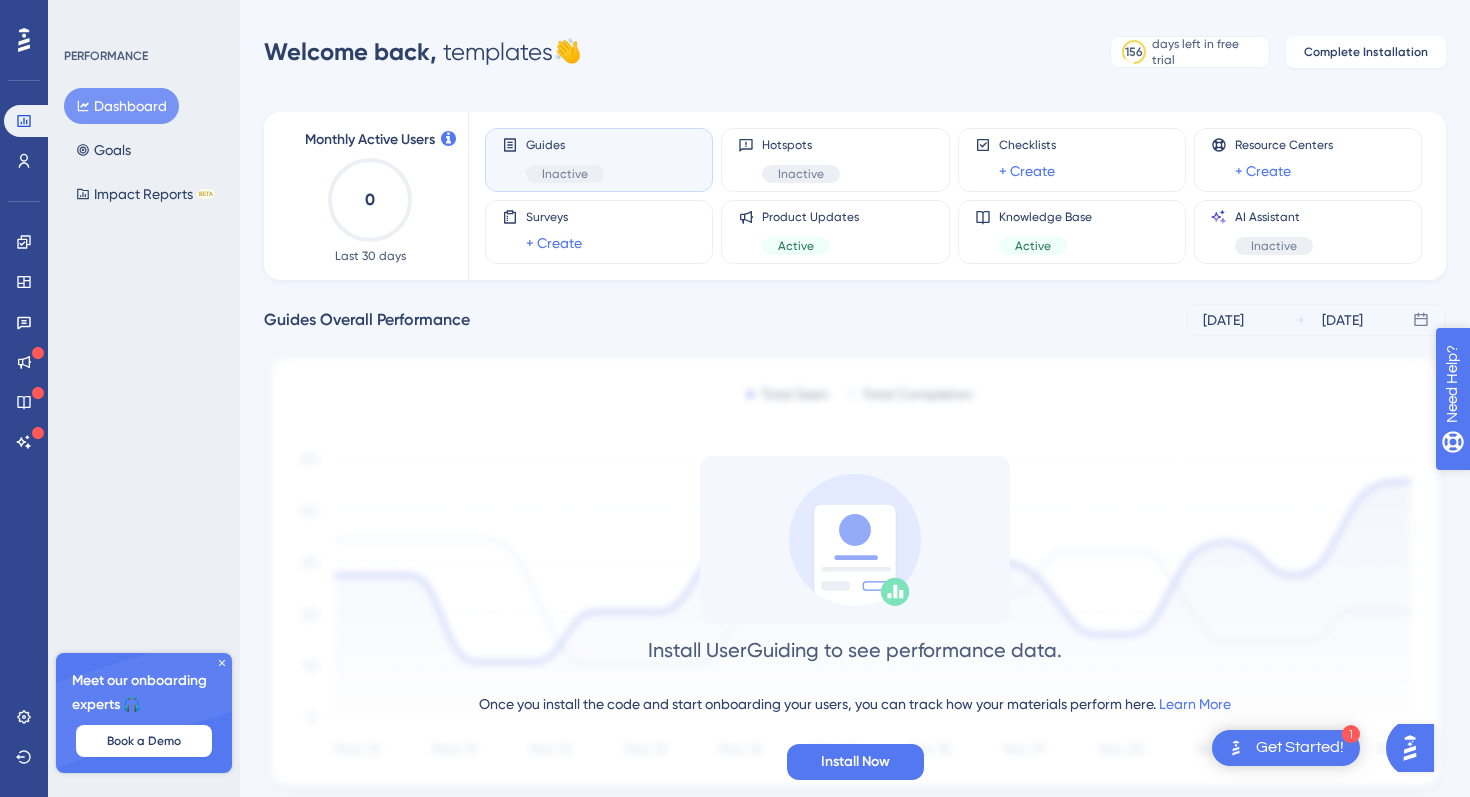 click on "Need Help?" at bounding box center [1507, 486] 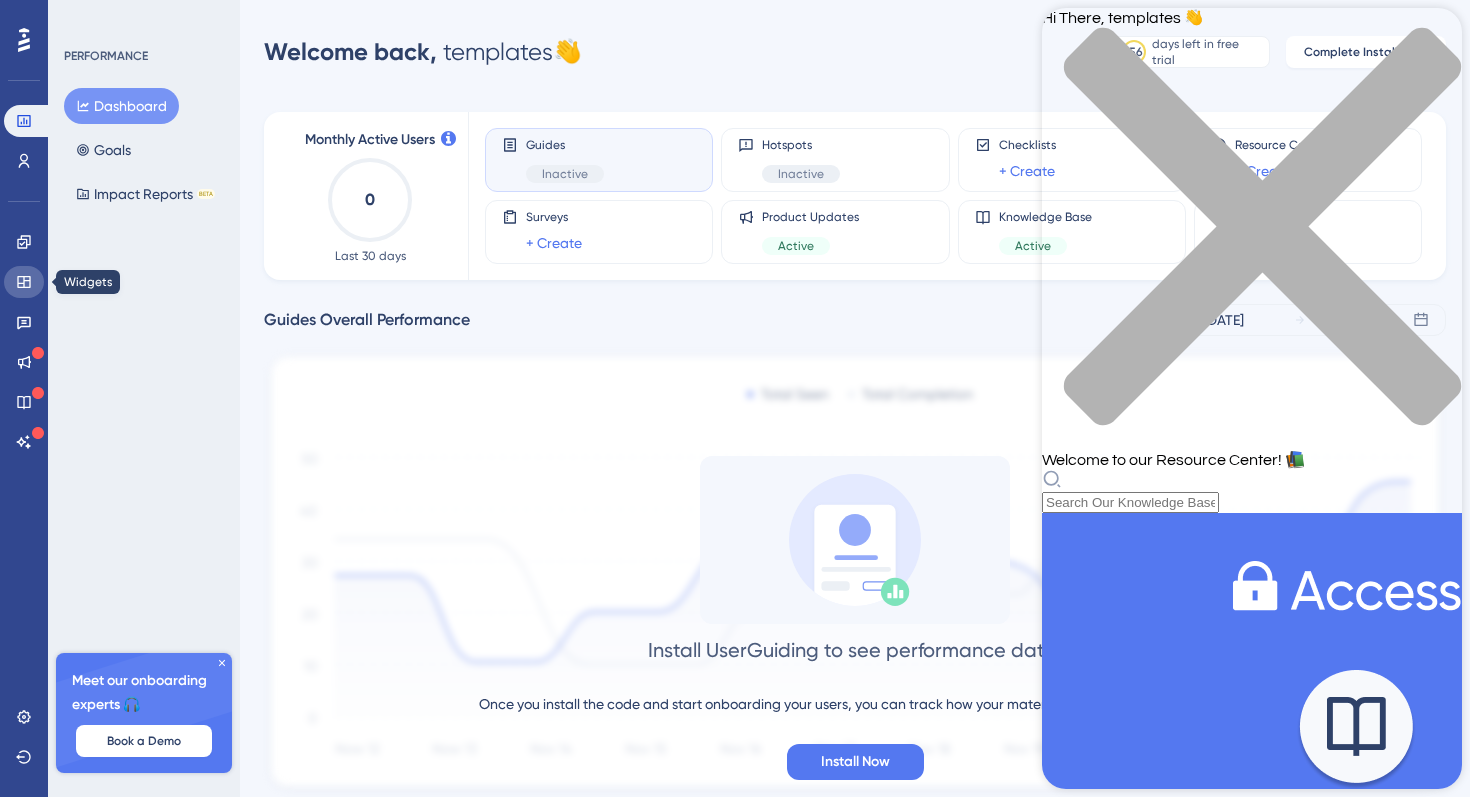 click 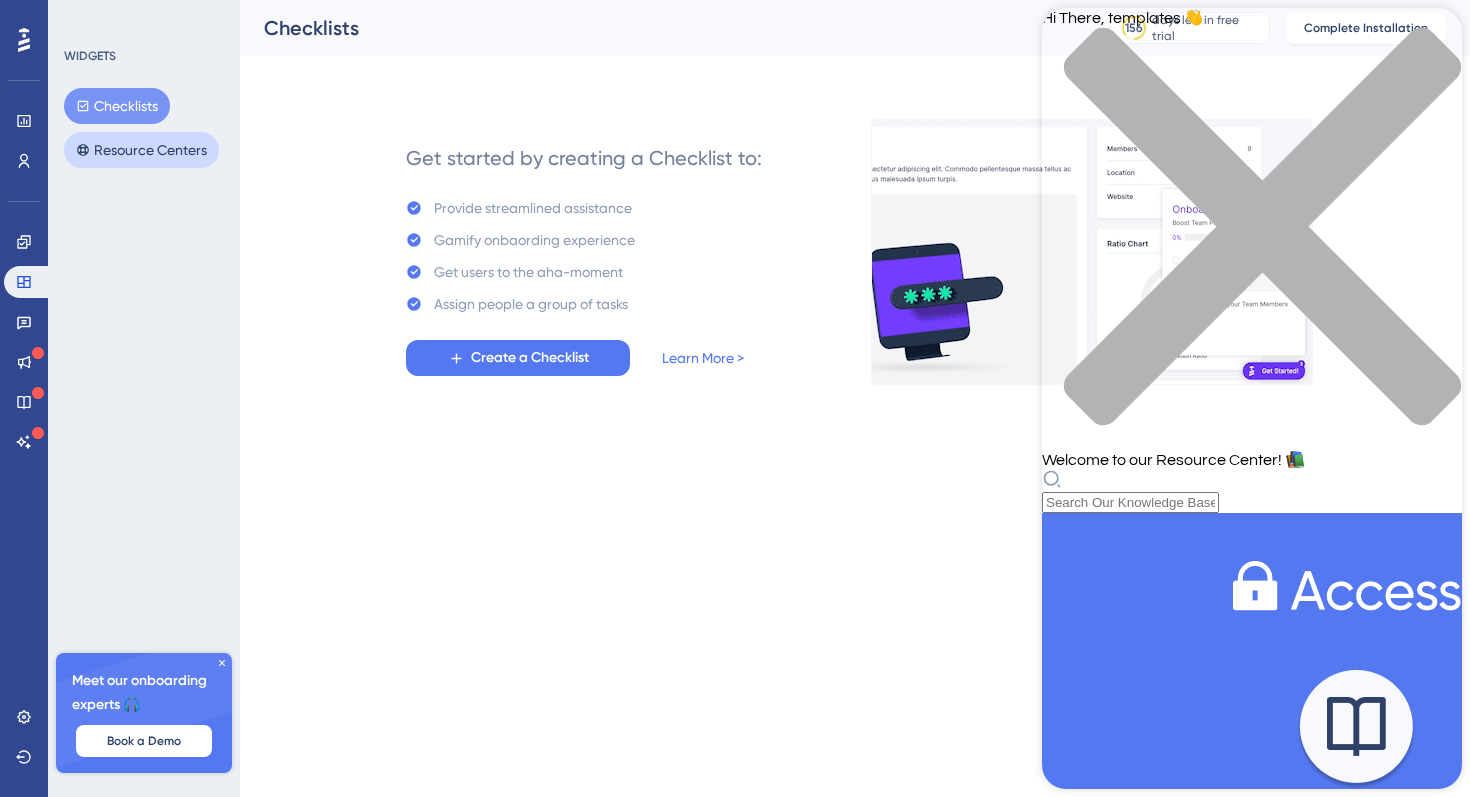 click on "Resource Centers" at bounding box center [141, 150] 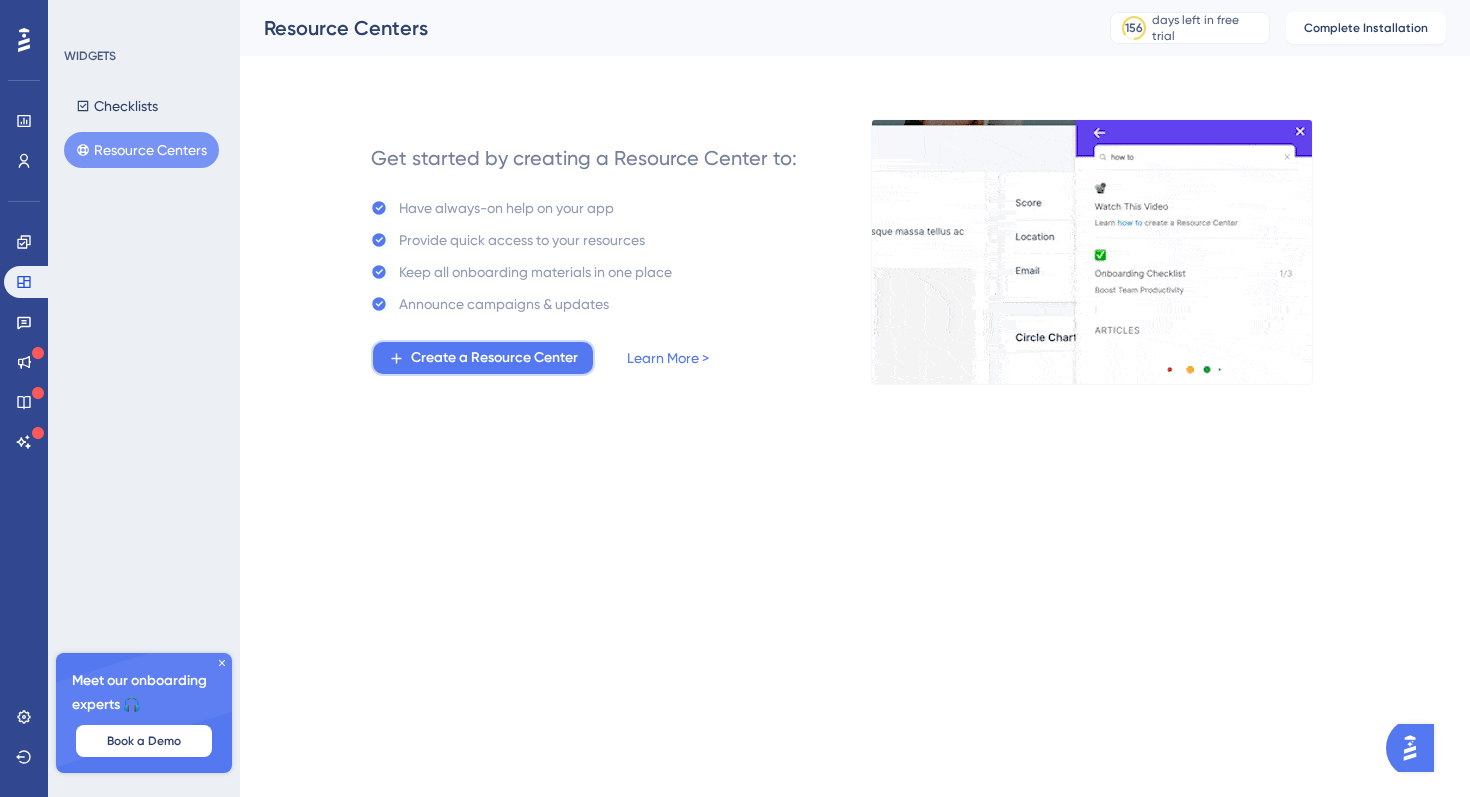 click on "Create a Resource Center" at bounding box center (494, 358) 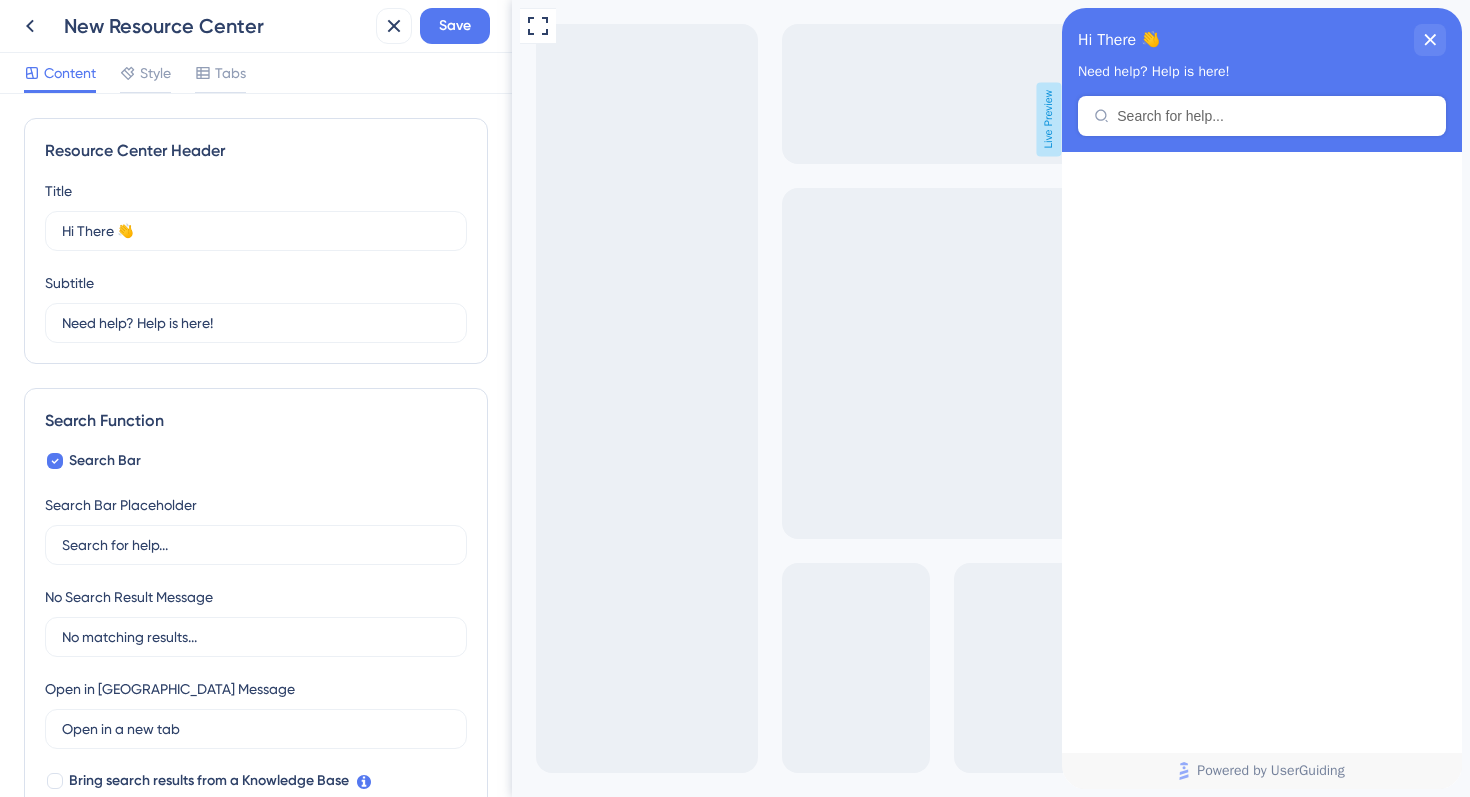 scroll, scrollTop: 0, scrollLeft: 0, axis: both 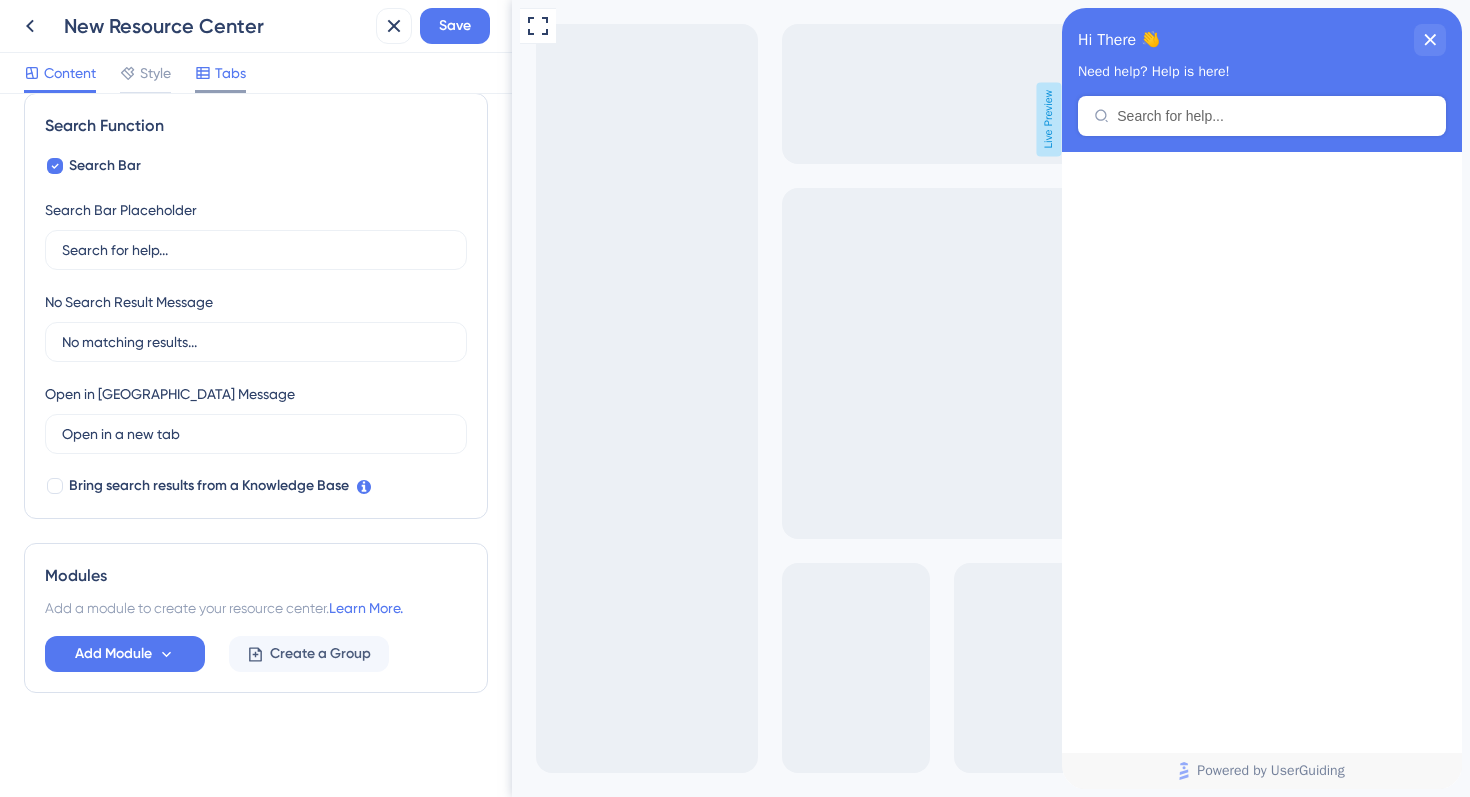 click on "Tabs" at bounding box center (230, 73) 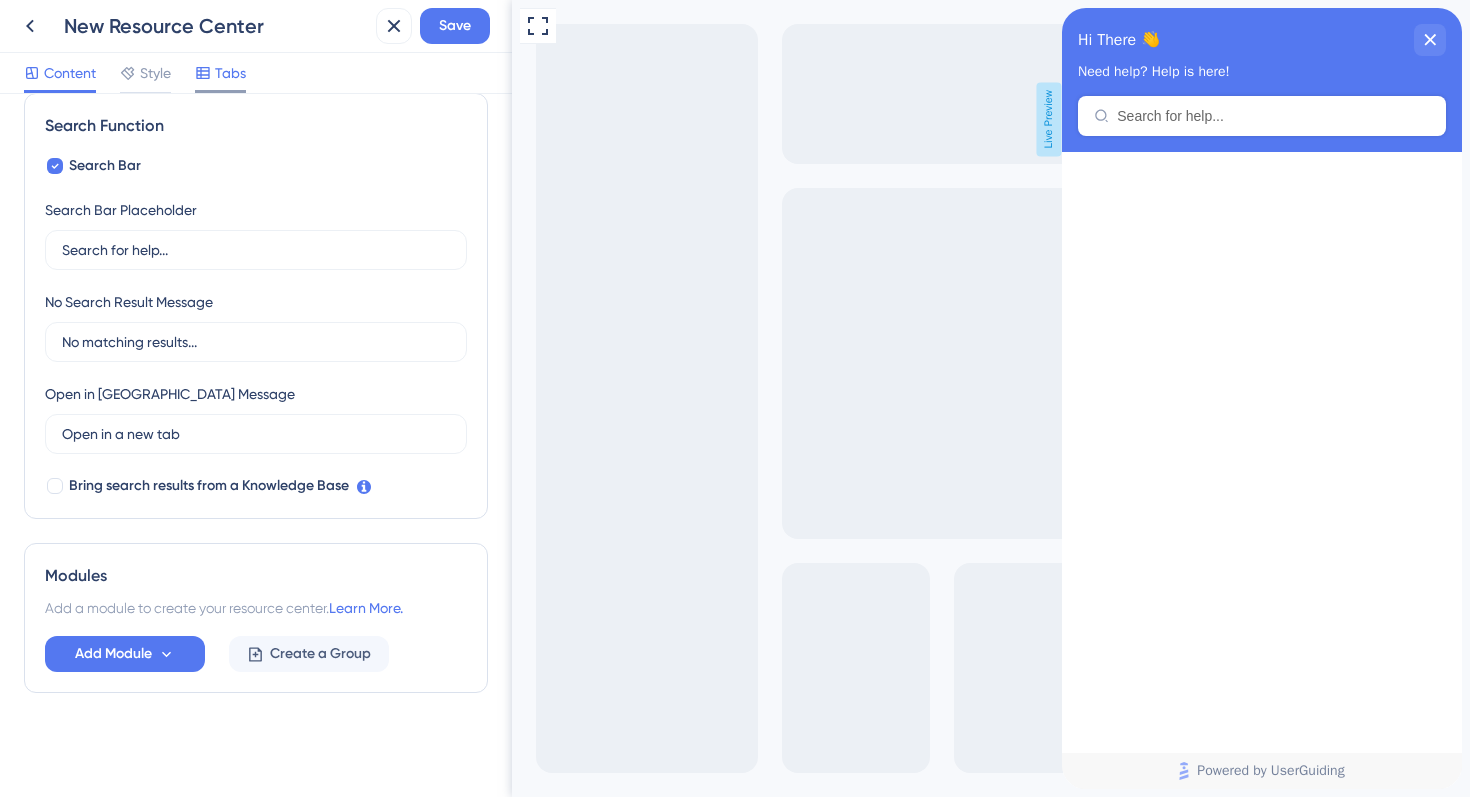 scroll, scrollTop: 27, scrollLeft: 0, axis: vertical 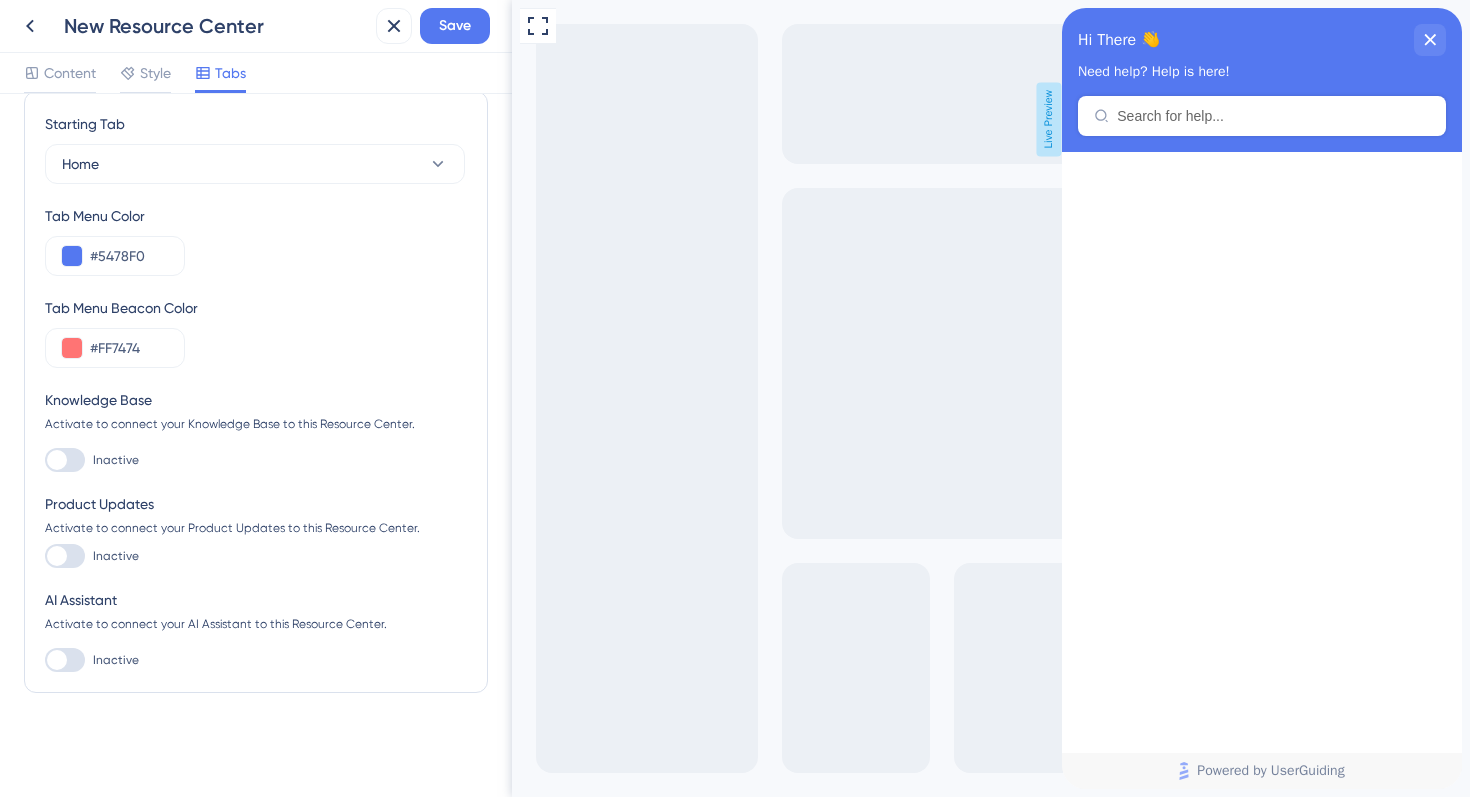 click at bounding box center (65, 556) 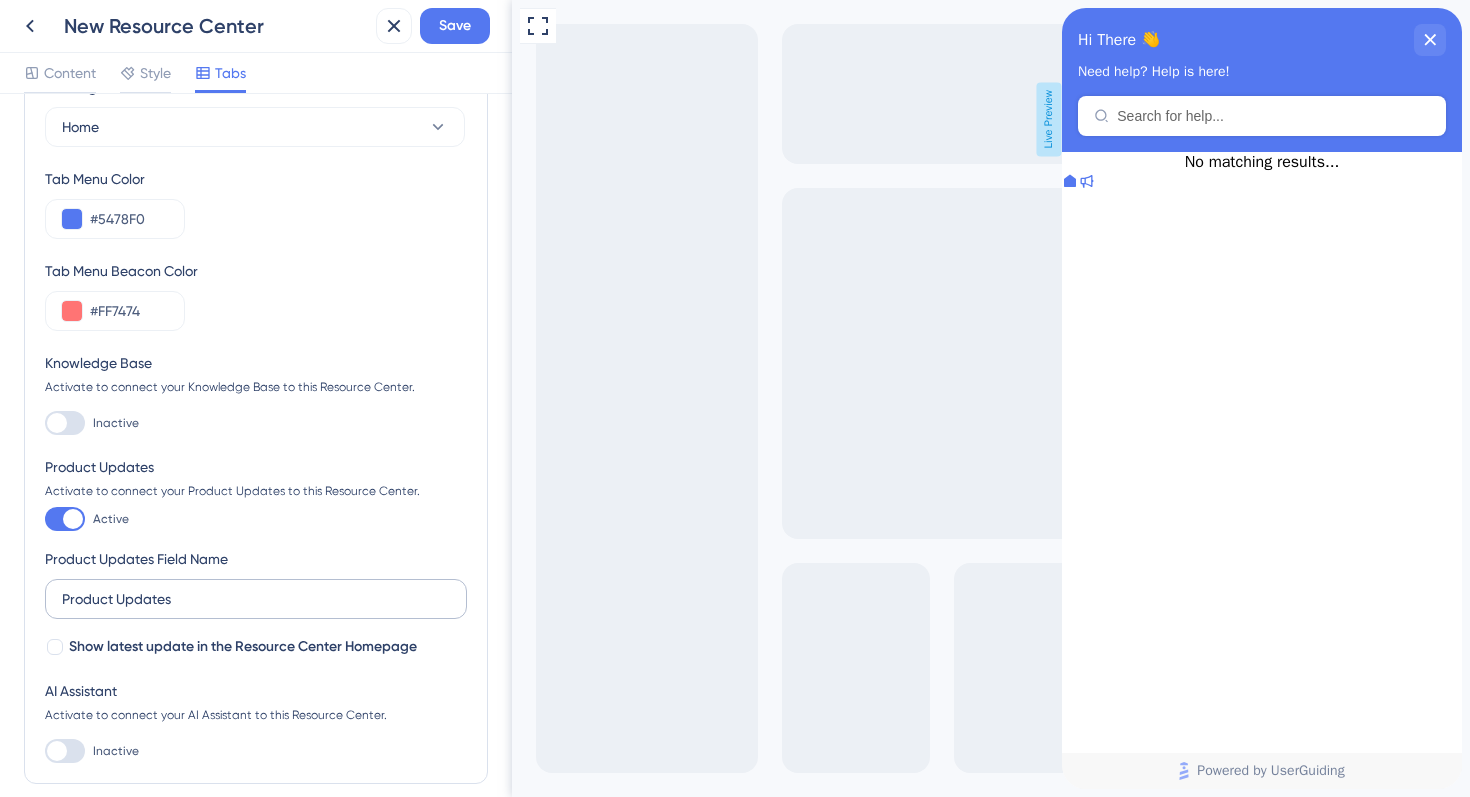 scroll, scrollTop: 113, scrollLeft: 0, axis: vertical 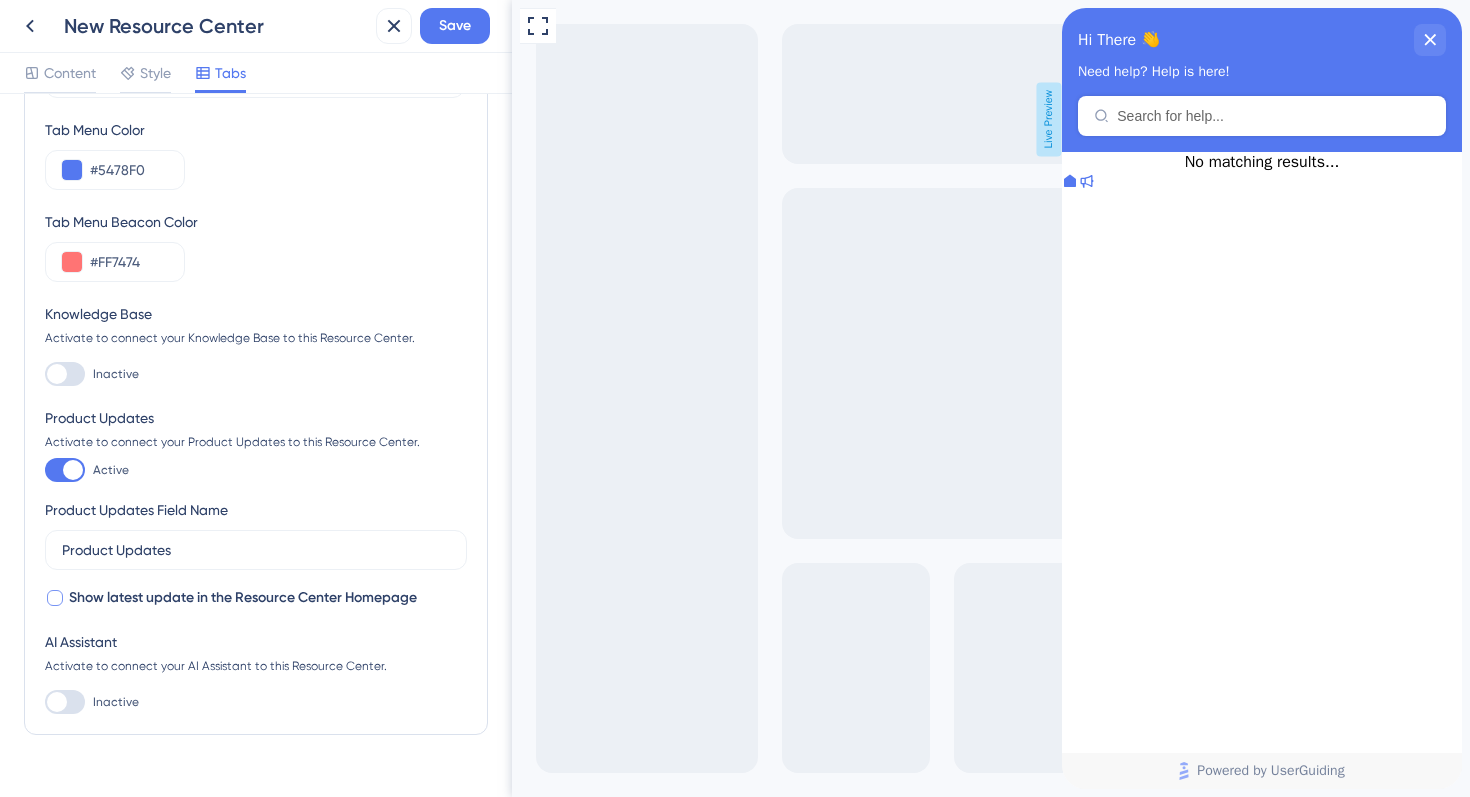 click on "Show latest update in the Resource Center Homepage" at bounding box center (243, 598) 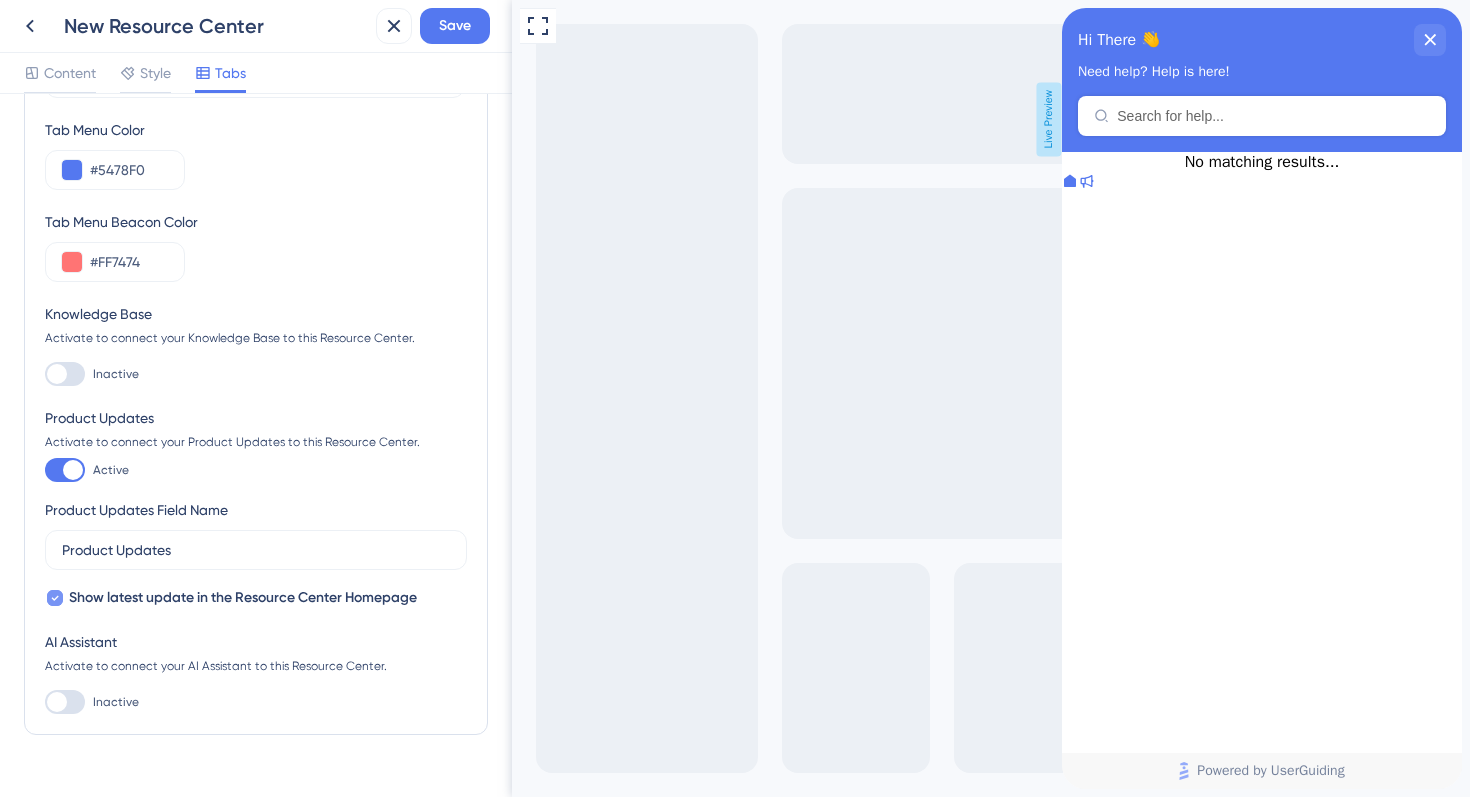 click on "Show latest update in the Resource Center Homepage" at bounding box center [243, 598] 